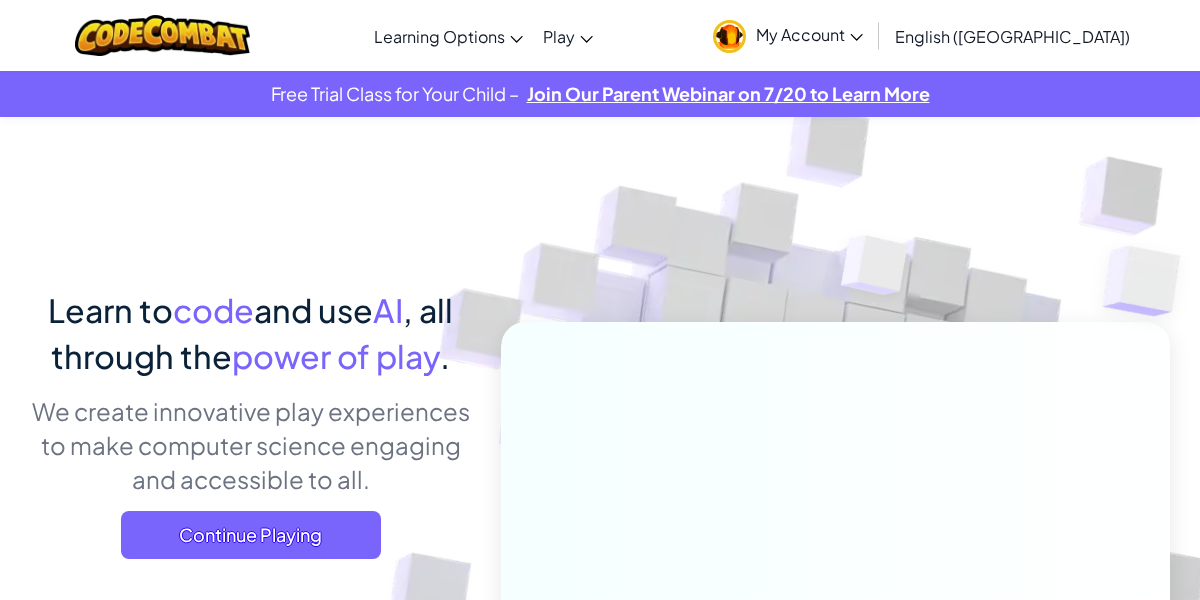 scroll, scrollTop: 0, scrollLeft: 0, axis: both 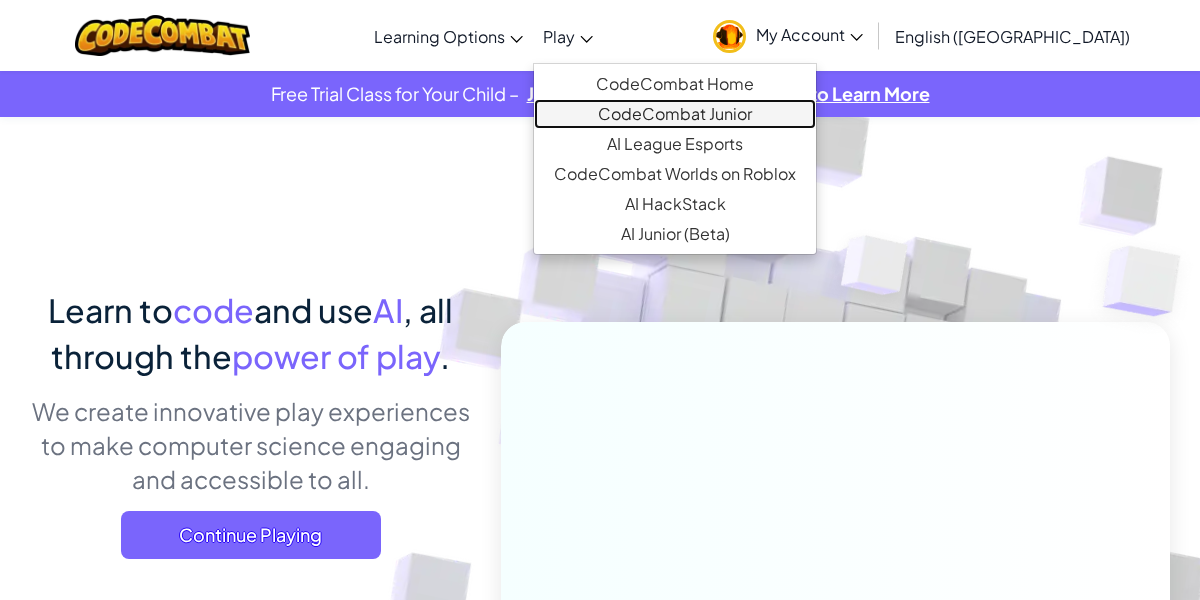 click on "CodeCombat Junior" at bounding box center [675, 114] 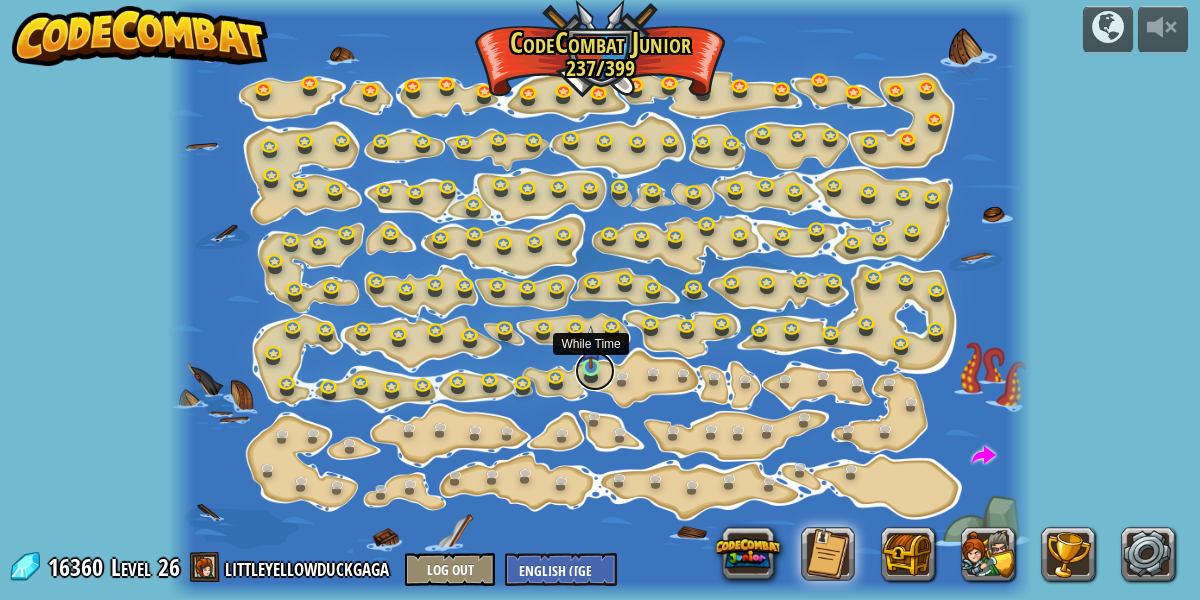 click at bounding box center (595, 371) 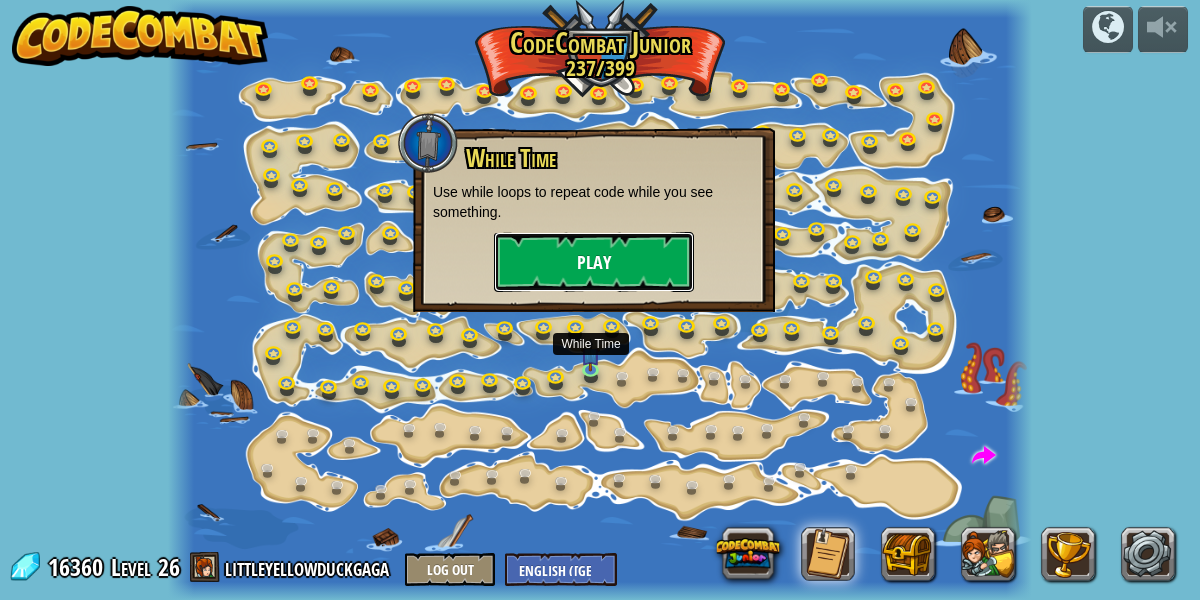 click on "Play" at bounding box center (594, 262) 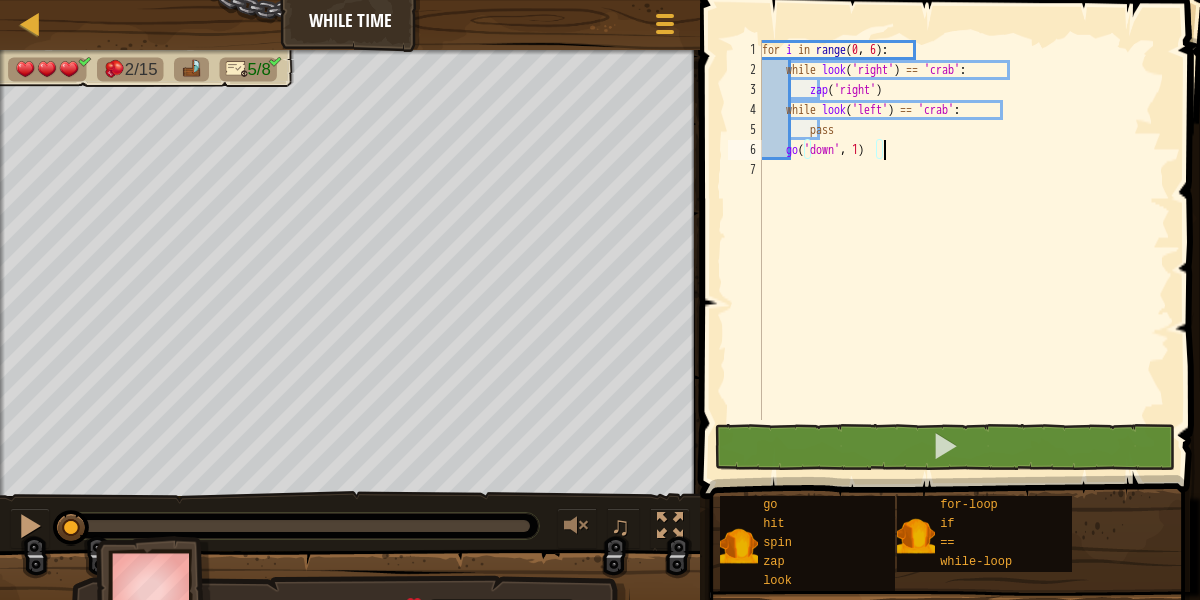 click on "for   i   in   range ( 0 ,   6 ) :      while   look ( 'right' )   ==   'crab' :          zap ( 'right' )      while   look ( 'left' )   ==   'crab' :          pass      go ( 'down' ,   1 )" at bounding box center (964, 250) 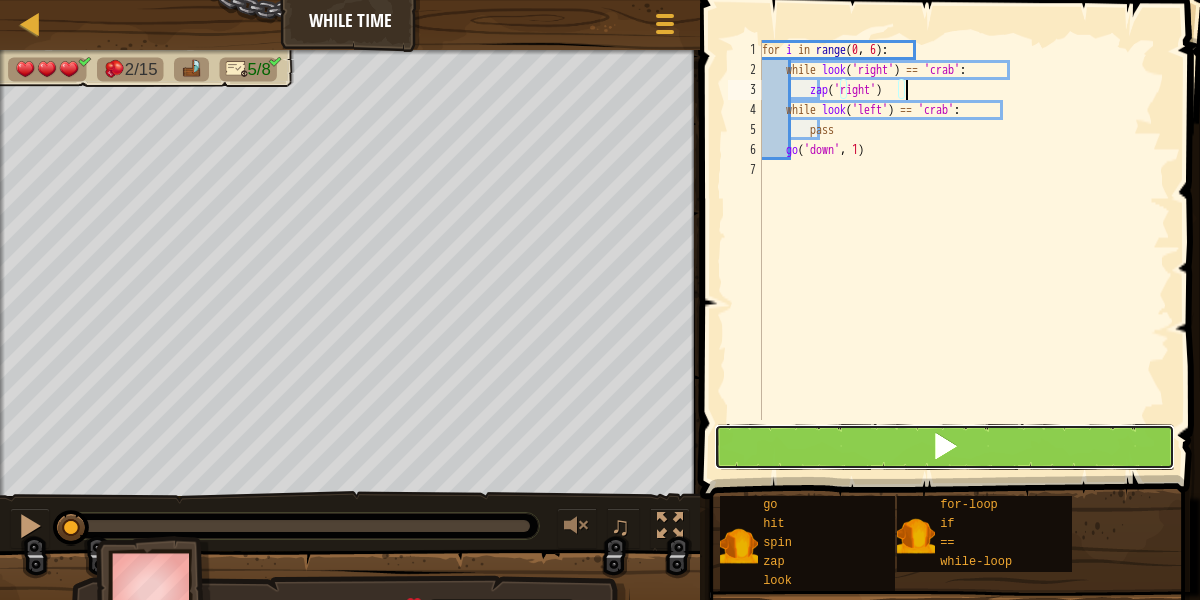 click at bounding box center (945, 447) 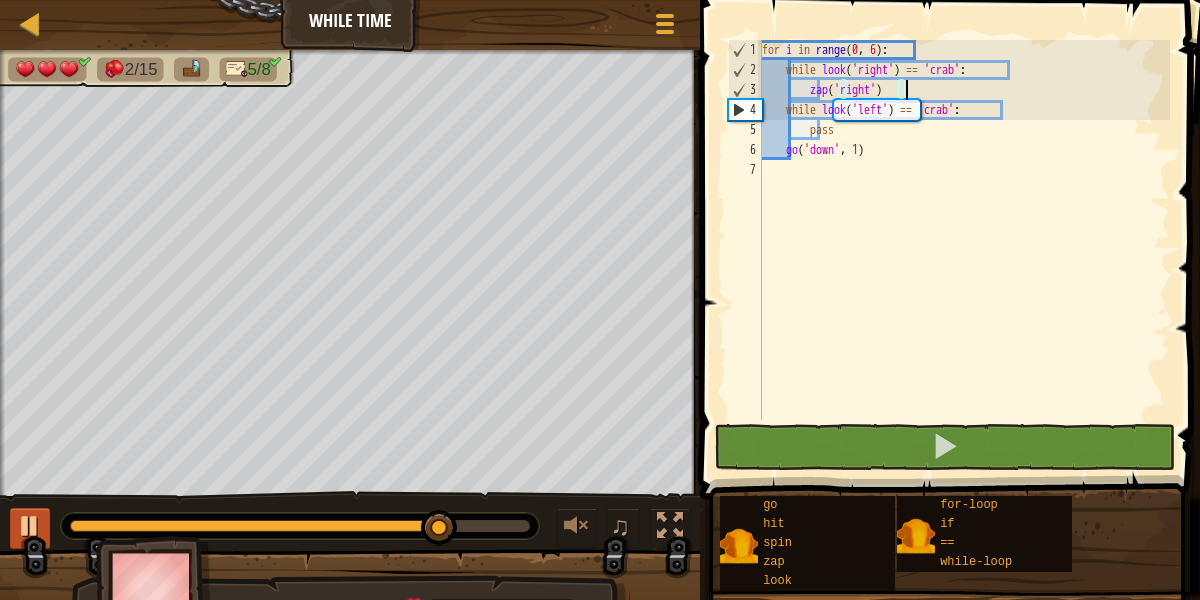 click at bounding box center (30, 526) 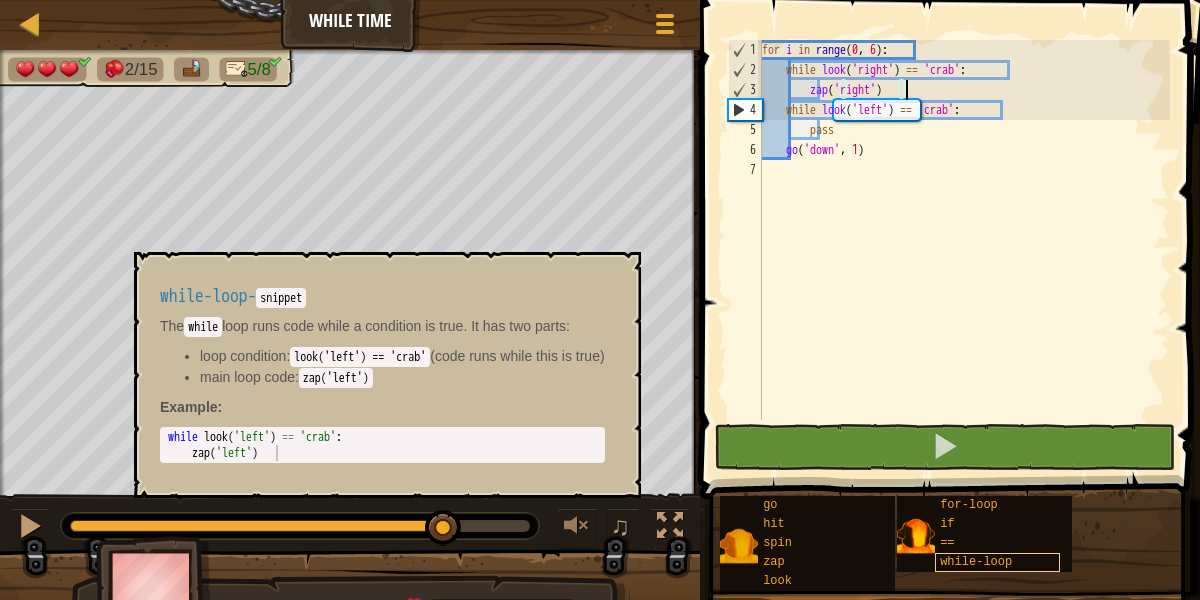 click on "while-loop" at bounding box center [976, 562] 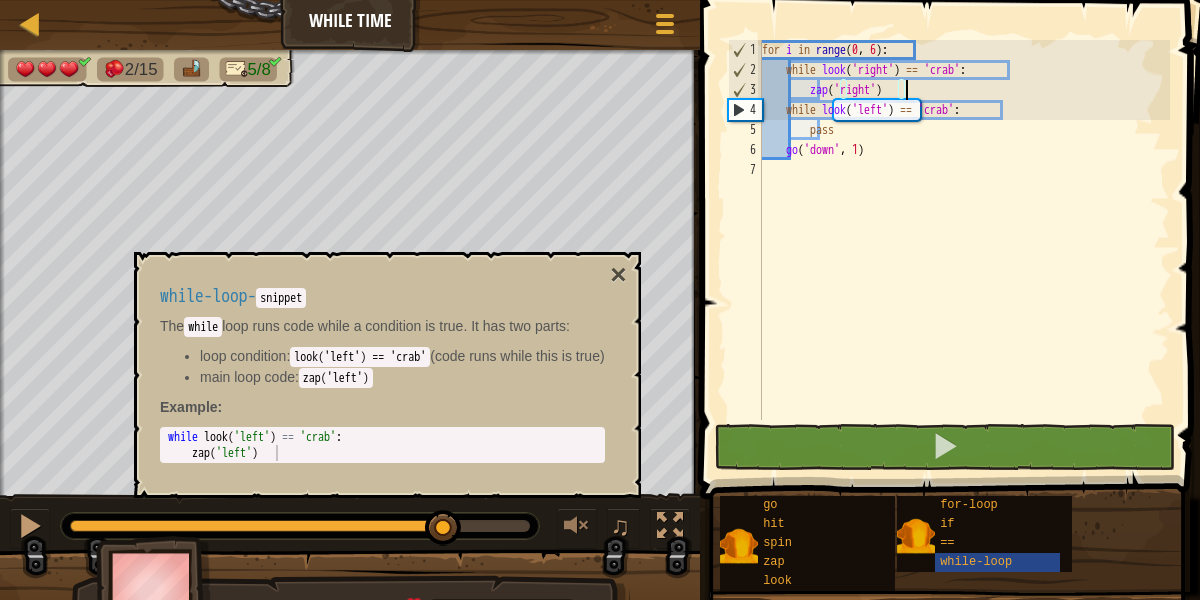 click on "for   i   in   range ( 0 ,   6 ) :      while   look ( 'right' )   ==   'crab' :          zap ( 'right' )      while   look ( 'left' )   ==   'crab' :          pass      go ( 'down' ,   1 )" at bounding box center (964, 250) 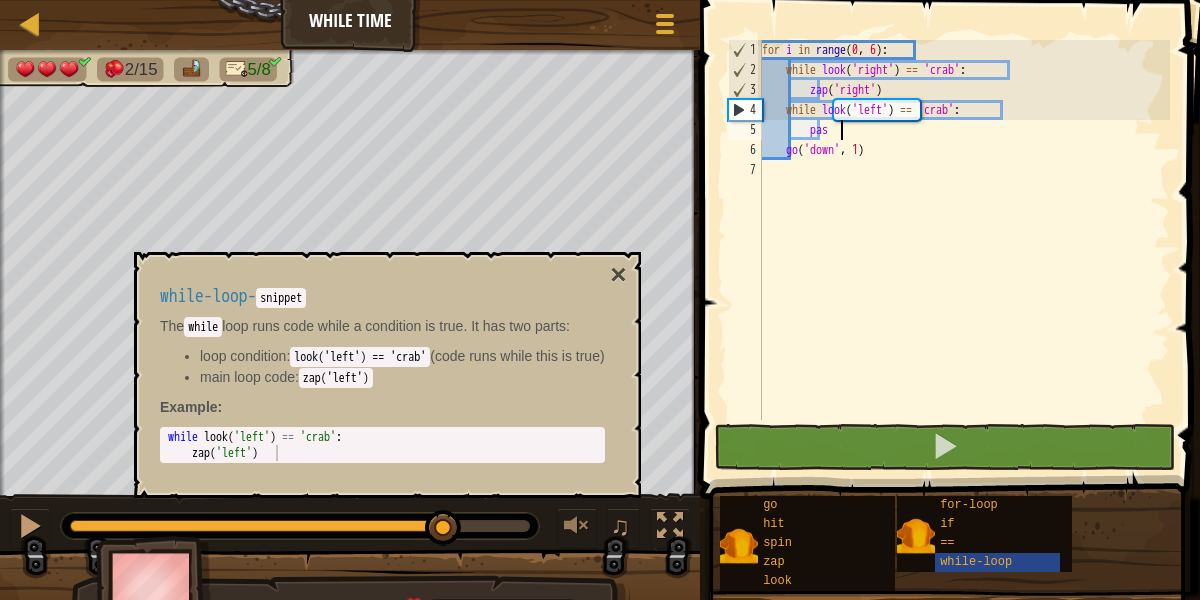 type on "p" 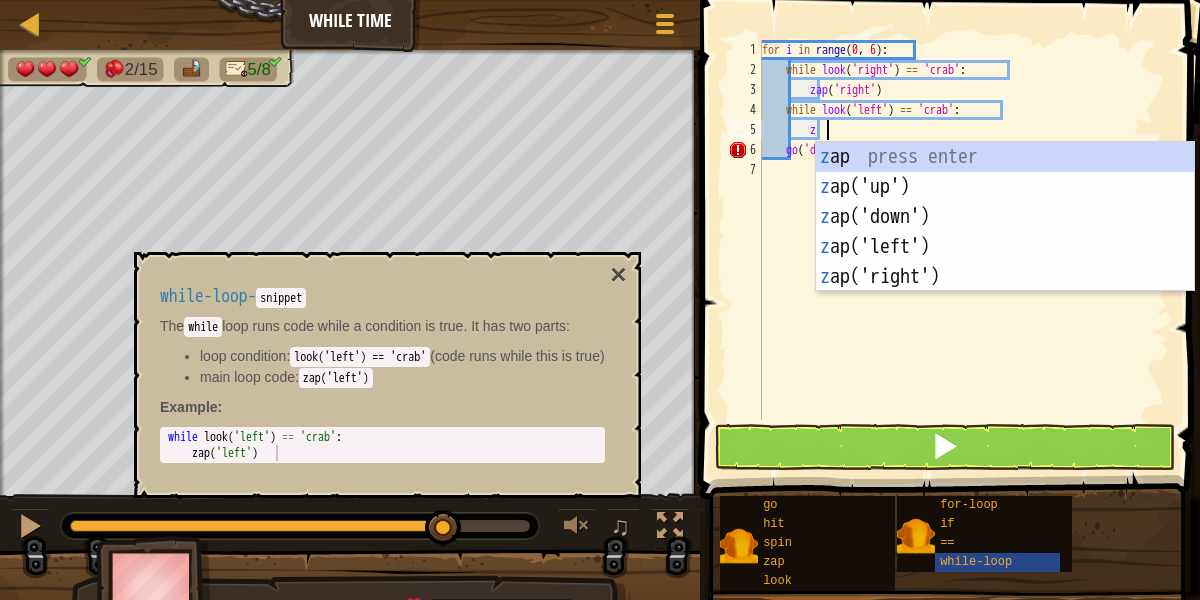scroll, scrollTop: 9, scrollLeft: 6, axis: both 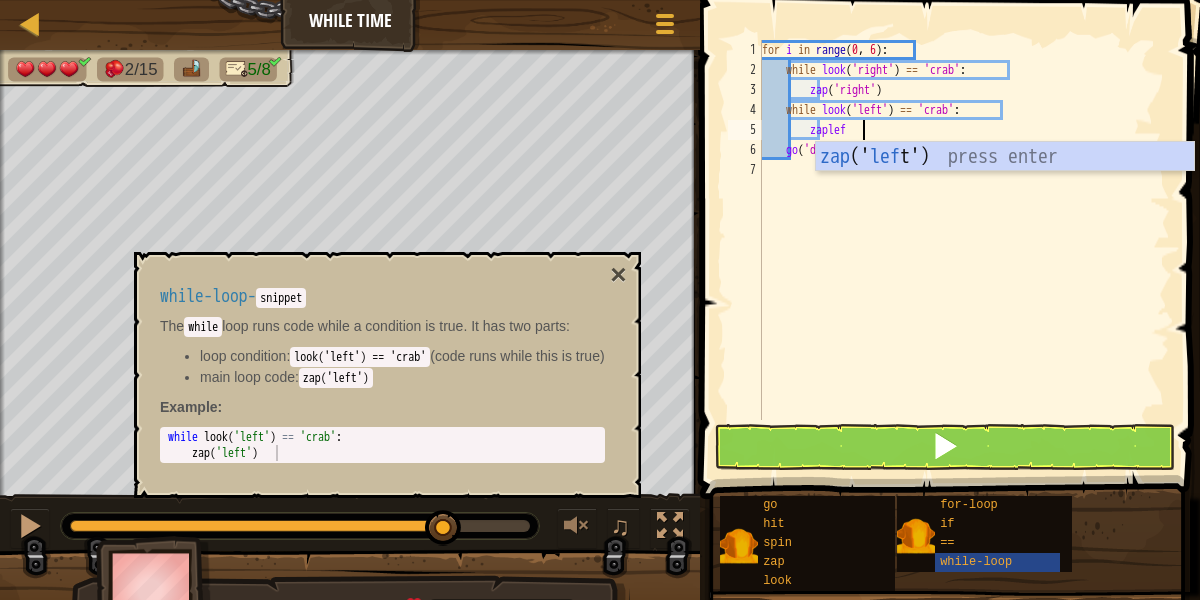 type on "zapleft" 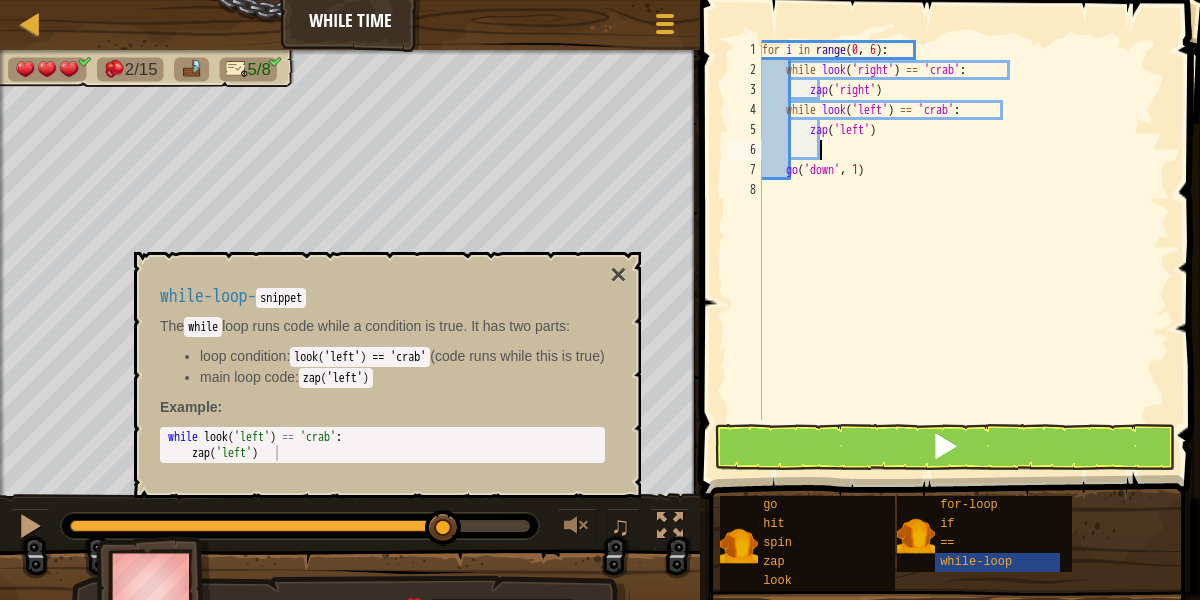 type 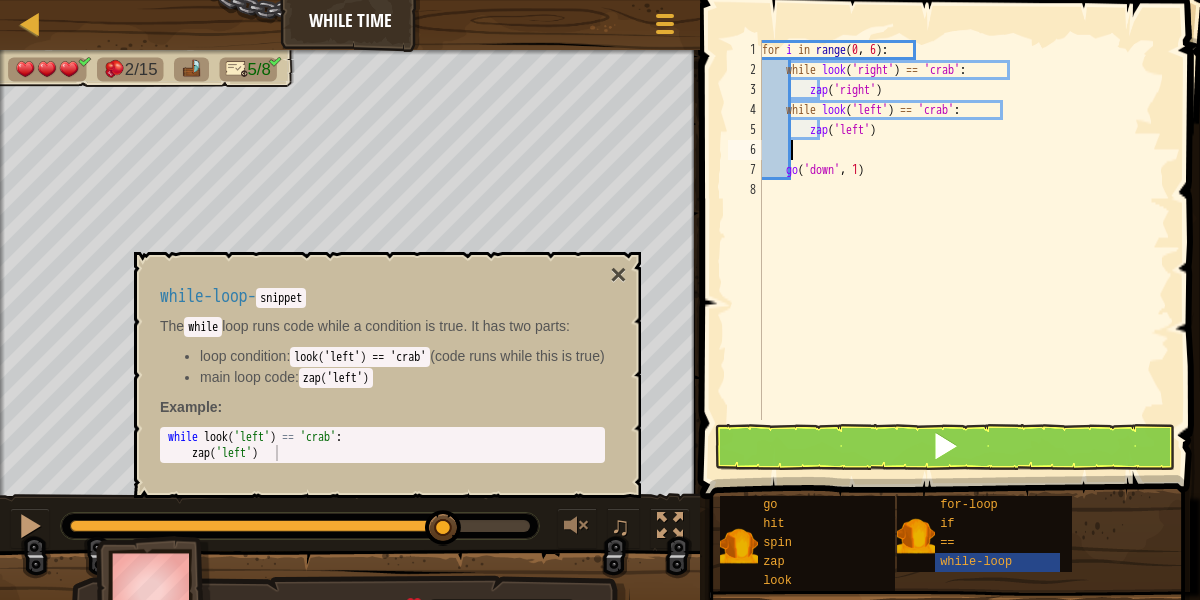 scroll, scrollTop: 9, scrollLeft: 2, axis: both 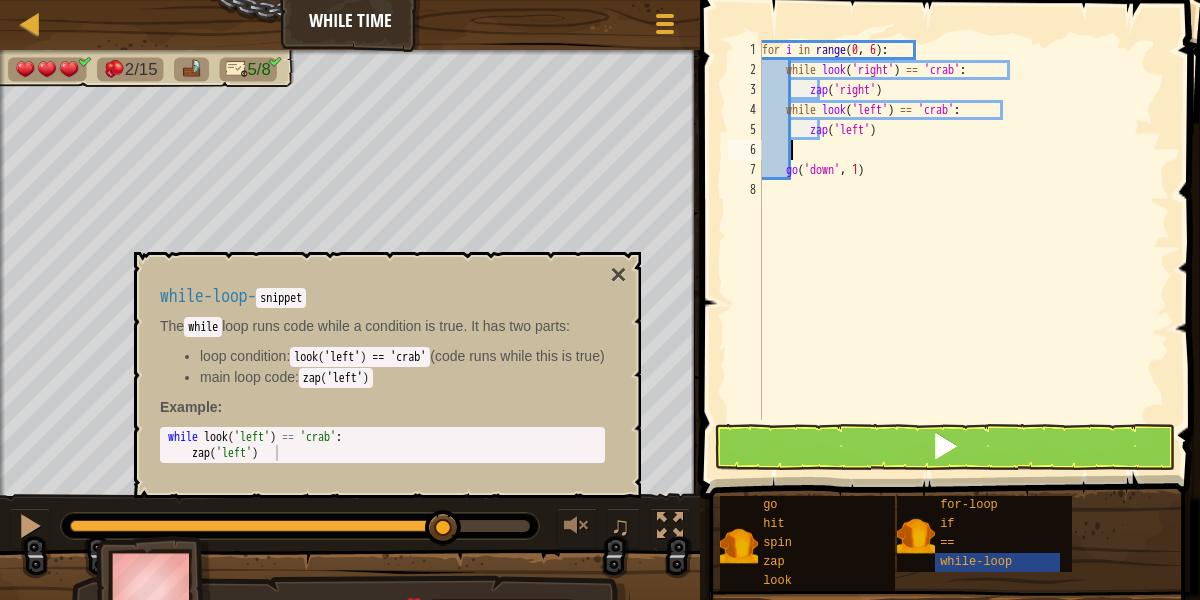 click at bounding box center (945, 447) 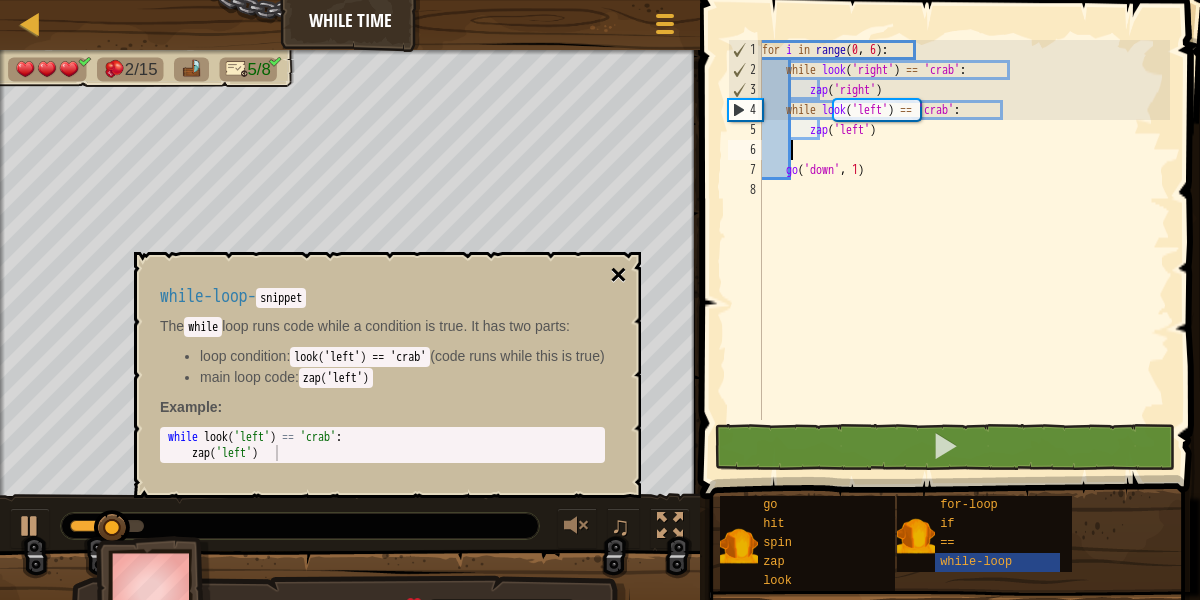 click on "×" at bounding box center [618, 275] 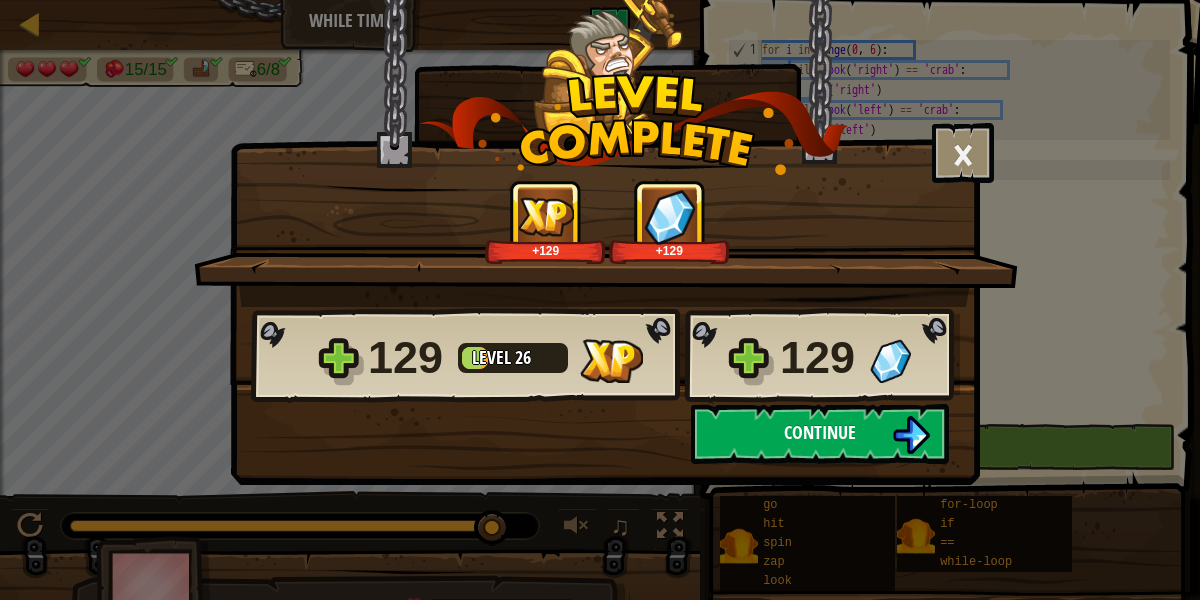 click on "Continue" at bounding box center (820, 434) 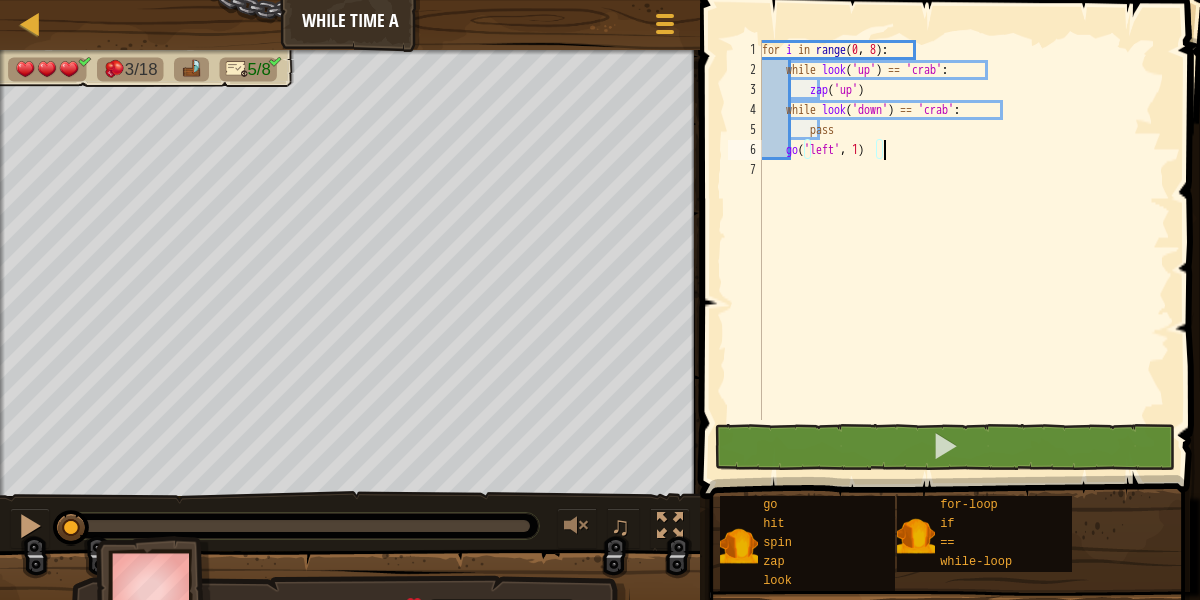 click on "for   i   in   range ( 0 ,   8 ) :      while   look ( 'up' )   ==   'crab' :          zap ( 'up' )      while   look ( 'down' )   ==   'crab' :          pass      go ( 'left' ,   1 )" at bounding box center [964, 250] 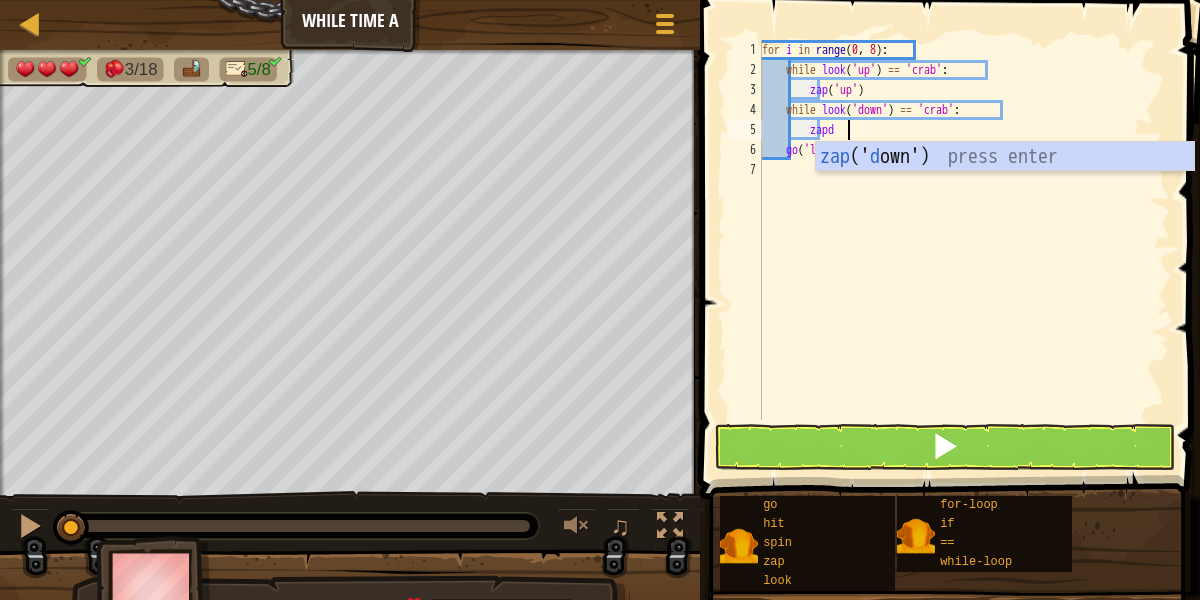 type on "zapdown" 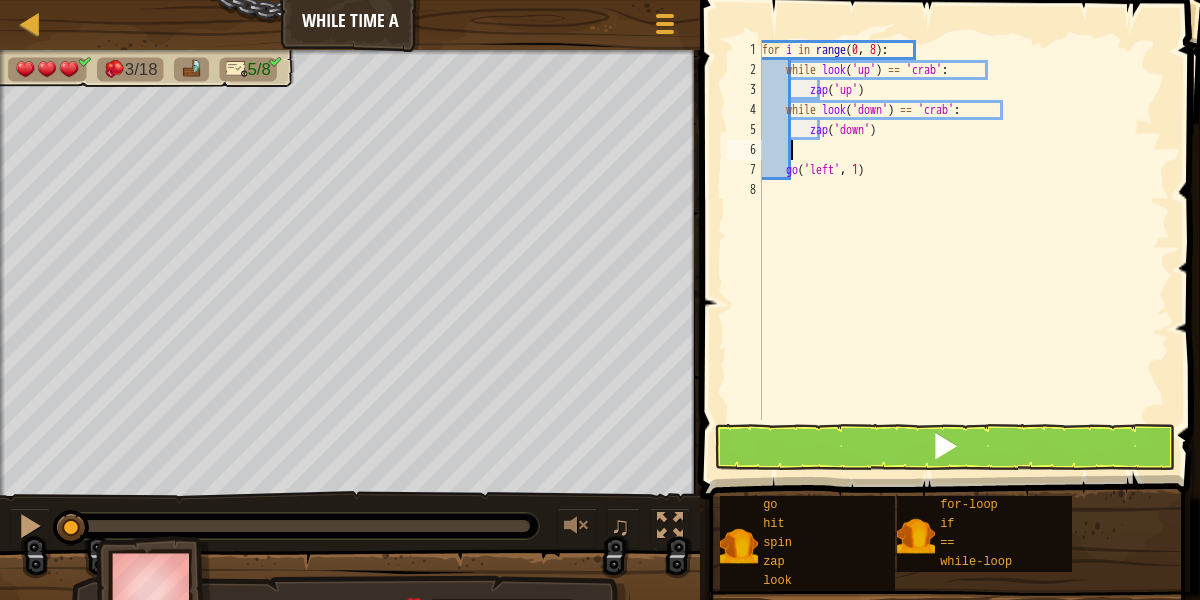 scroll, scrollTop: 9, scrollLeft: 2, axis: both 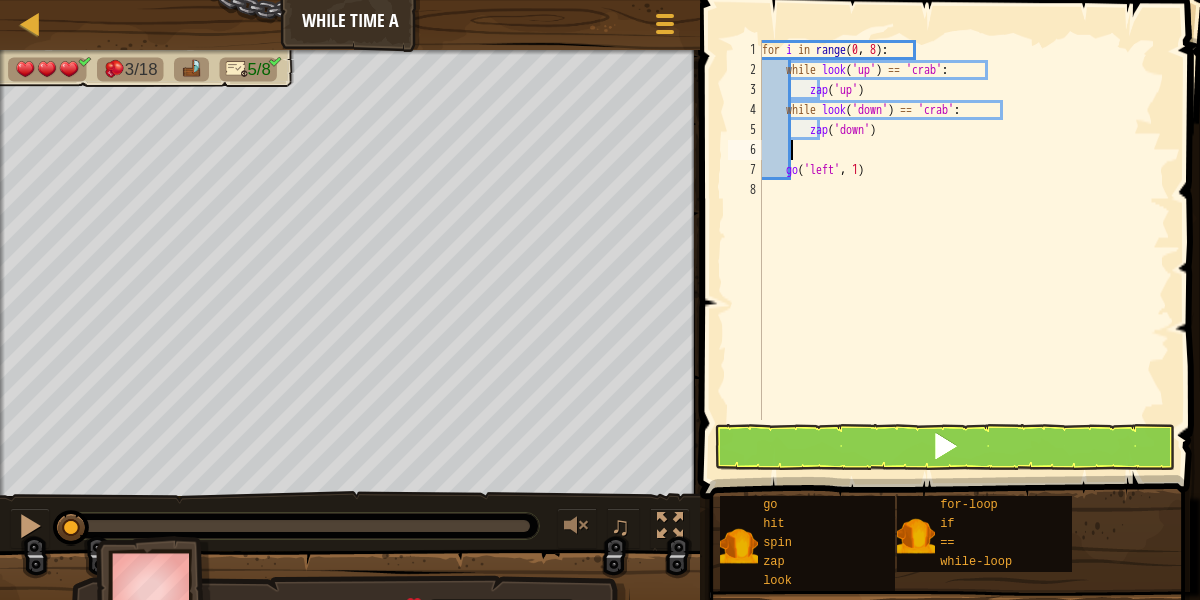 type 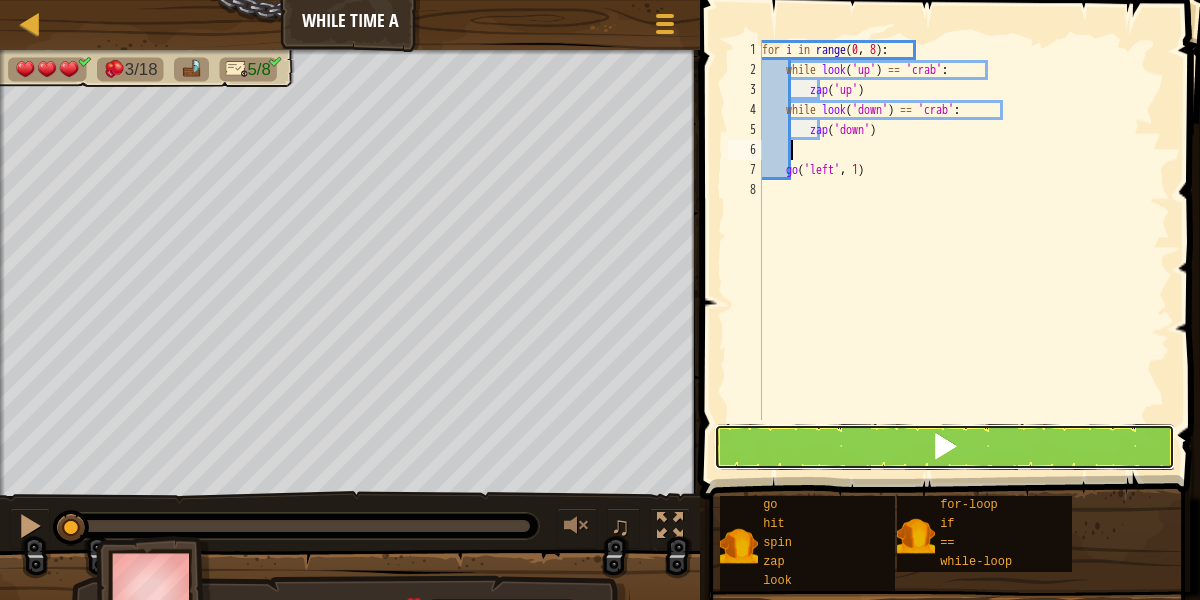 click at bounding box center (945, 447) 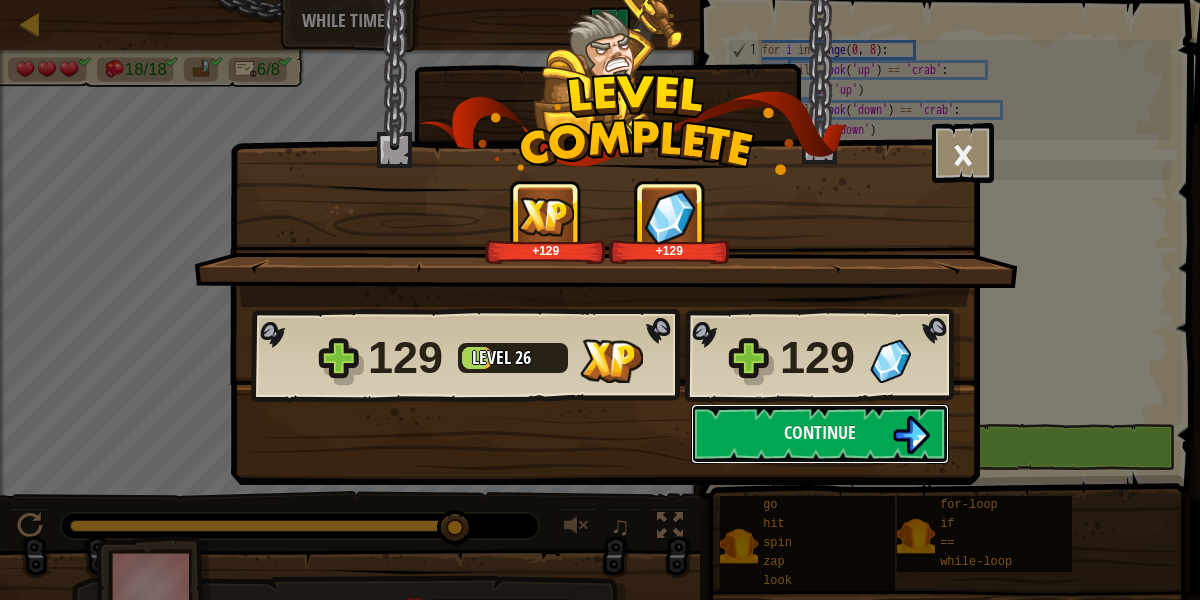click on "Continue" at bounding box center [820, 434] 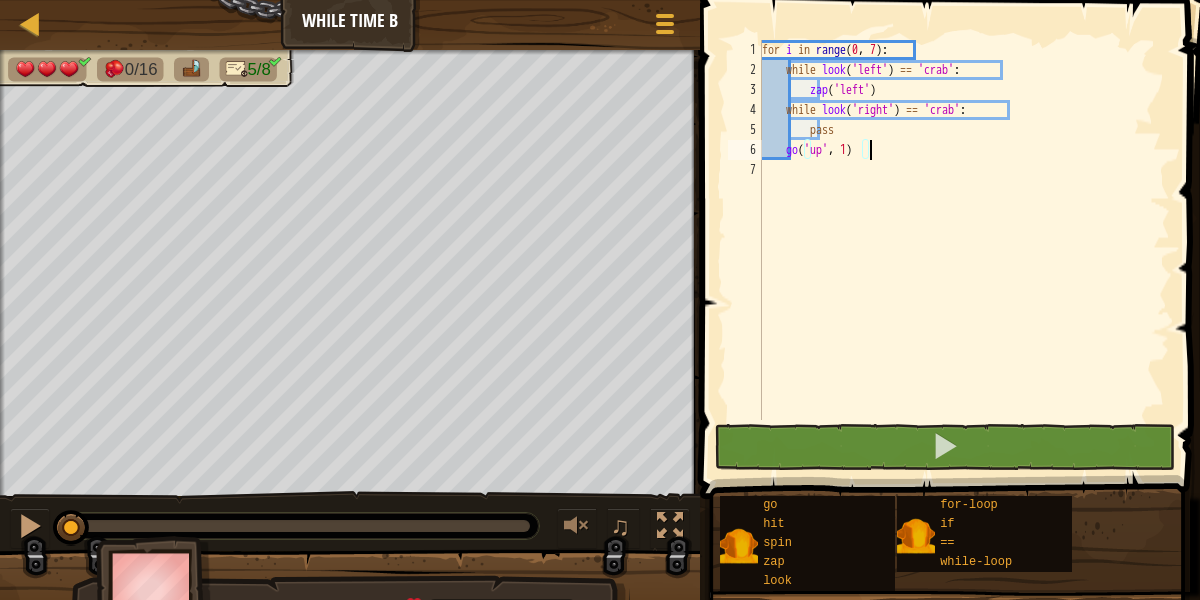 click on "for   i   in   range ( 0 ,   7 ) :      while   look ( 'left' )   ==   'crab' :          zap ( 'left' )      while   look ( 'right' )   ==   'crab' :          pass      go ( 'up' ,   1 )" at bounding box center (964, 250) 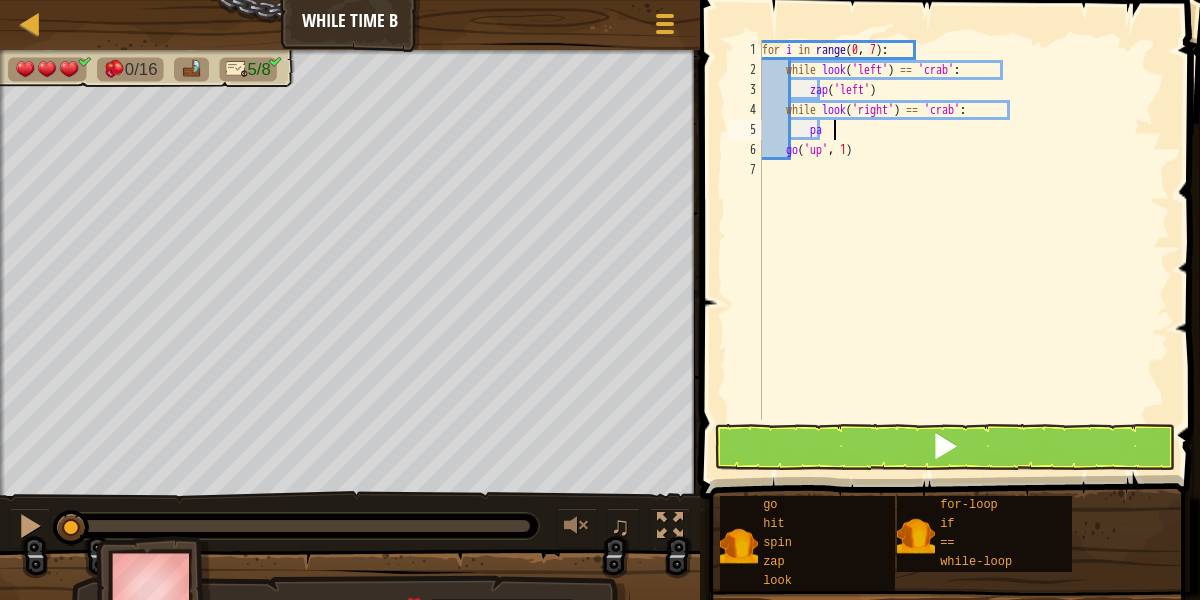 type on "p" 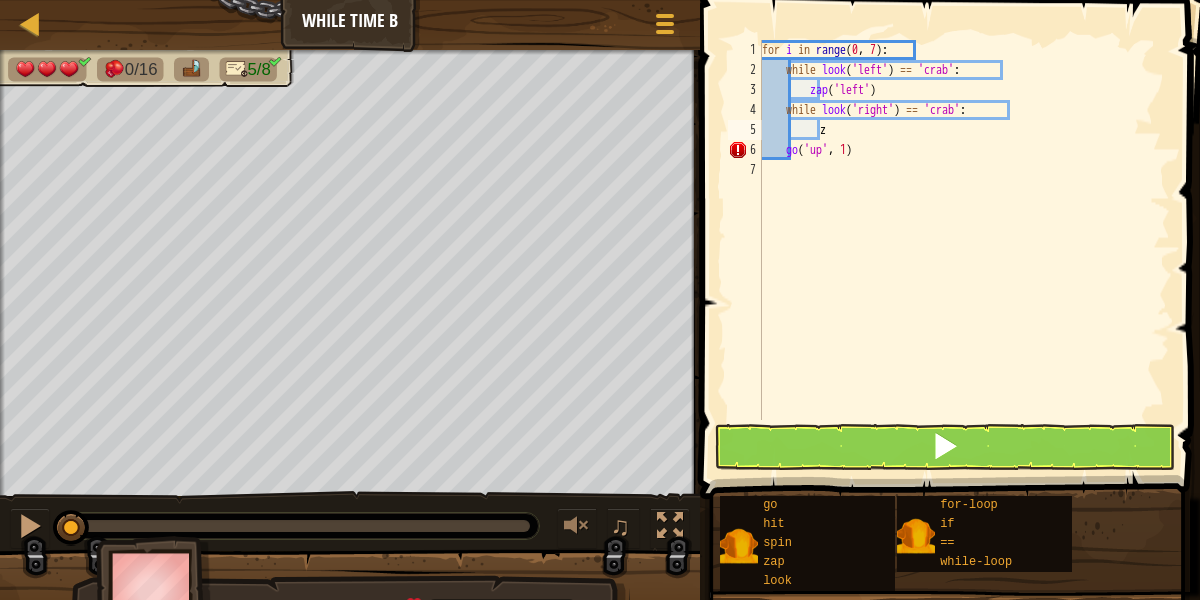 scroll, scrollTop: 0, scrollLeft: 1, axis: horizontal 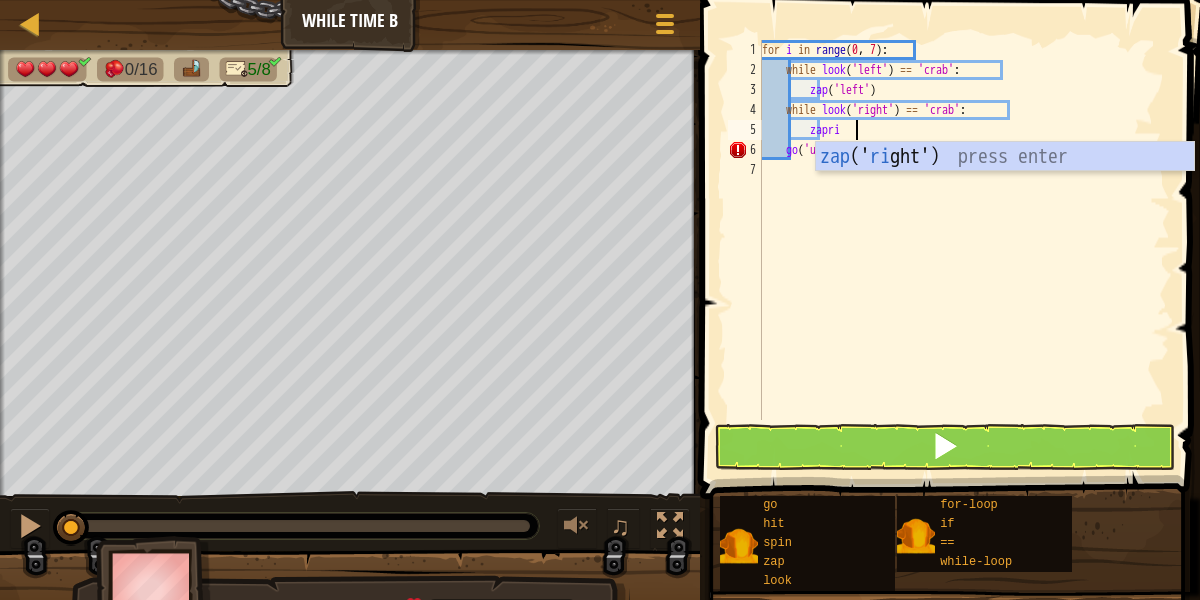 type on "zapright" 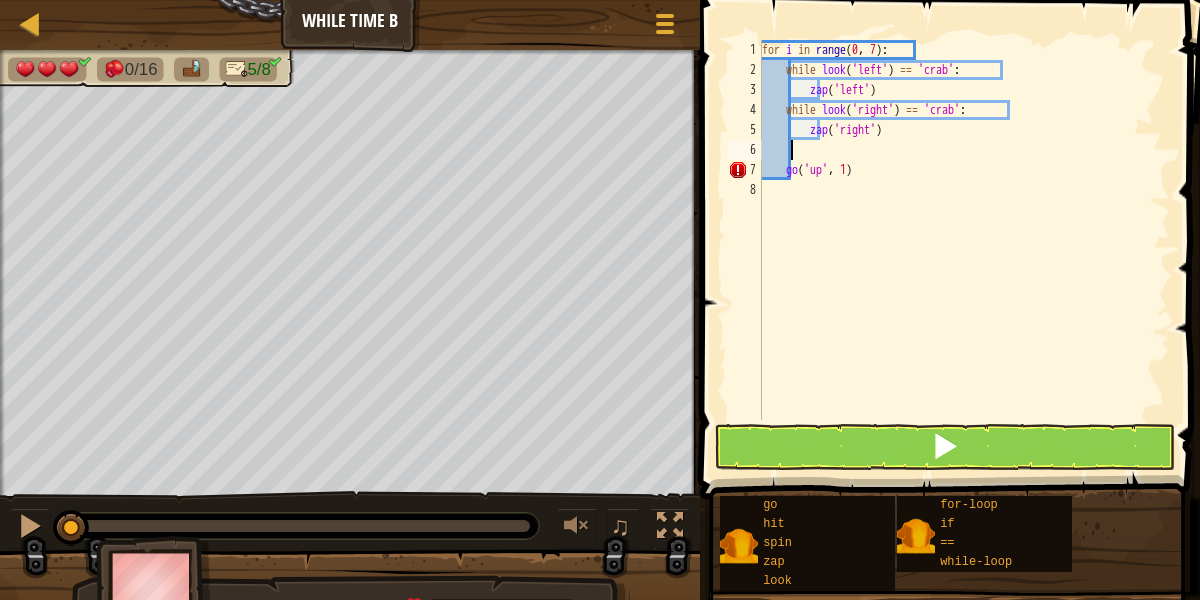 scroll, scrollTop: 9, scrollLeft: 2, axis: both 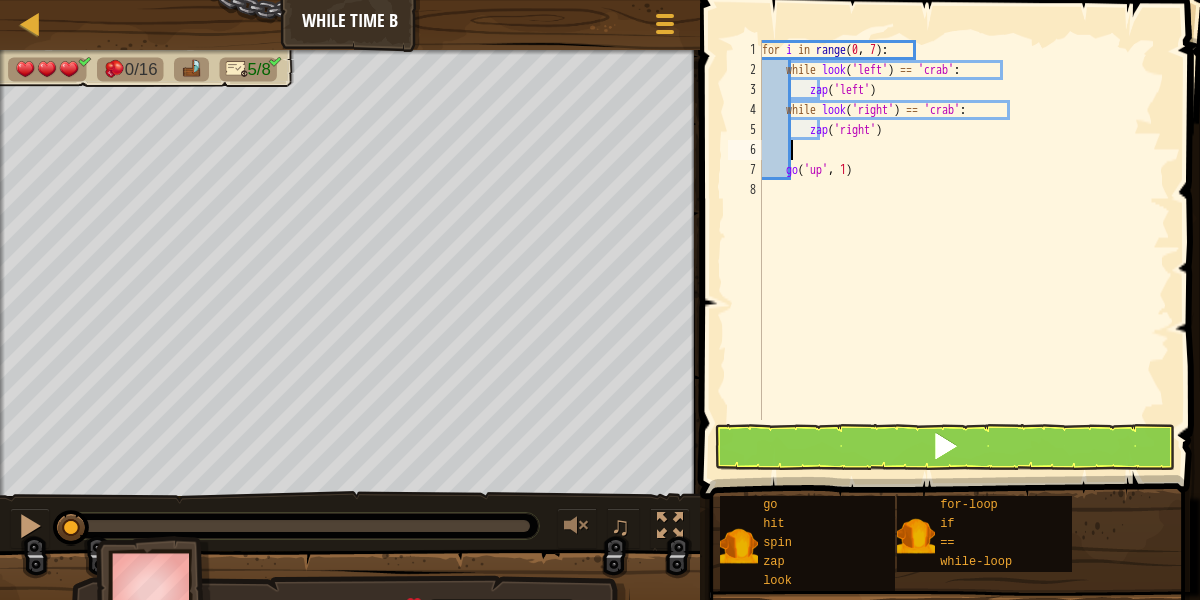 type 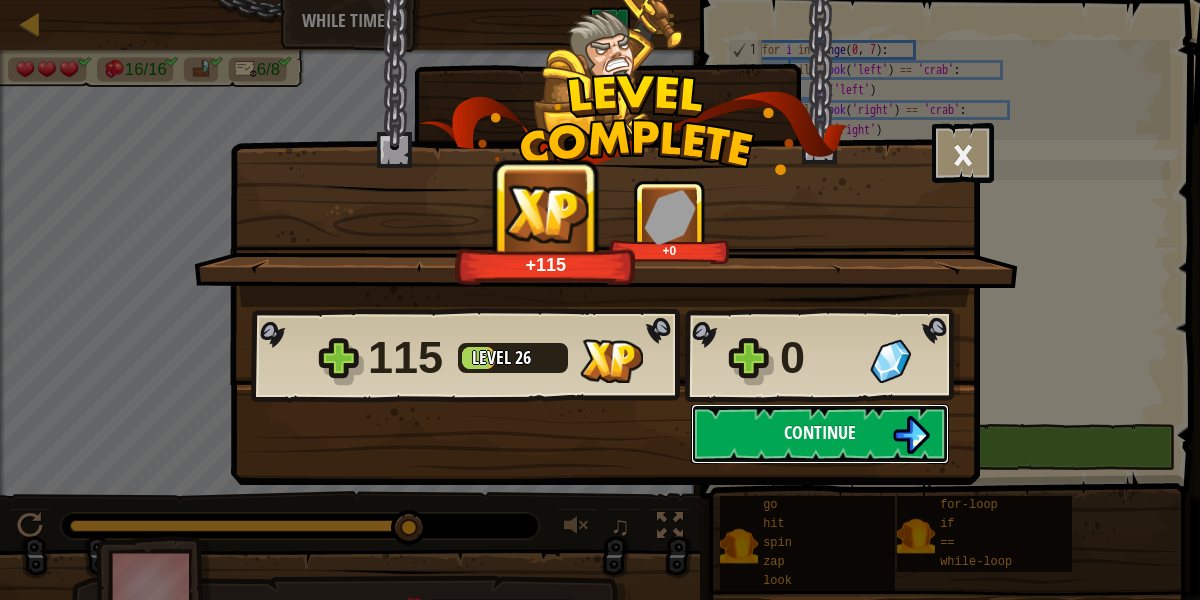 click on "Continue" at bounding box center (820, 434) 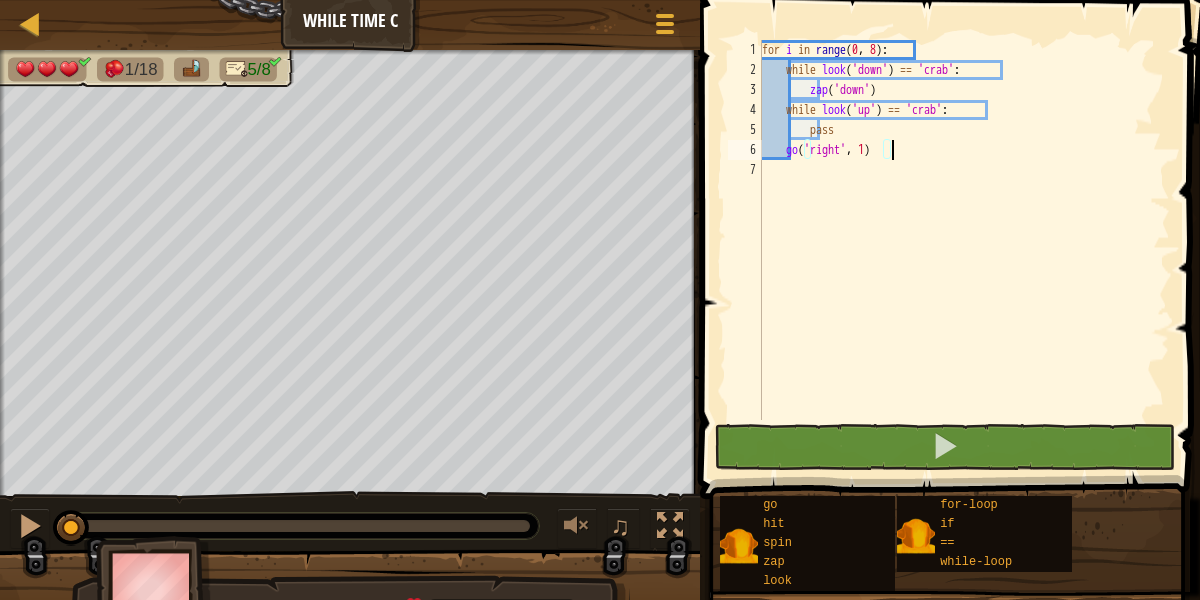 click on "for   i   in   range ( 0 ,   8 ) :      while   look ( 'down' )   ==   'crab' :          zap ( 'down' )      while   look ( 'up' )   ==   'crab' :          pass      go ( 'right' ,   1 )" at bounding box center [964, 250] 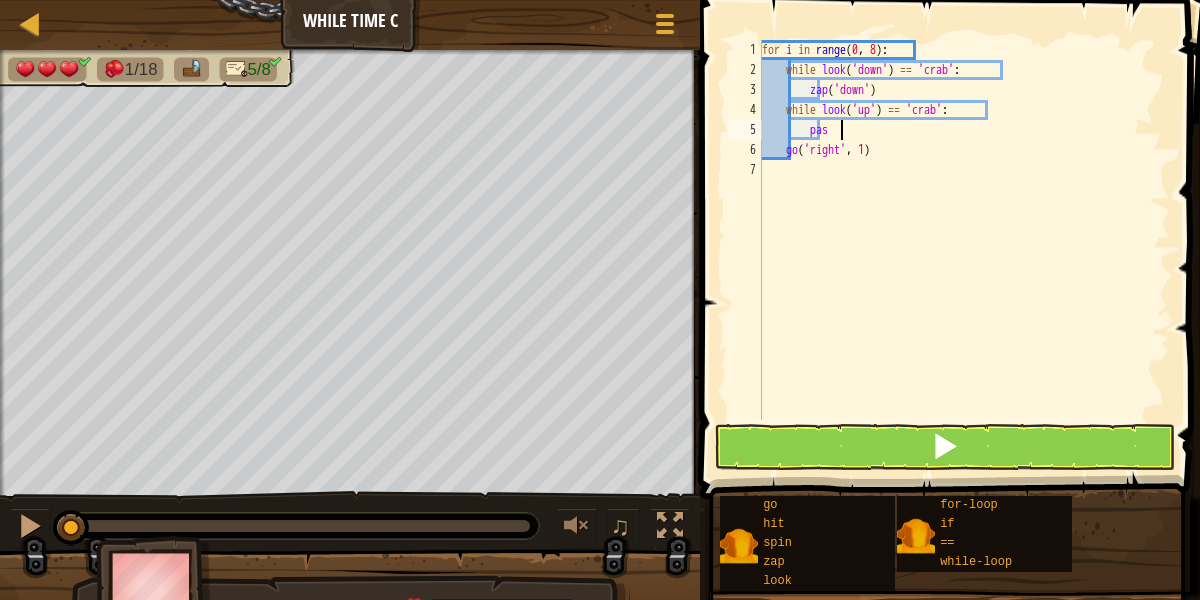 type on "p" 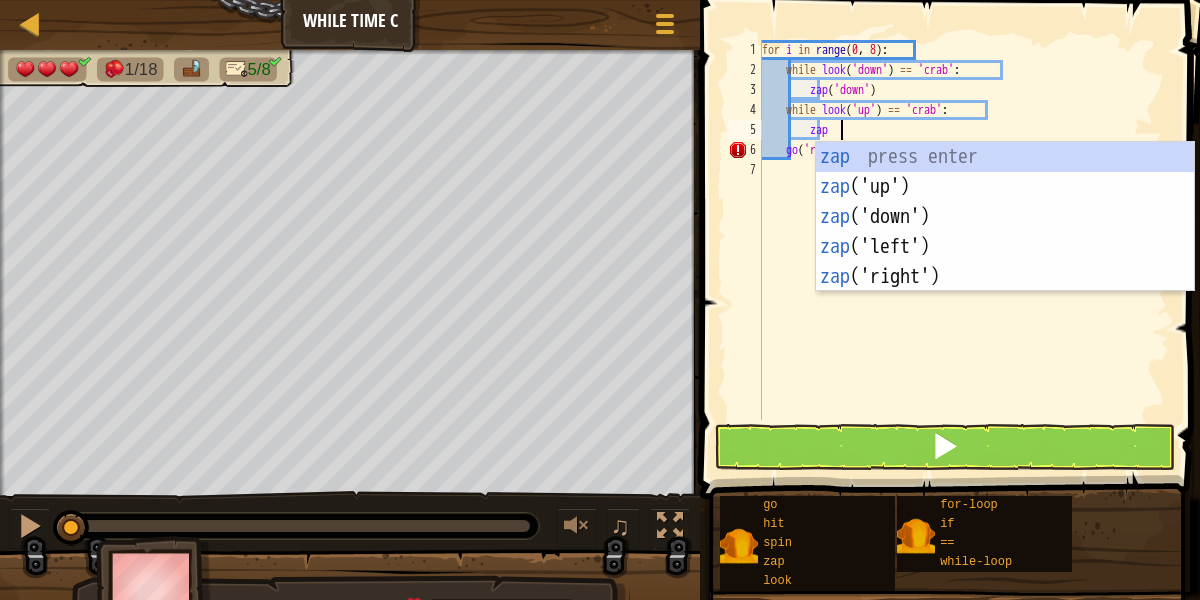 type on "zapup" 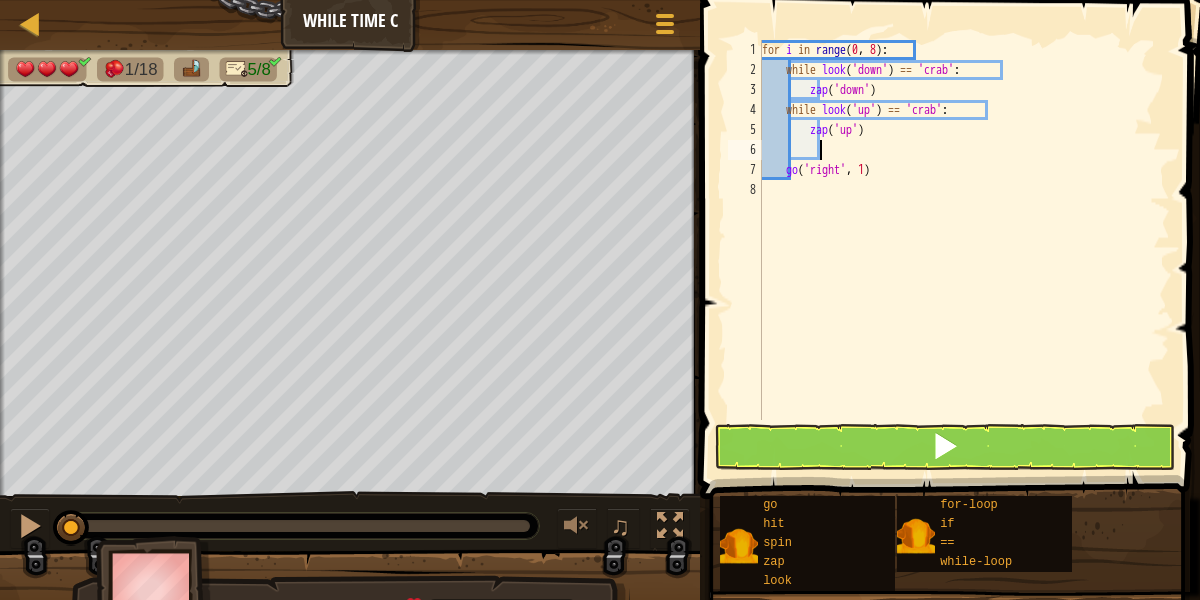 type 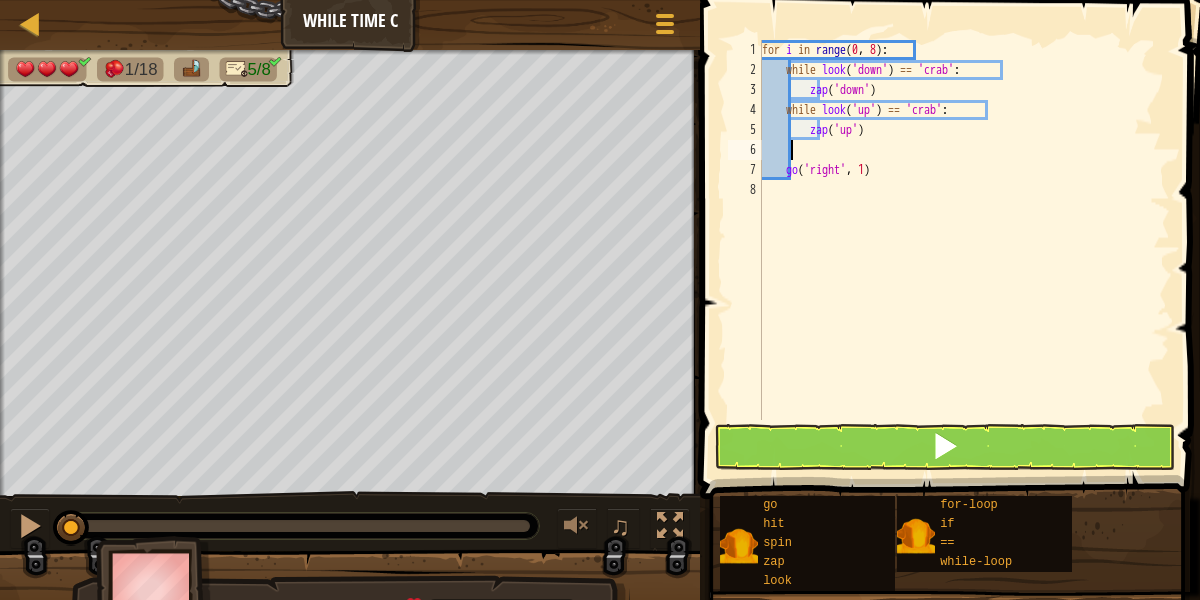 scroll, scrollTop: 9, scrollLeft: 2, axis: both 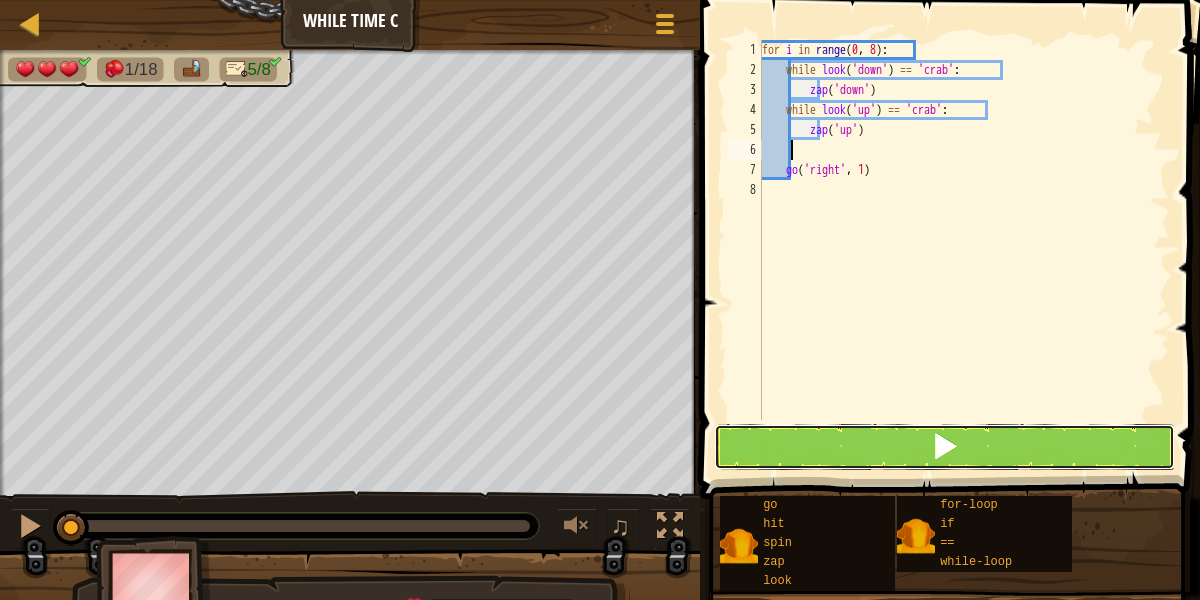 click at bounding box center (945, 447) 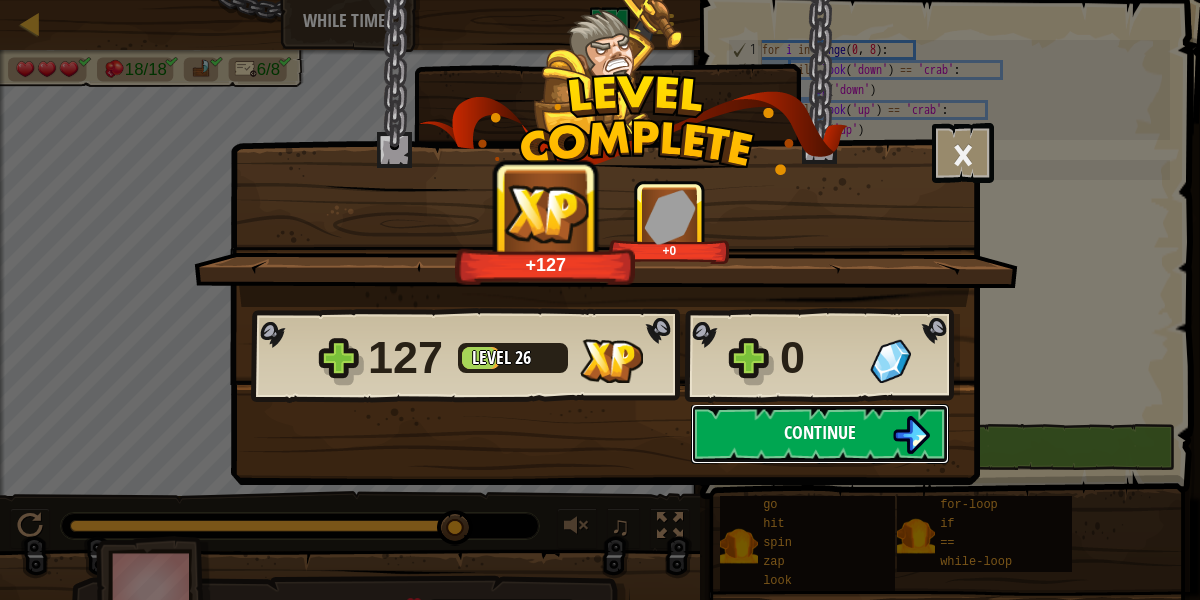click on "Continue" at bounding box center (820, 432) 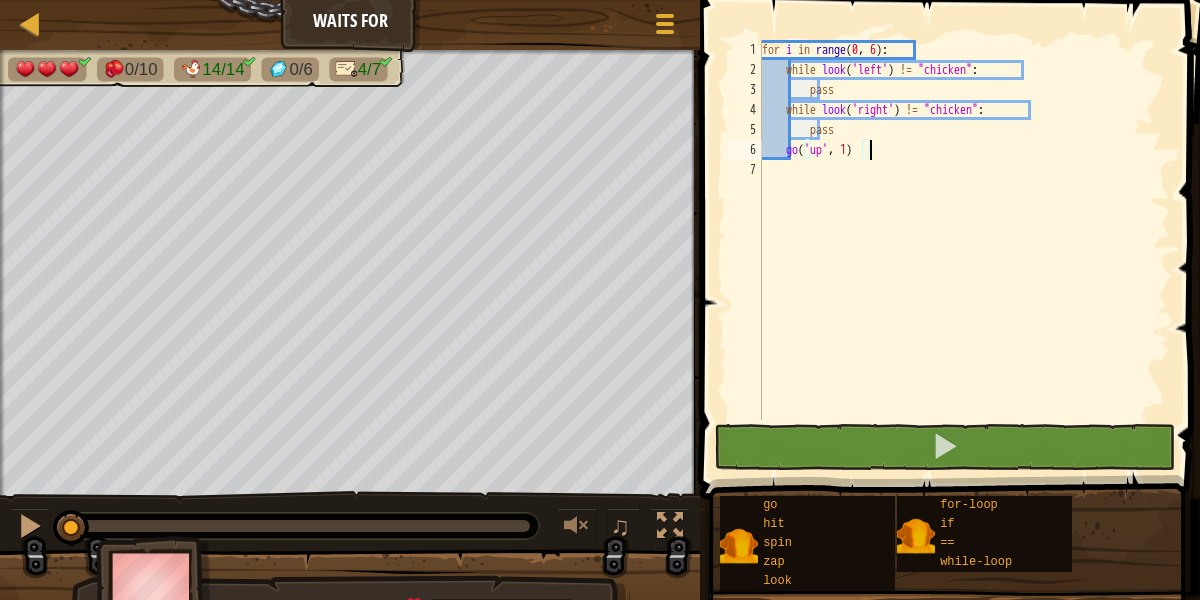 click on "for   i   in   range ( 0 ,   6 ) :      while   look ( 'left' )   !=   "chicken" :          pass      while   look ( 'right' )   !=   "chicken" :          pass      go ( 'up' ,   1 )" at bounding box center (964, 250) 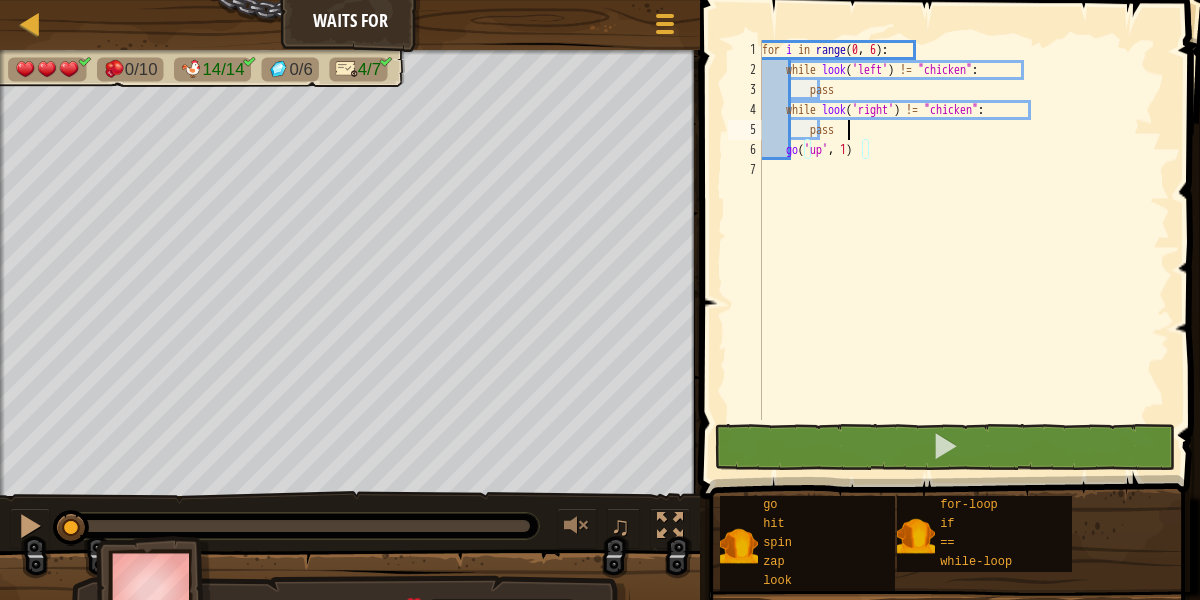 click on "for   i   in   range ( 0 ,   6 ) :      while   look ( 'left' )   !=   "chicken" :          pass      while   look ( 'right' )   !=   "chicken" :          pass      go ( 'up' ,   1 )" at bounding box center [964, 250] 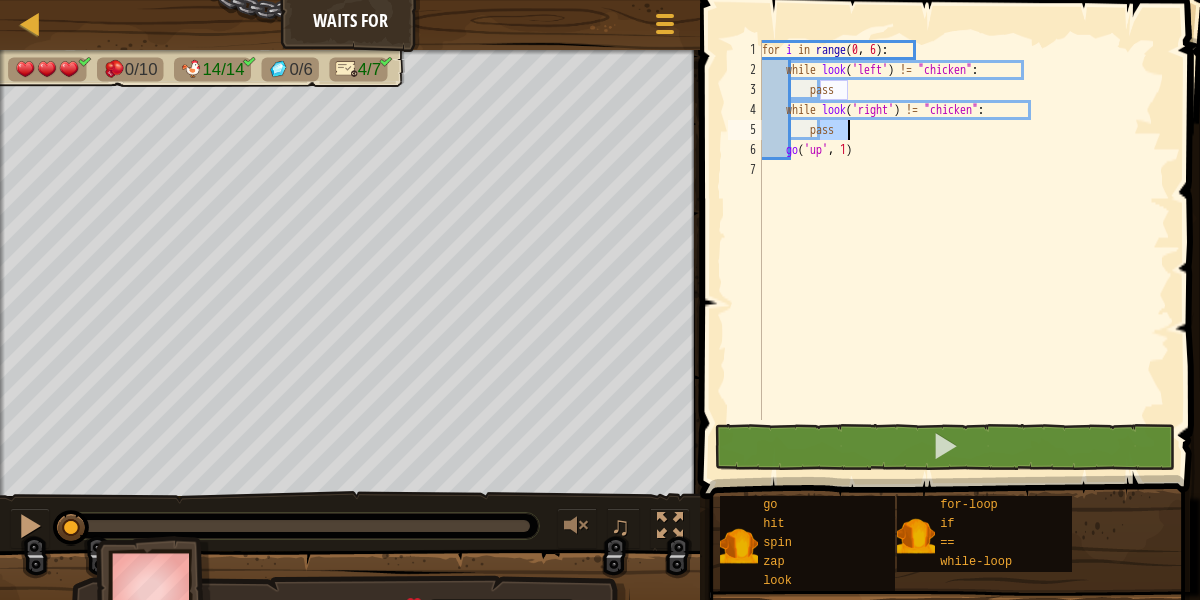 click on "for   i   in   range ( 0 ,   6 ) :      while   look ( 'left' )   !=   "chicken" :          pass      while   look ( 'right' )   !=   "chicken" :          pass      go ( 'up' ,   1 )" at bounding box center (964, 250) 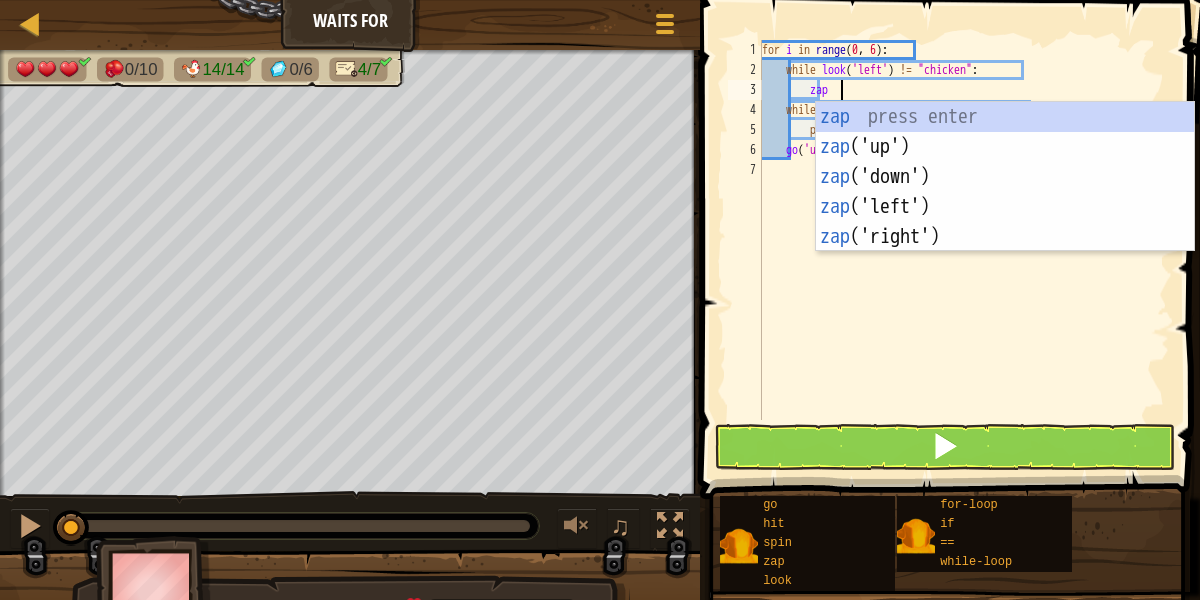 scroll, scrollTop: 9, scrollLeft: 6, axis: both 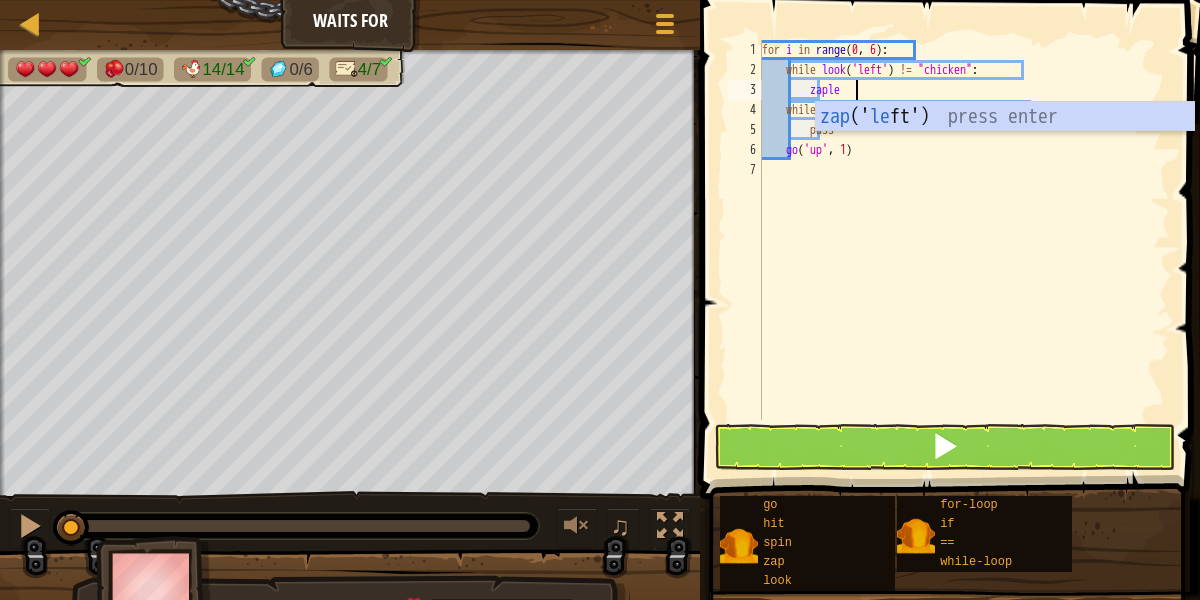 type on "zaplef" 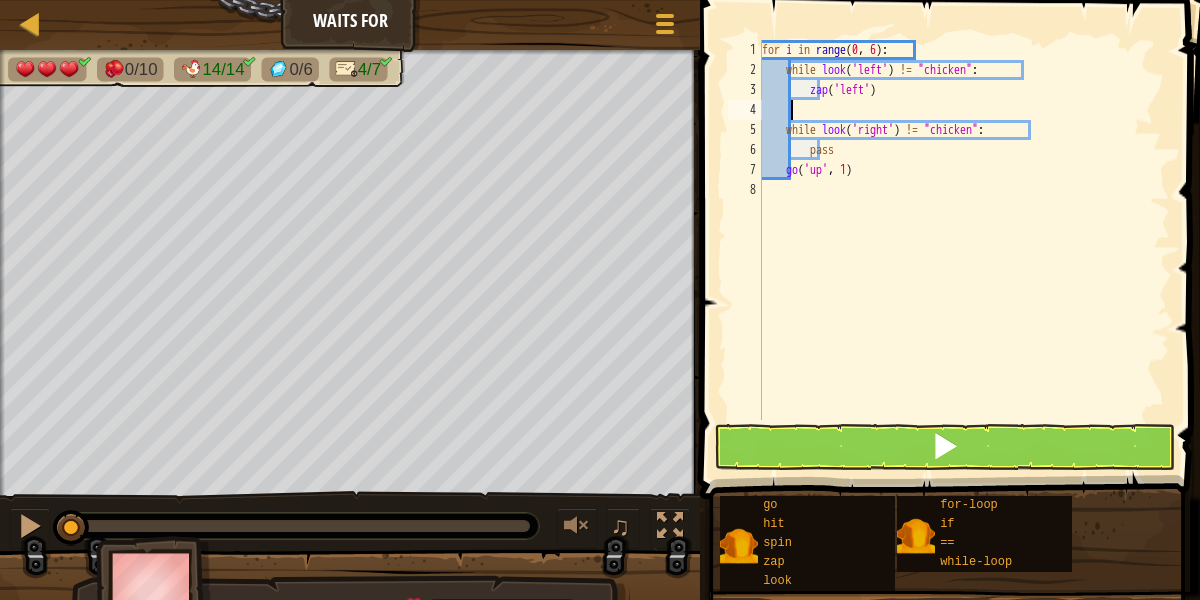 scroll, scrollTop: 9, scrollLeft: 0, axis: vertical 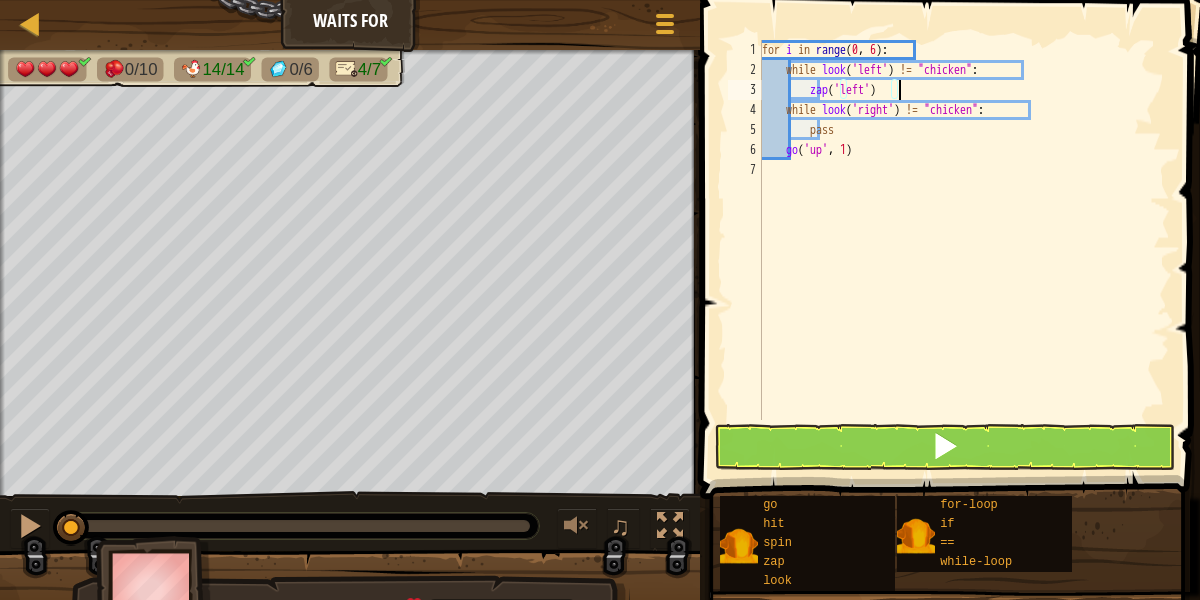 click on "for   i   in   range ( 0 ,   6 ) :      while   look ( 'left' )   !=   "chicken" :          zap ( 'left' )      while   look ( 'right' )   !=   "chicken" :          pass      go ( 'up' ,   1 )" at bounding box center [964, 250] 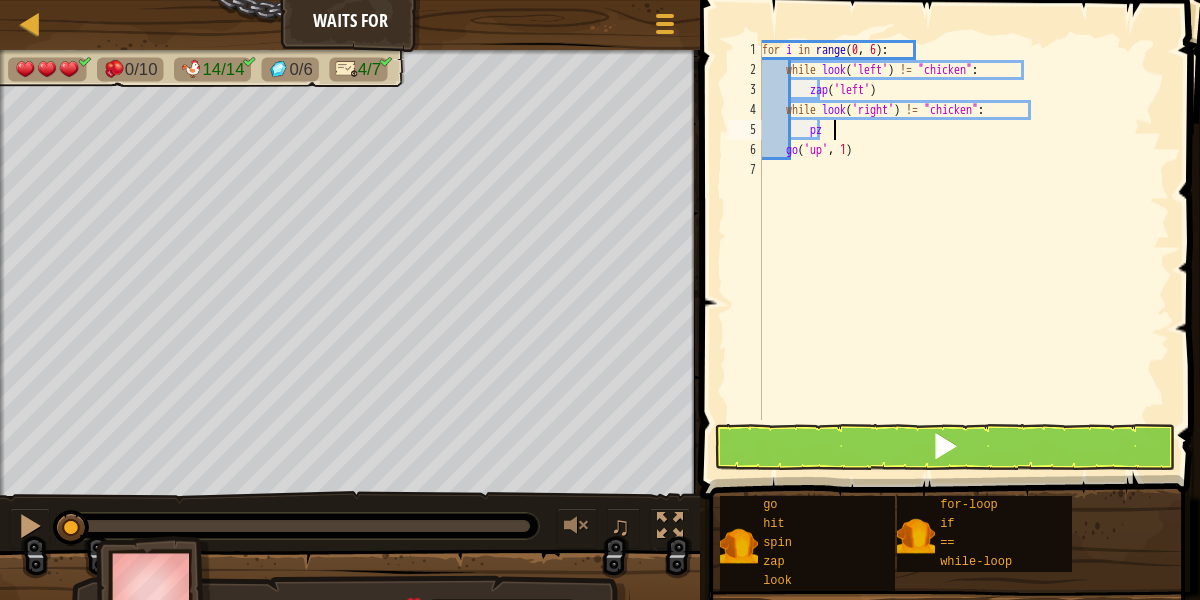type on "p" 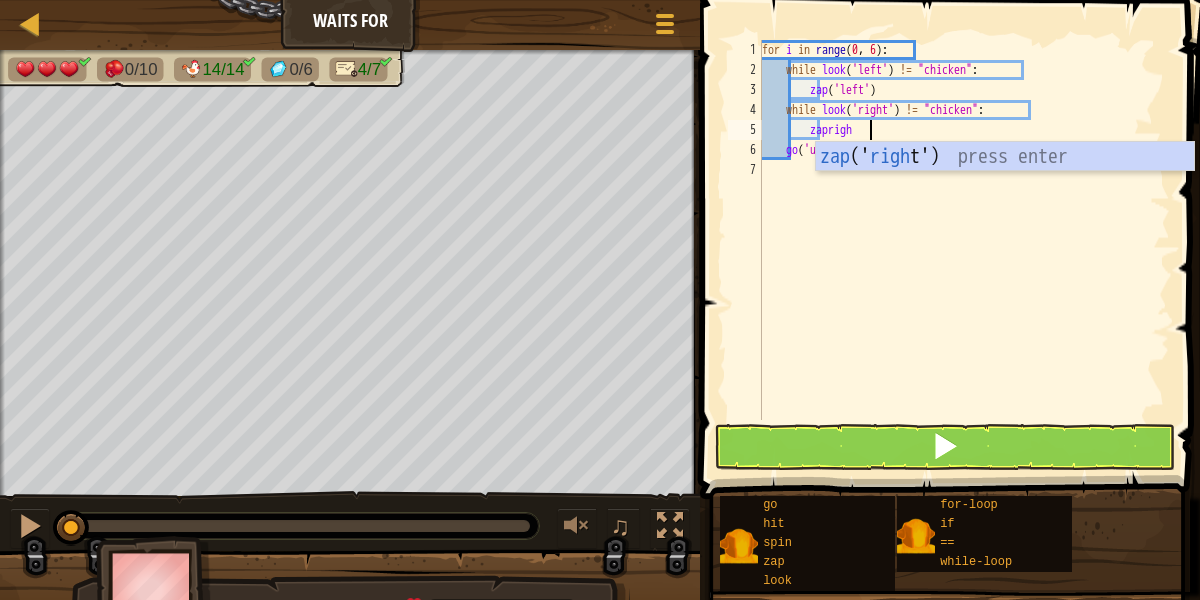type on "zapright" 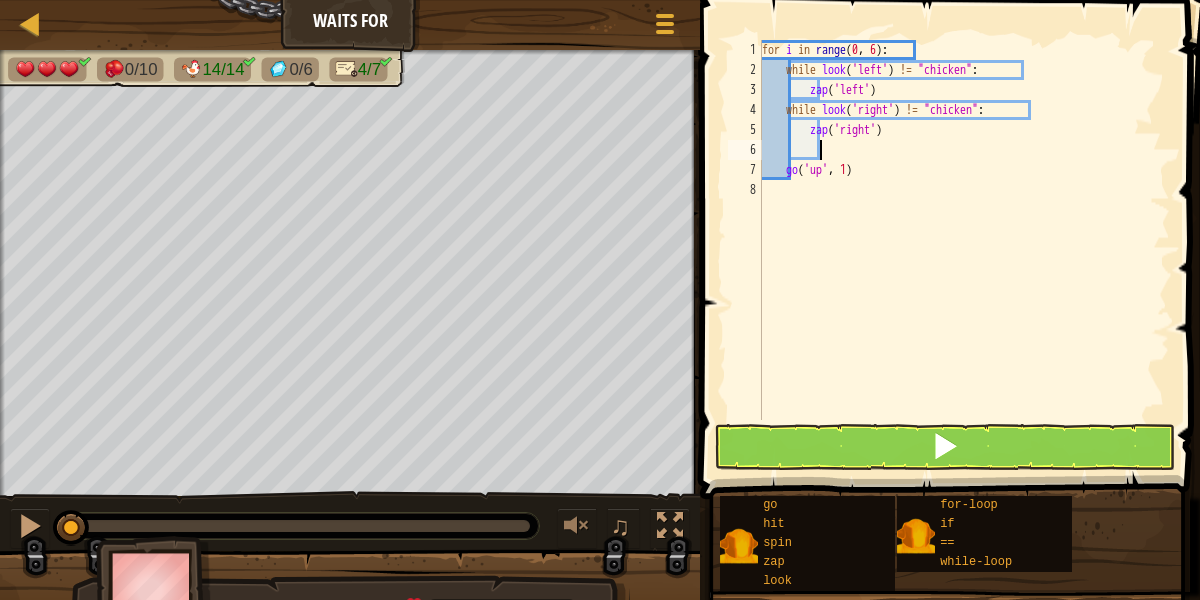 type 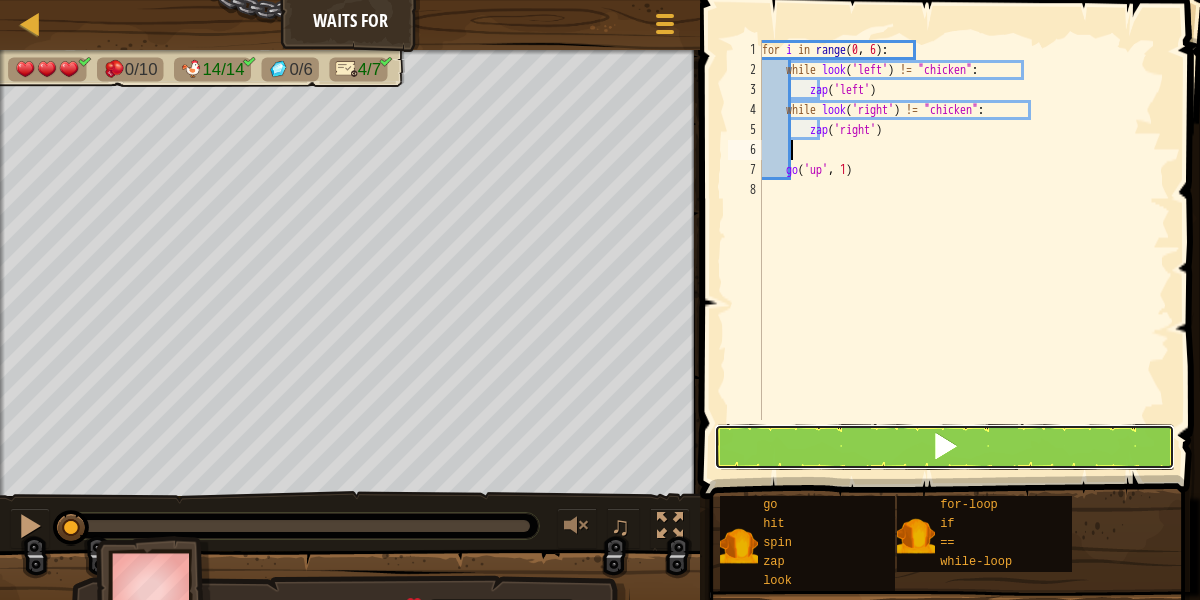 click at bounding box center (945, 447) 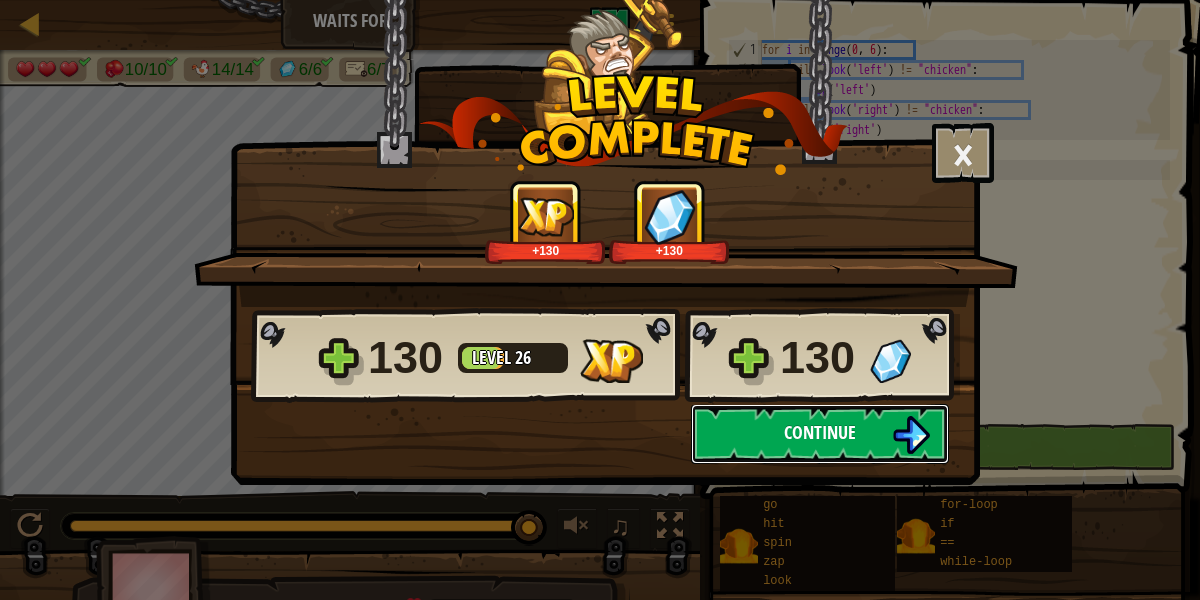 click on "Continue" at bounding box center [820, 434] 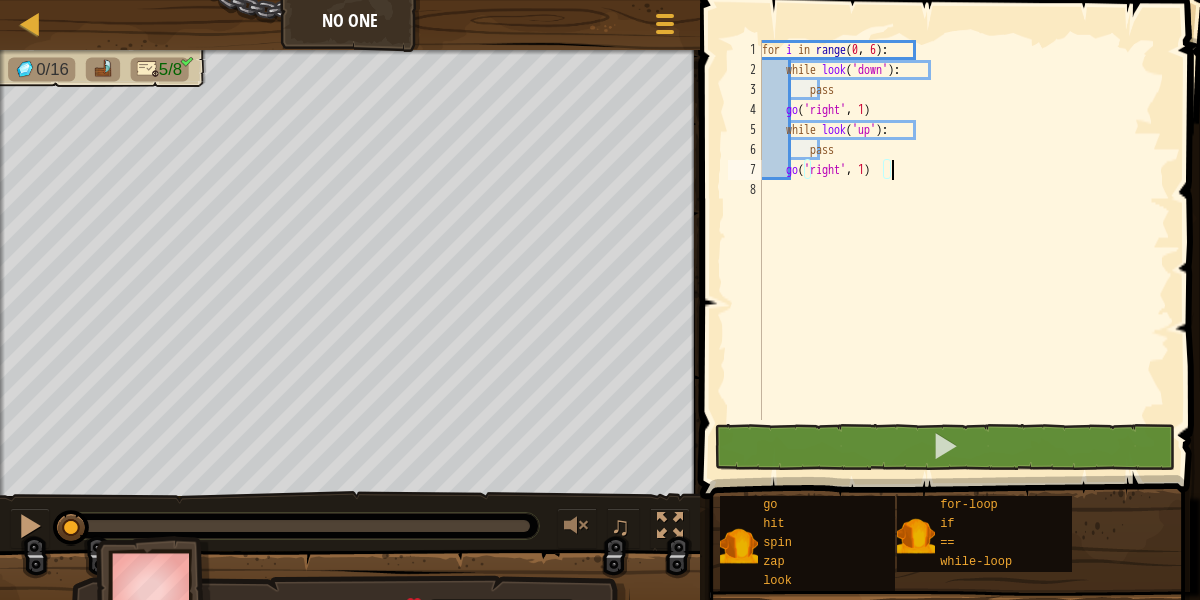 click on "for   i   in   range ( 0 ,   6 ) :      while   look ( 'down' ) :          pass      go ( 'right' ,   1 )      while   look ( 'up' ) :          pass      go ( 'right' ,   1 )" at bounding box center [964, 250] 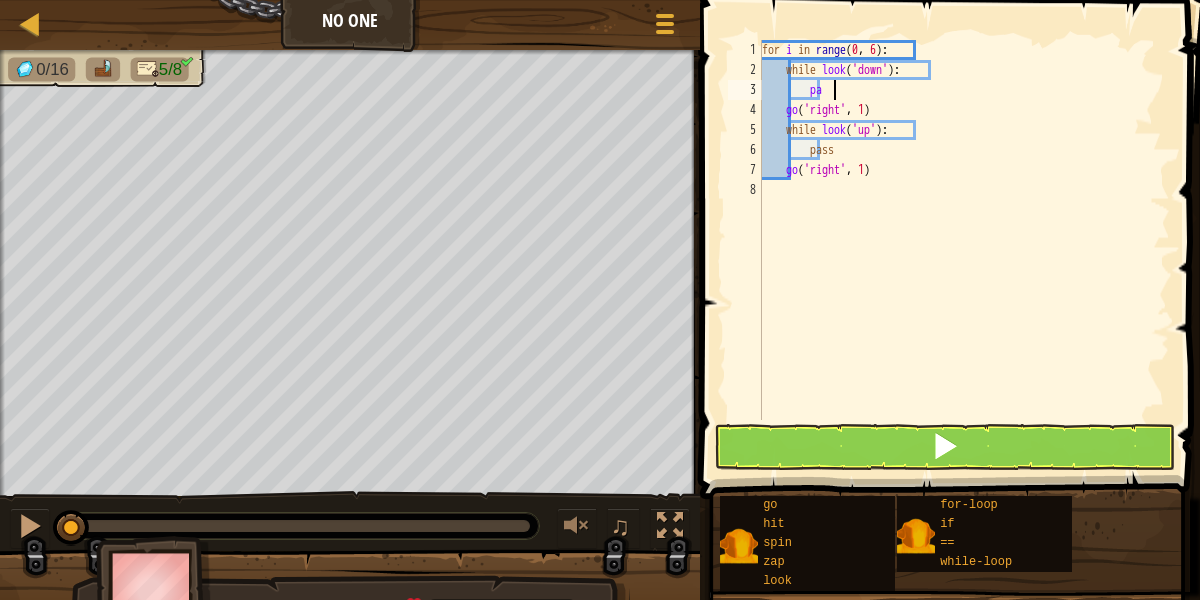 type on "p" 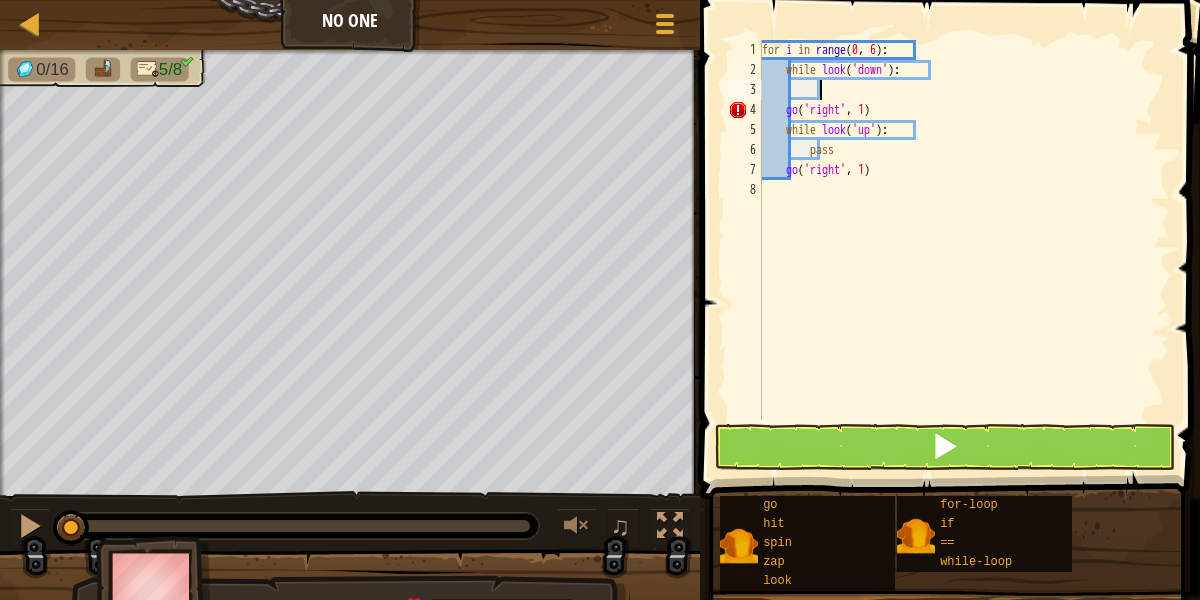 click on "for   i   in   range ( 0 ,   6 ) :      while   look ( 'down' ) :               go ( 'right' ,   1 )      while   look ( 'up' ) :          pass      go ( 'right' ,   1 )" at bounding box center [964, 250] 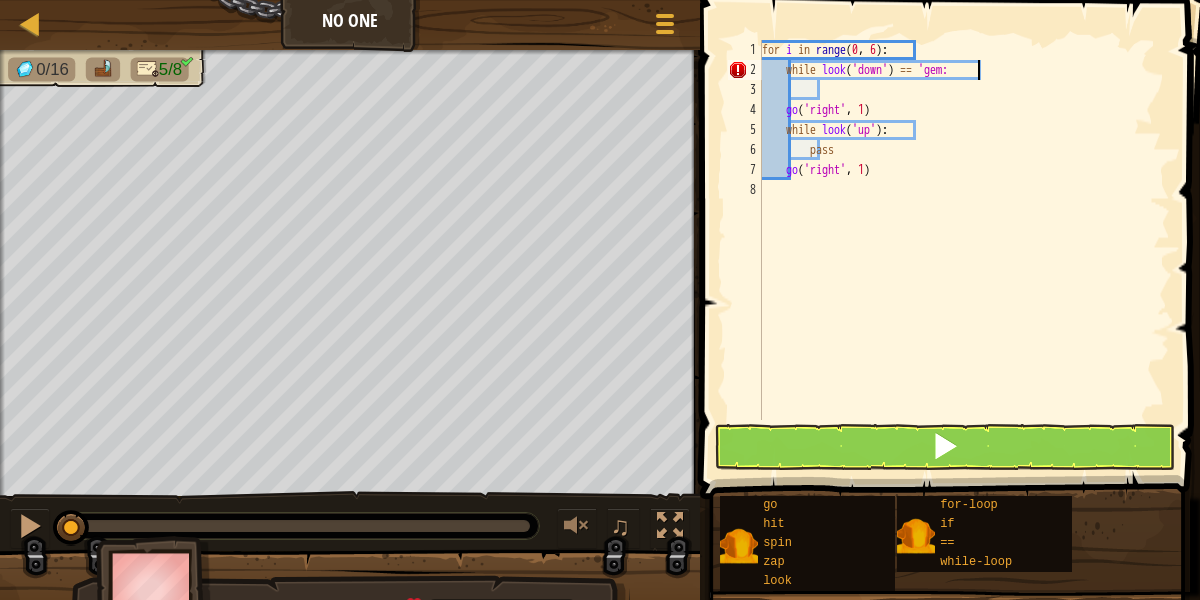 scroll, scrollTop: 9, scrollLeft: 18, axis: both 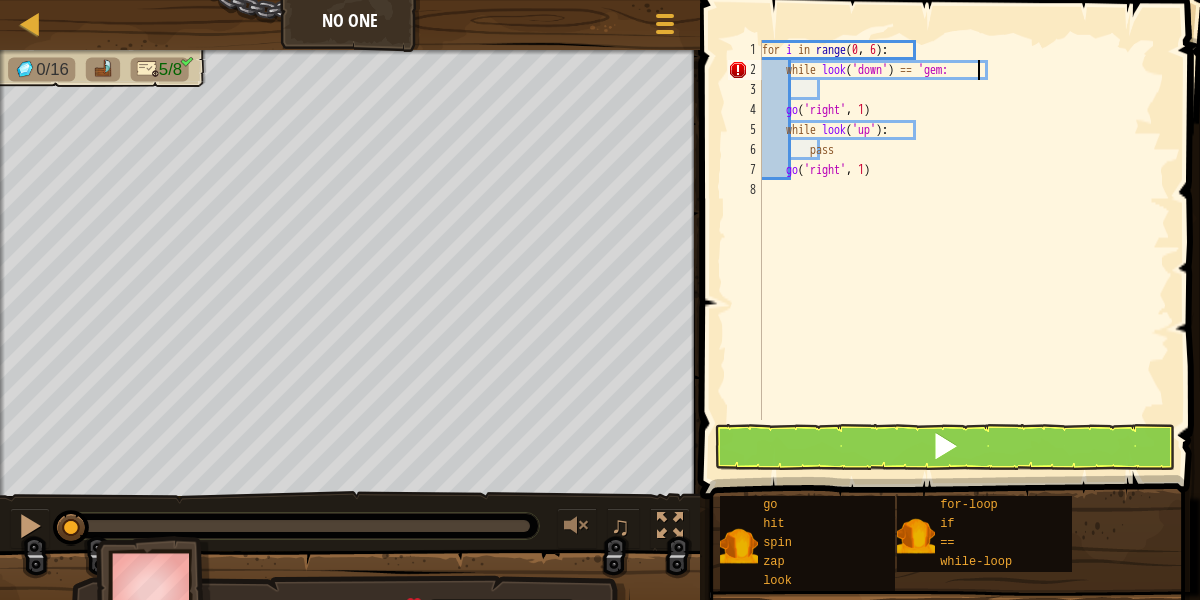 type on "while look('down') == 'gem':" 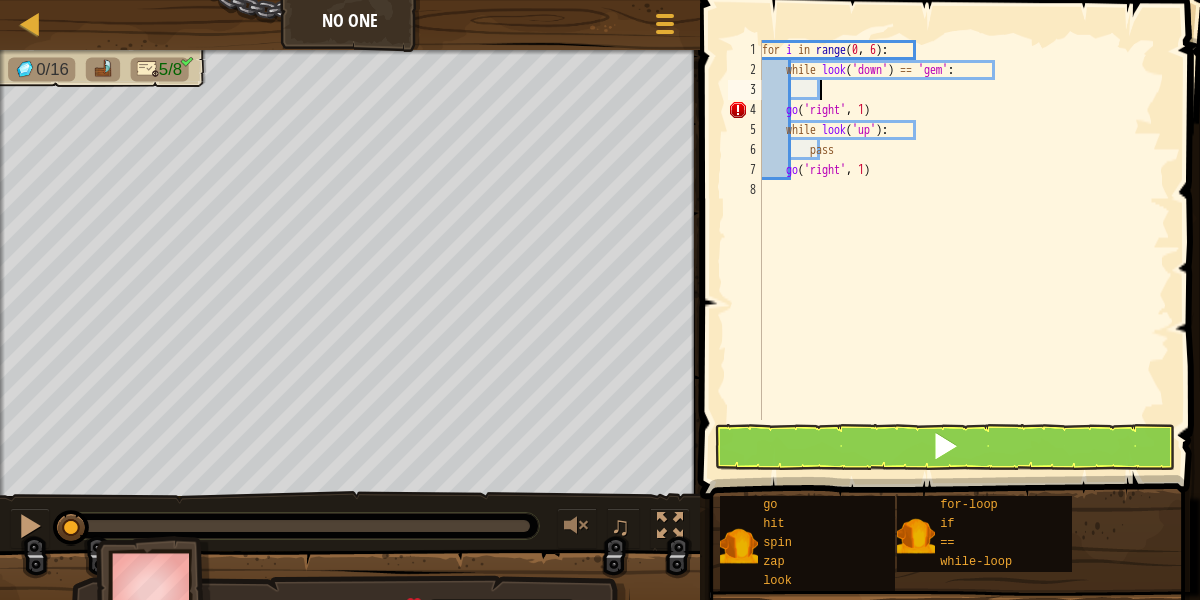 scroll, scrollTop: 9, scrollLeft: 4, axis: both 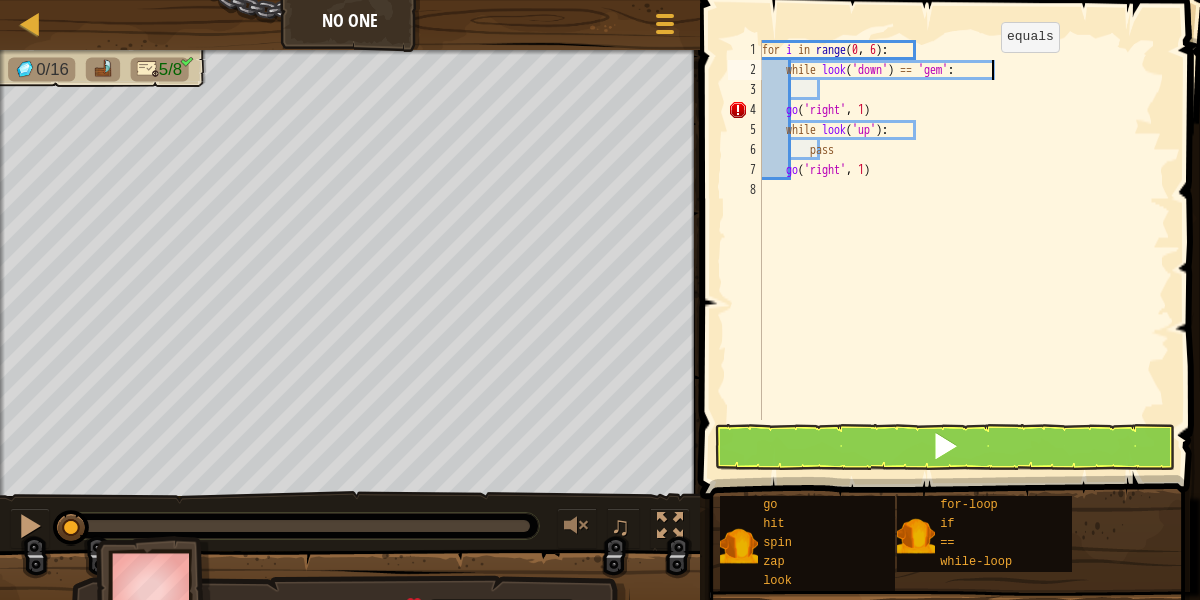click on "for   i   in   range ( 0 ,   6 ) :      while   look ( 'down' )   ==   'gem' :               go ( 'right' ,   1 )      while   look ( 'up' ) :          pass      go ( 'right' ,   1 )" at bounding box center [964, 250] 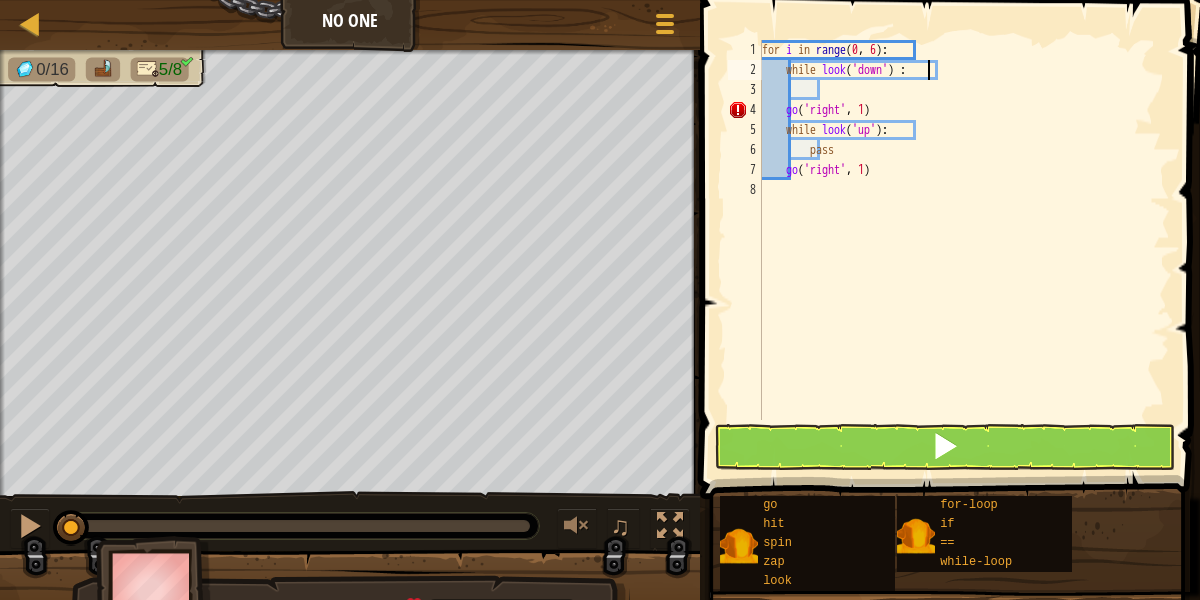 type on "while look('down'):" 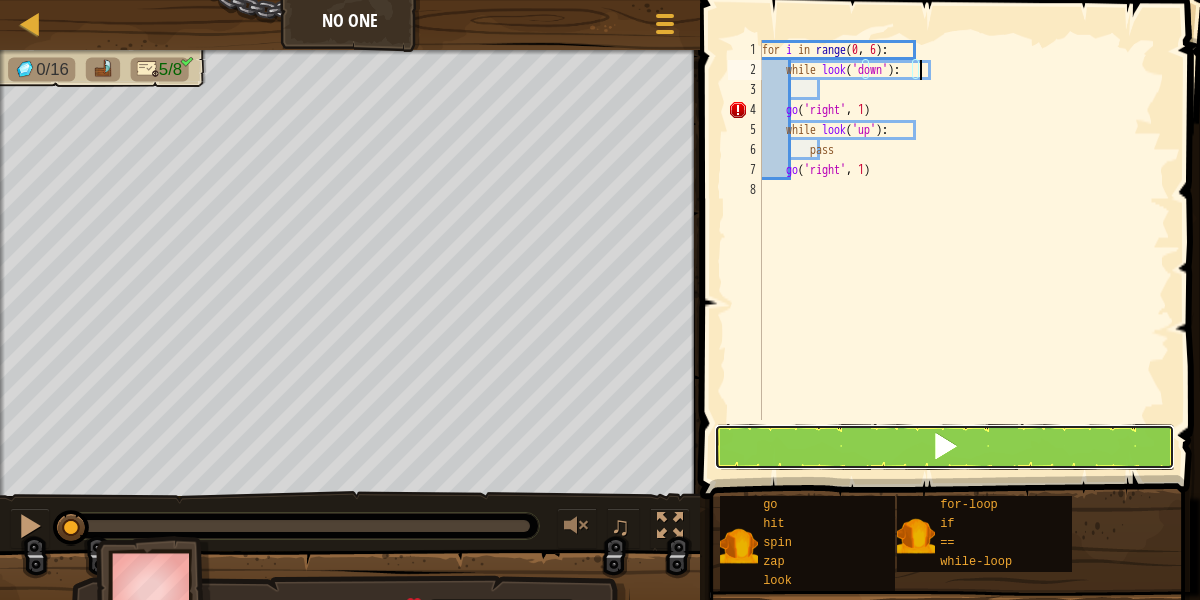click at bounding box center [945, 447] 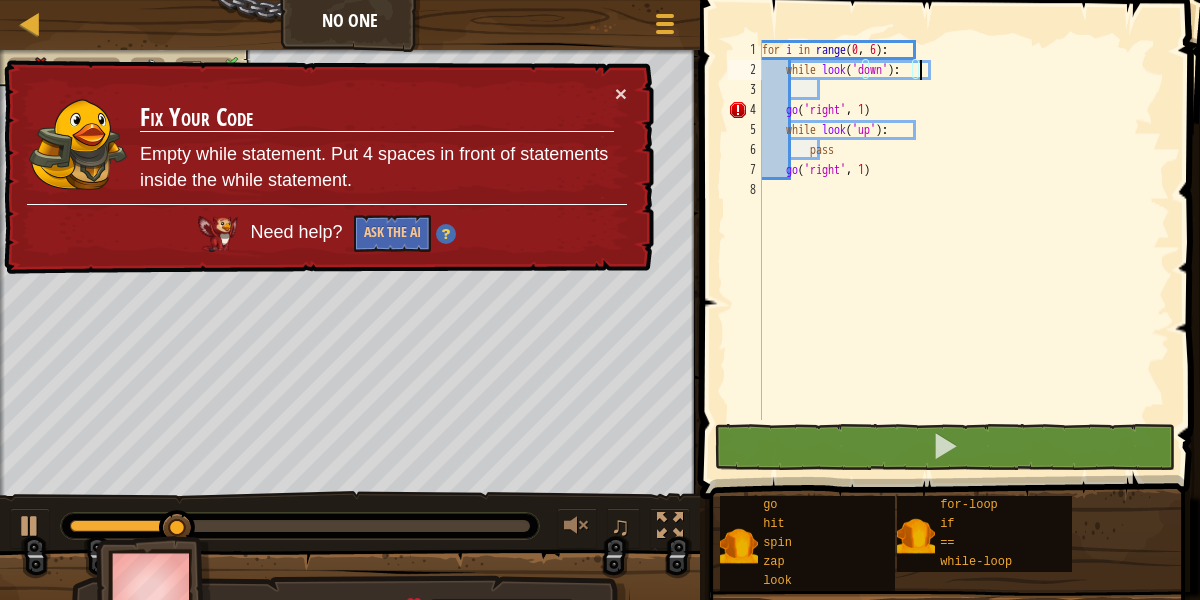 click on "for   i   in   range ( 0 ,   6 ) :      while   look ( 'down' ) :               go ( 'right' ,   1 )      while   look ( 'up' ) :          pass      go ( 'right' ,   1 )" at bounding box center (964, 250) 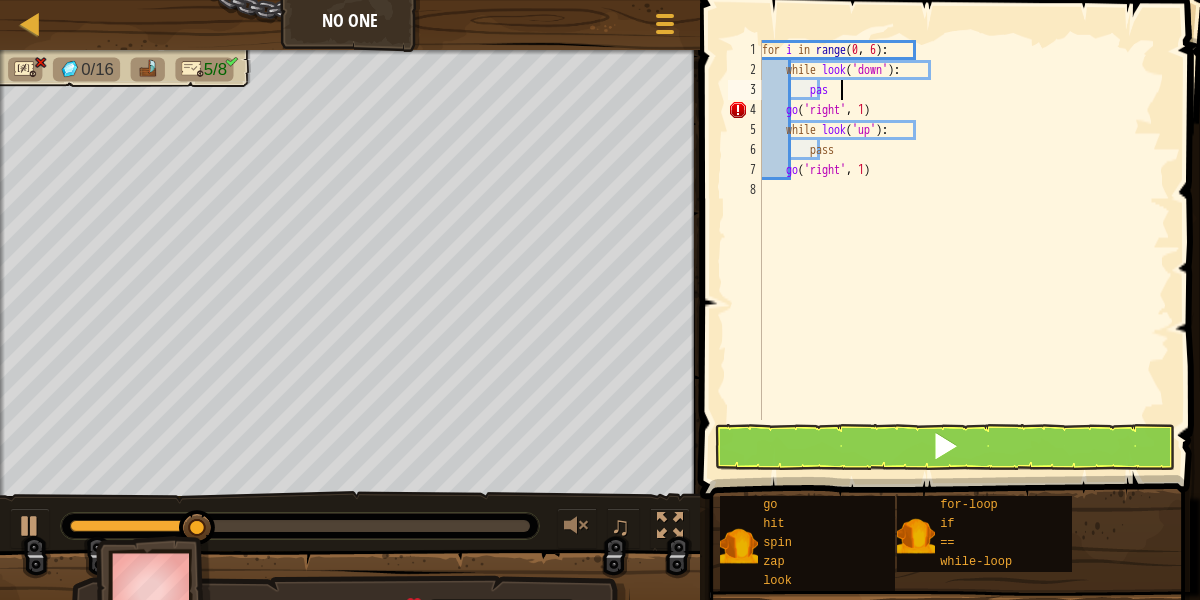 scroll, scrollTop: 9, scrollLeft: 6, axis: both 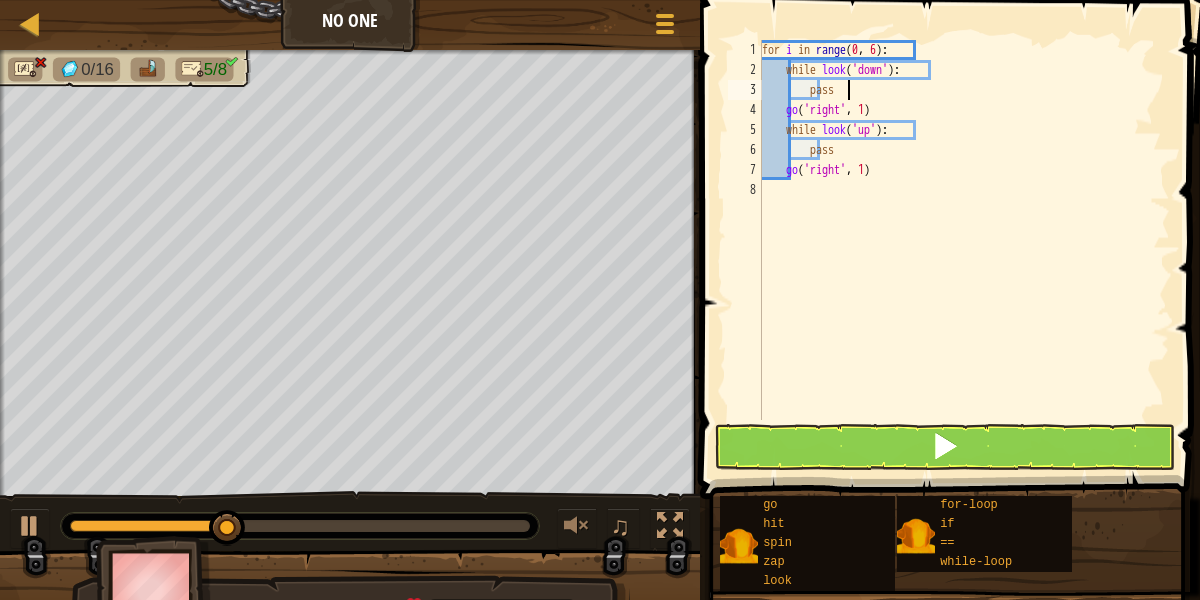 click at bounding box center (945, 447) 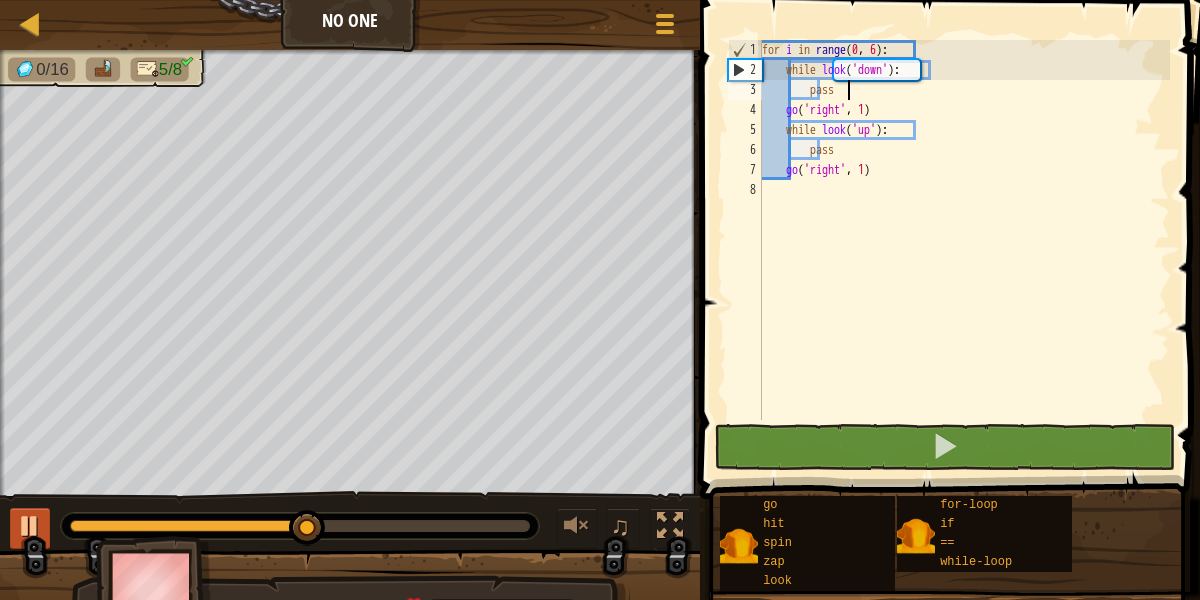 click at bounding box center (30, 526) 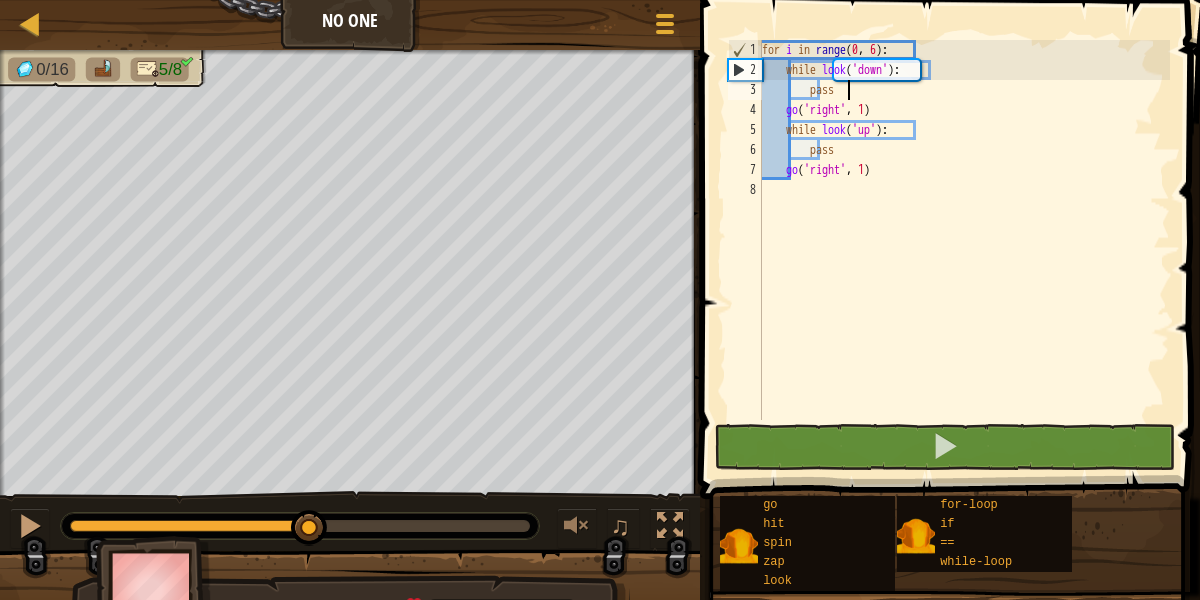 click on "for   i   in   range ( 0 ,   6 ) :      while   look ( 'down' ) :          pass      go ( 'right' ,   1 )      while   look ( 'up' ) :          pass      go ( 'right' ,   1 )" at bounding box center (964, 250) 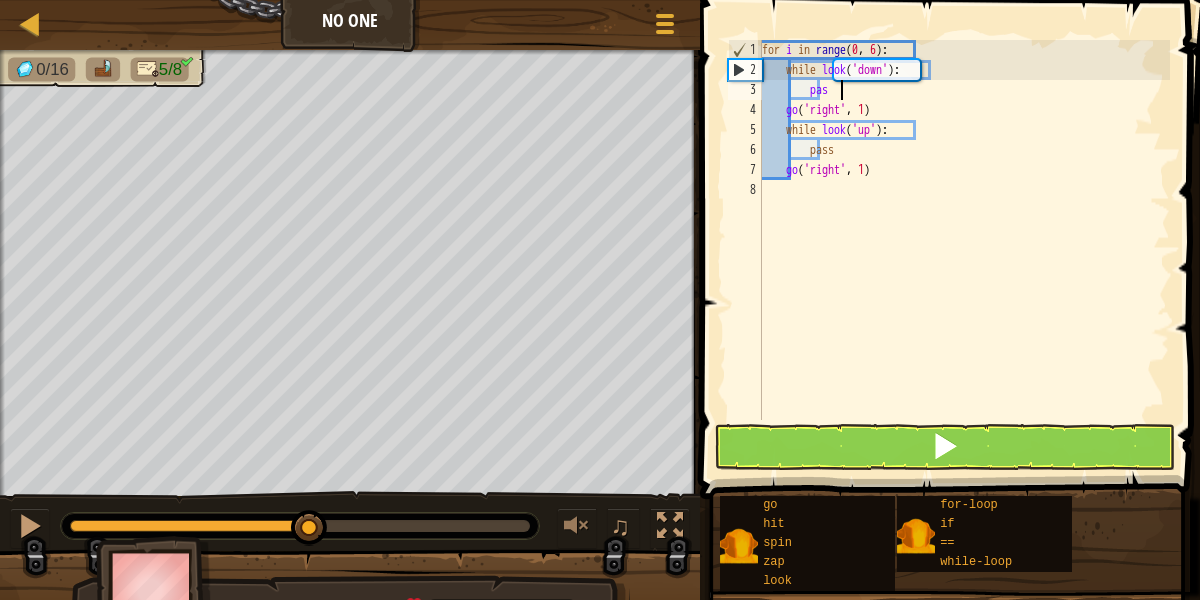 type on "p" 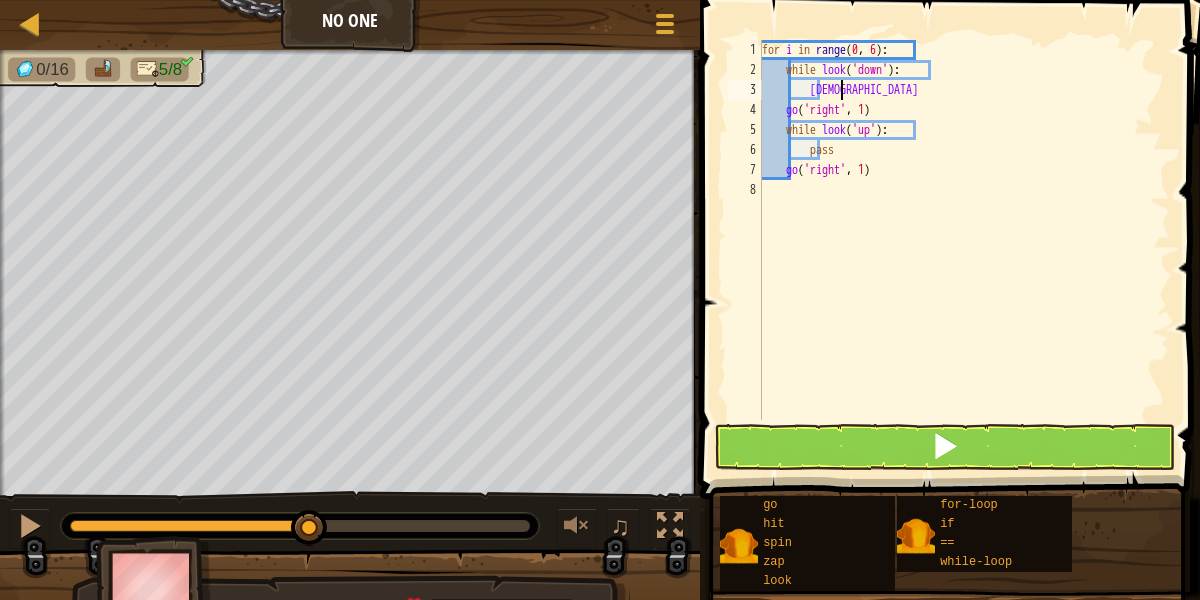 type on "godo" 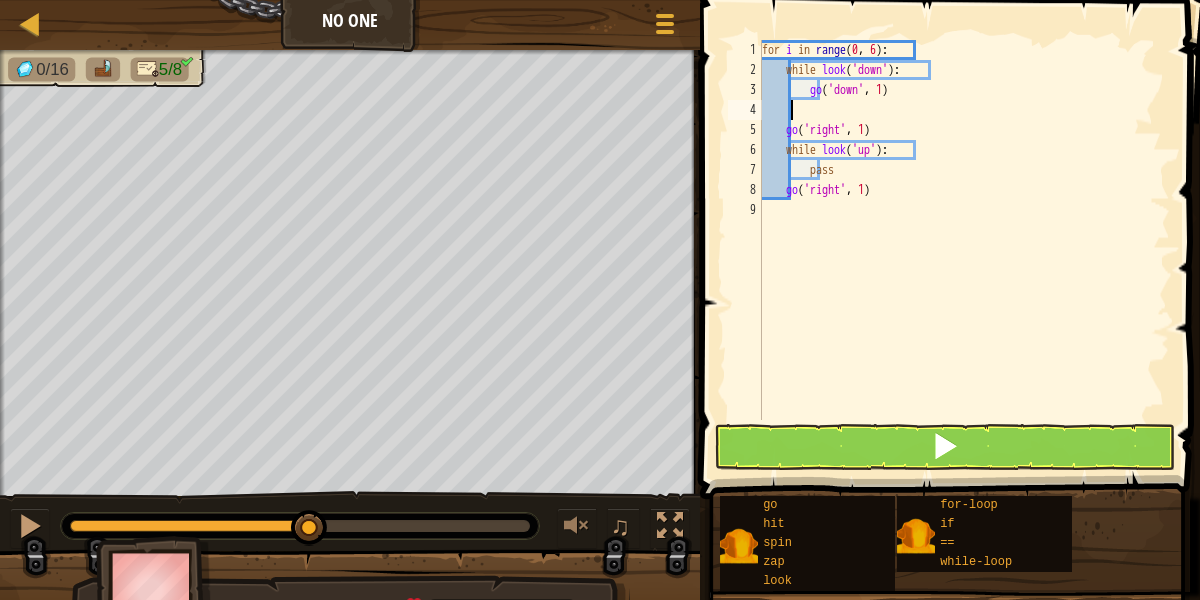 scroll, scrollTop: 9, scrollLeft: 2, axis: both 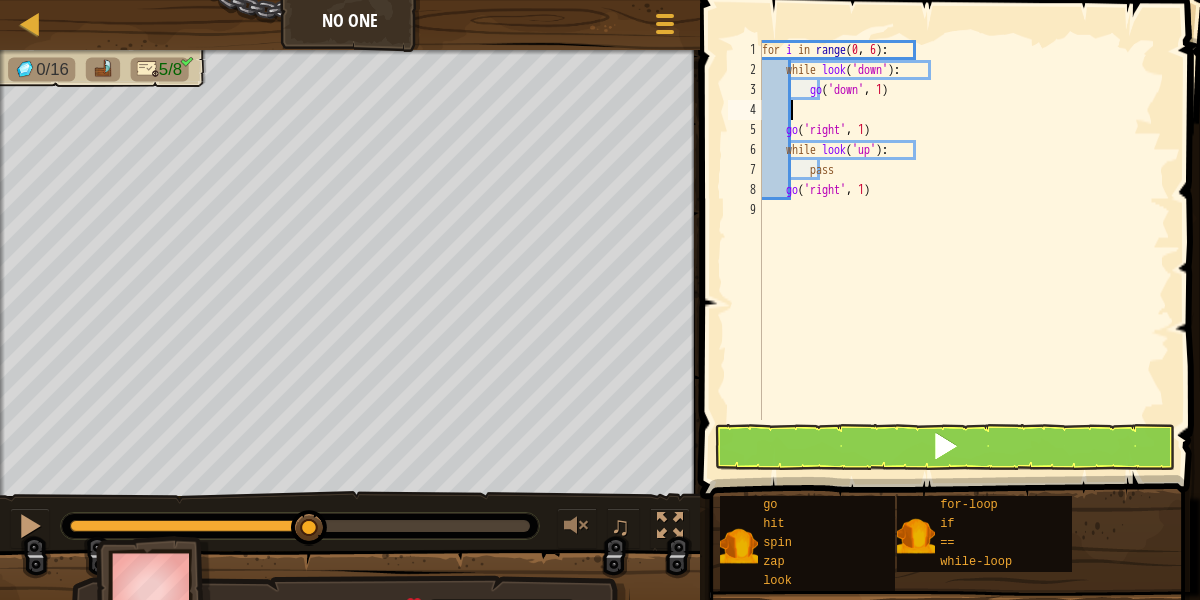 click at bounding box center (945, 447) 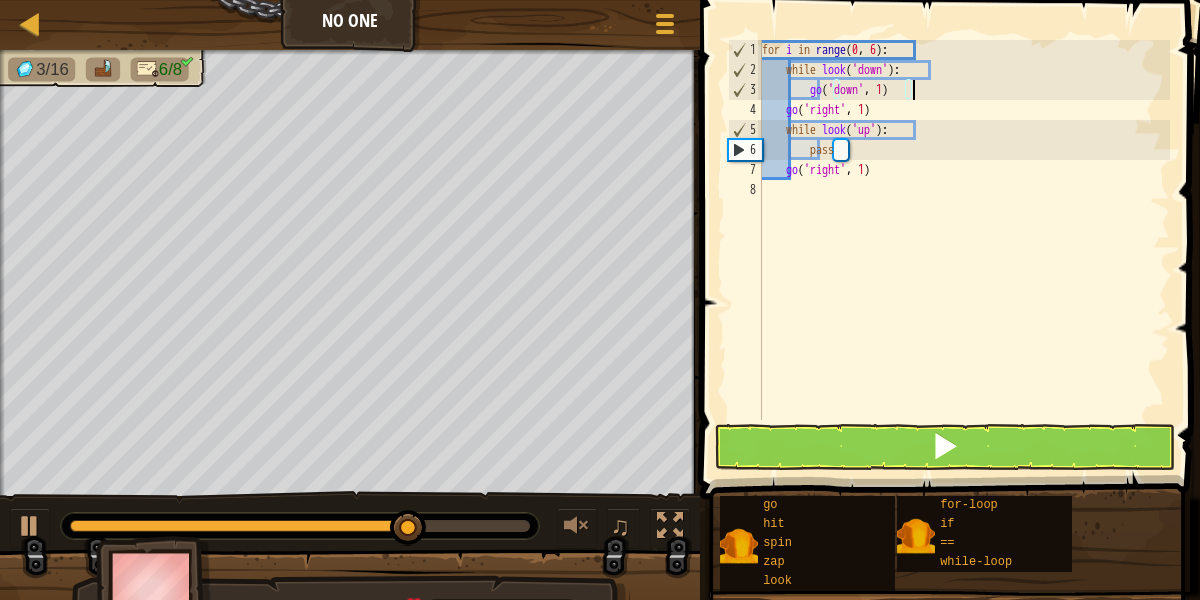 click on "for   i   in   range ( 0 ,   6 ) :      while   look ( 'down' ) :          go ( 'down' ,   1 )      go ( 'right' ,   1 )      while   look ( 'up' ) :          pass      go ( 'right' ,   1 )" at bounding box center [964, 250] 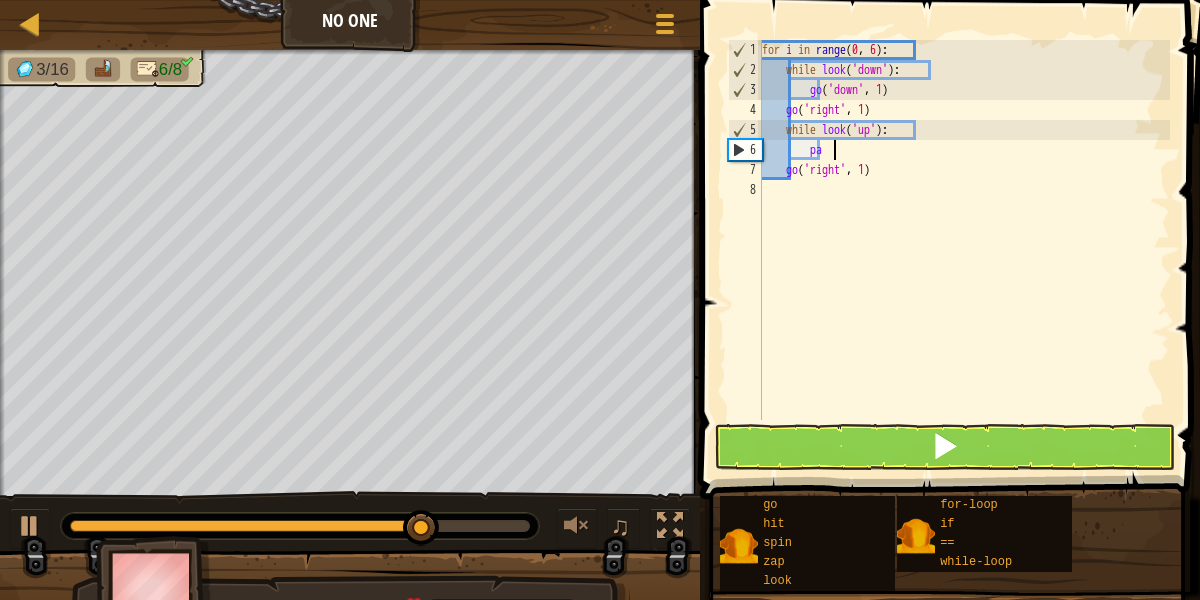 type on "p" 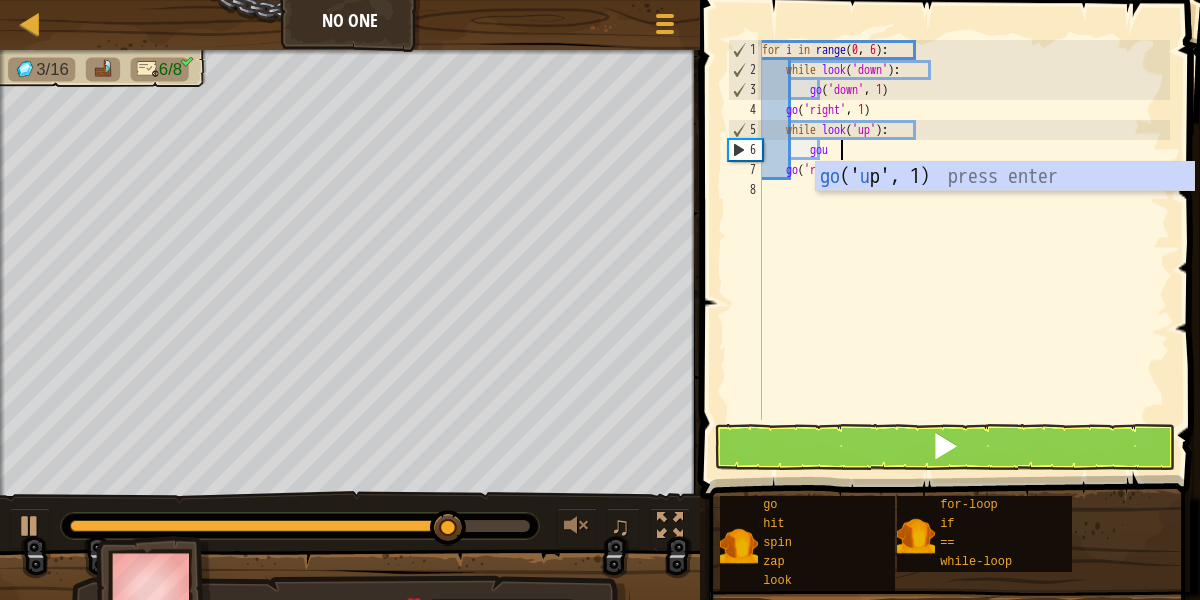 type on "goup" 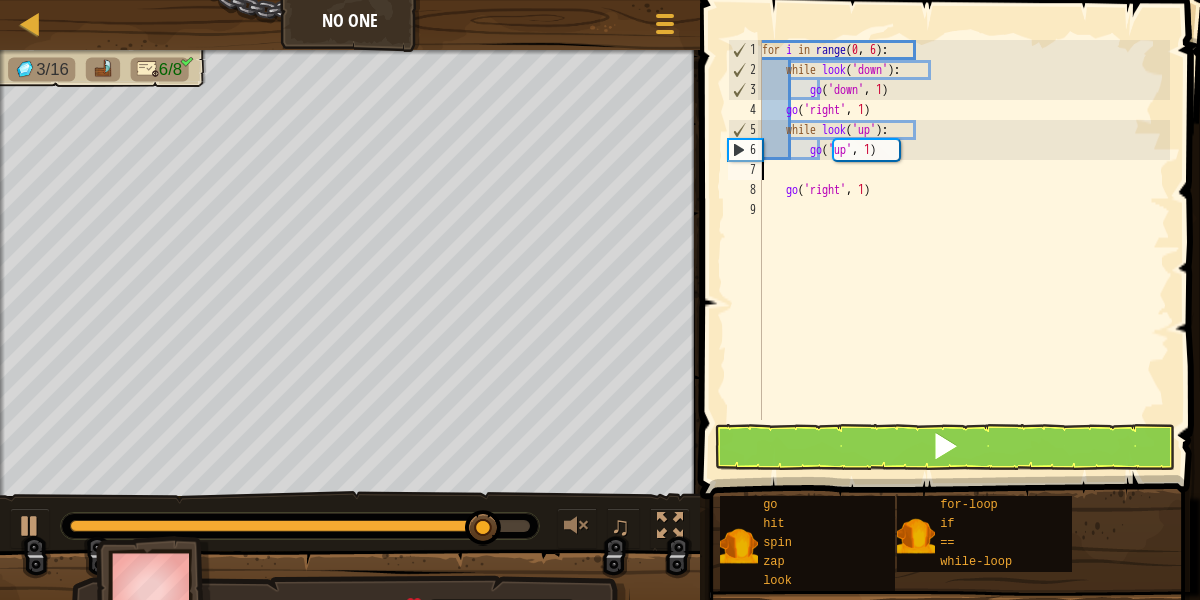 scroll, scrollTop: 9, scrollLeft: 0, axis: vertical 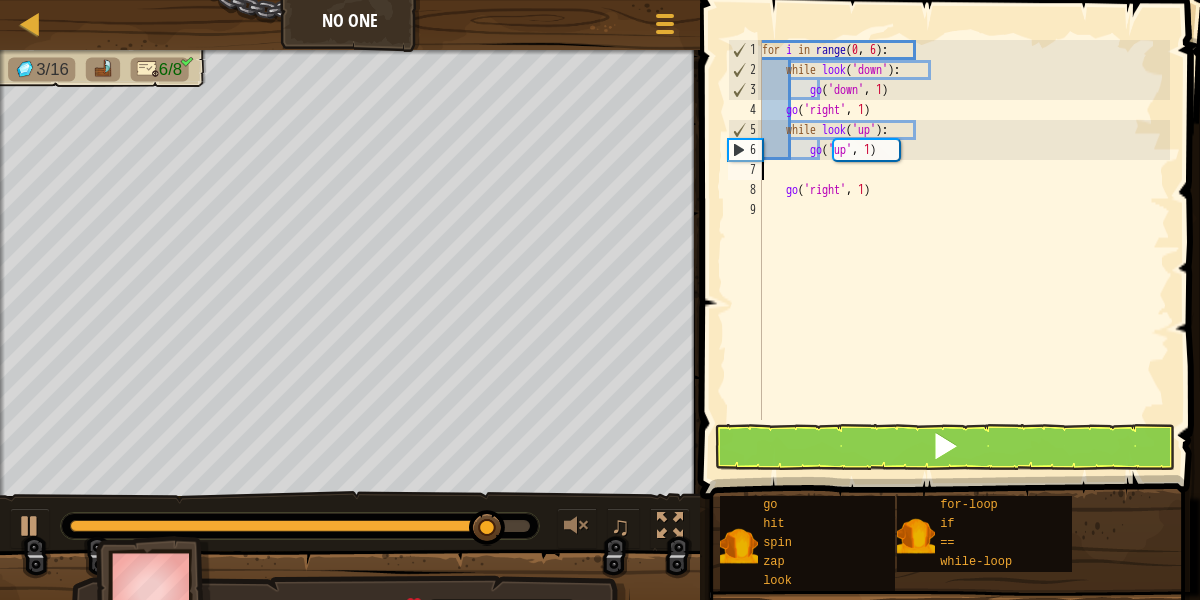 type on "go('up', 1)" 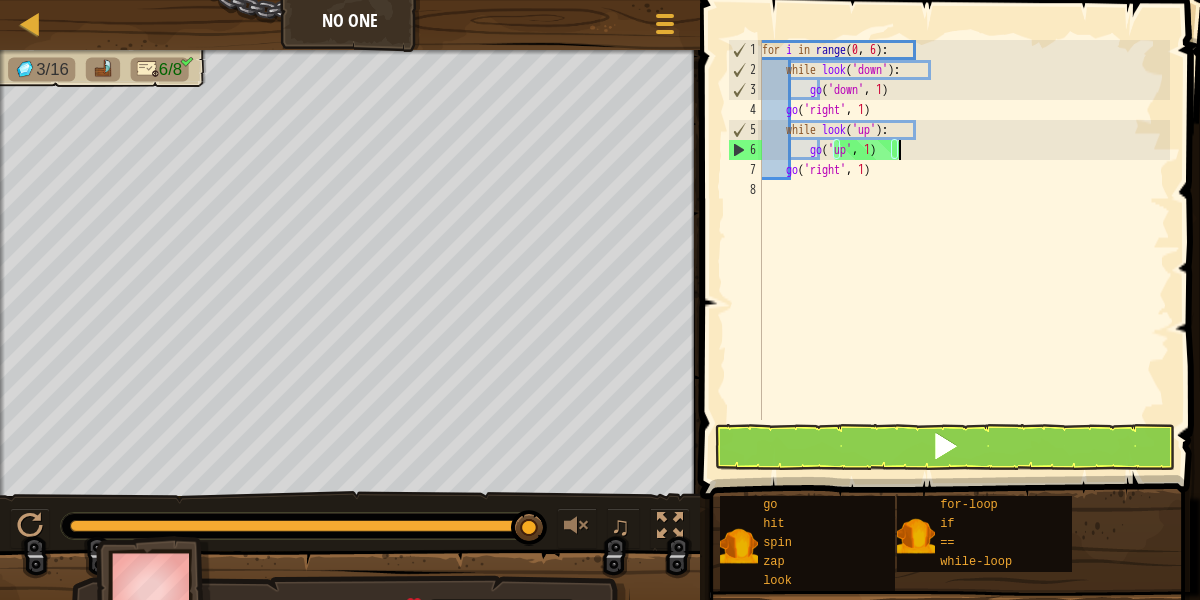 click at bounding box center [945, 447] 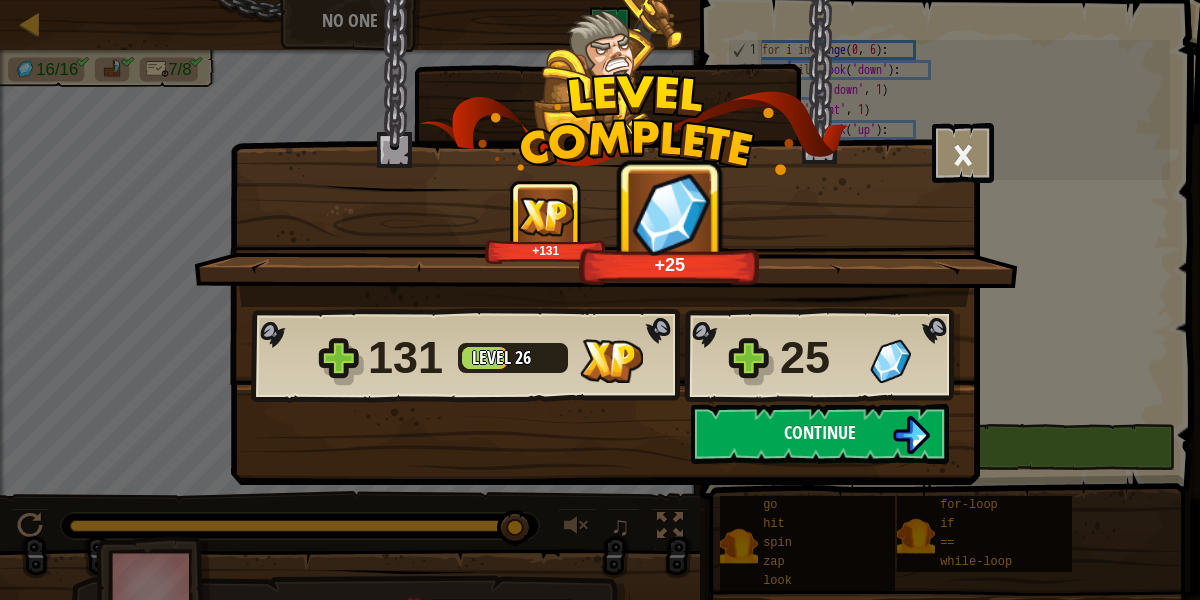 click on "Continue" at bounding box center (820, 434) 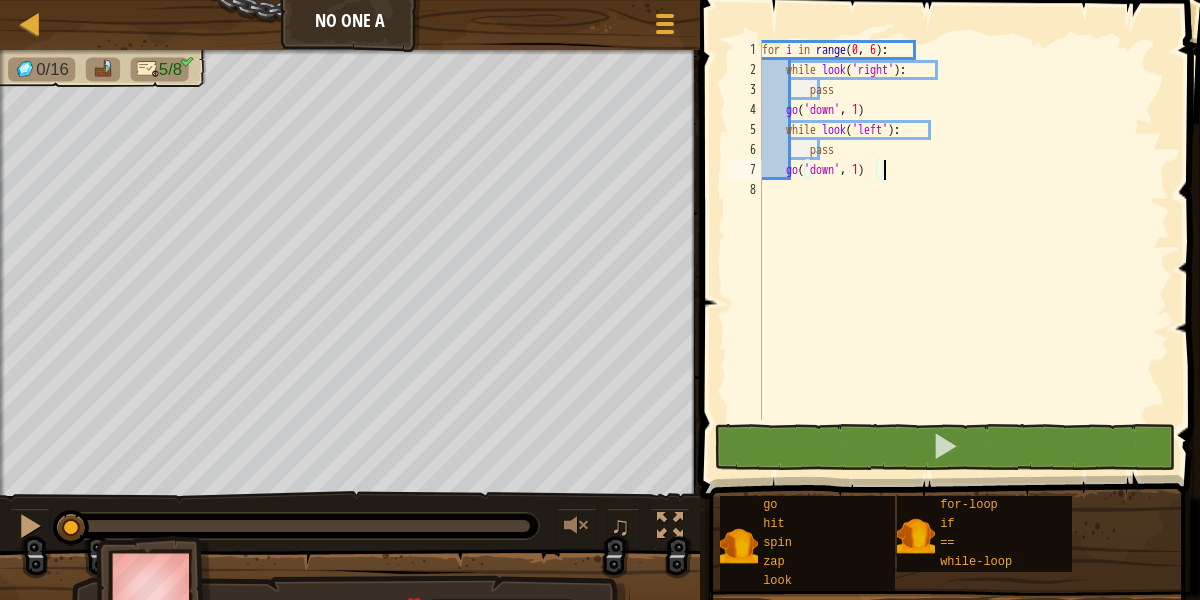 click on "for   i   in   range ( 0 ,   6 ) :      while   look ( 'right' ) :          pass      go ( 'down' ,   1 )      while   look ( 'left' ) :          pass      go ( 'down' ,   1 )" at bounding box center (964, 250) 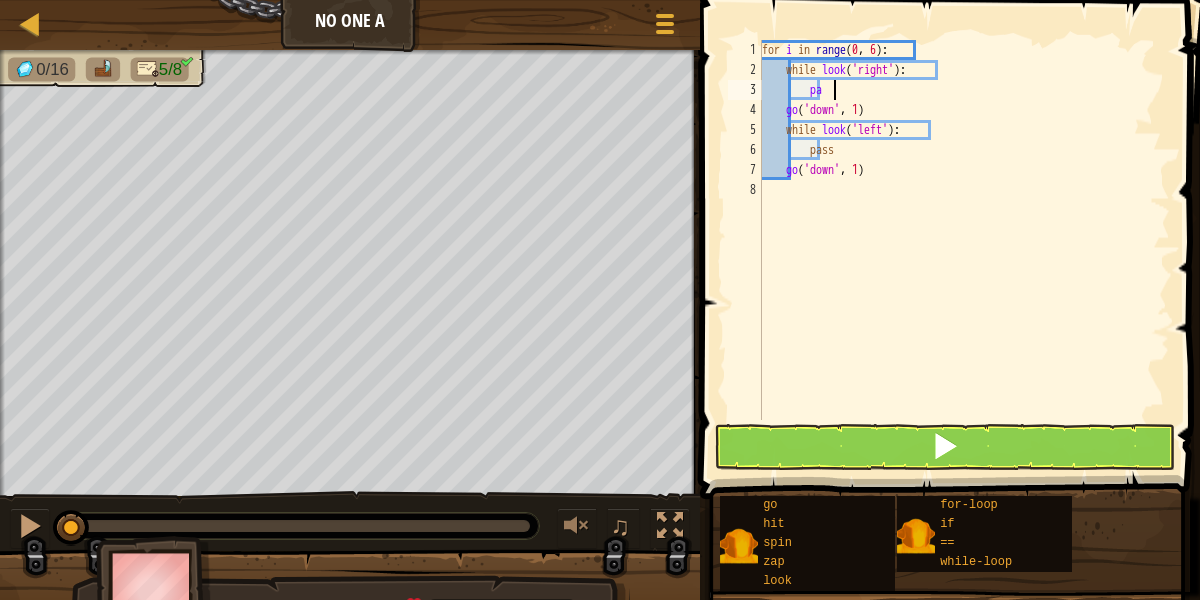 type on "p" 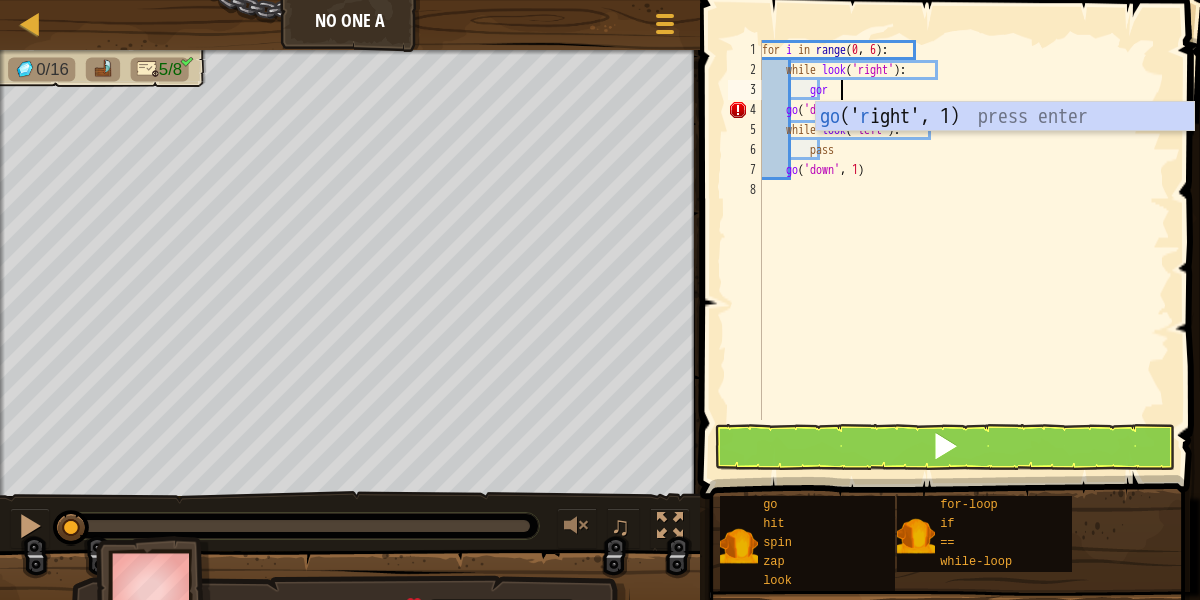 type on "goright" 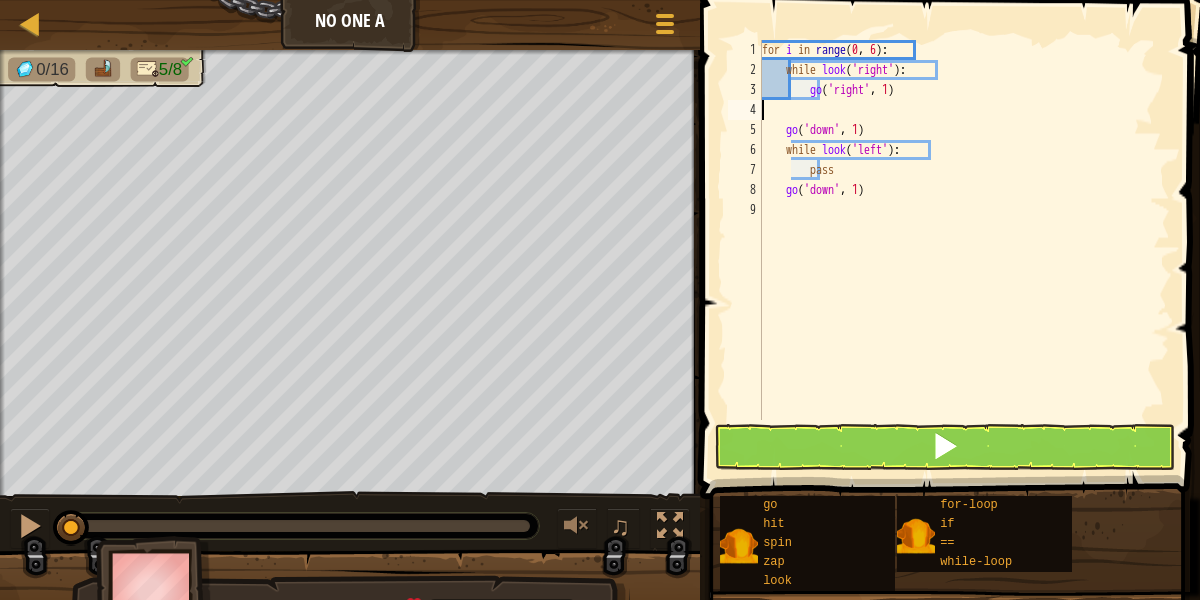 scroll, scrollTop: 9, scrollLeft: 0, axis: vertical 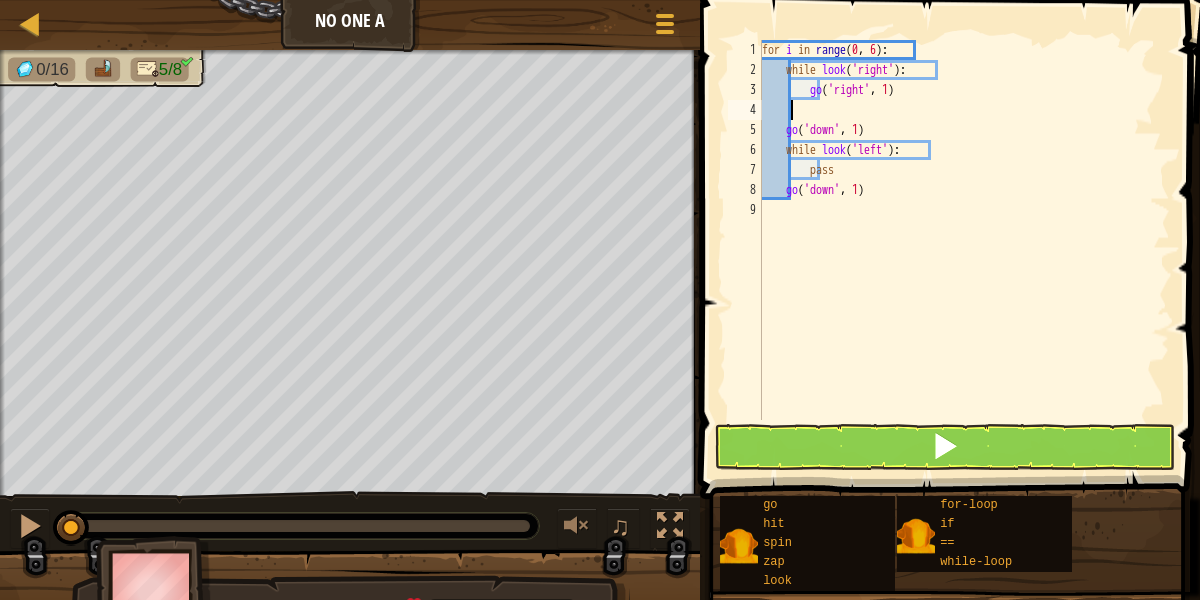 click on "for   i   in   range ( 0 ,   6 ) :      while   look ( 'right' ) :          go ( 'right' ,   1 )           go ( 'down' ,   1 )      while   look ( 'left' ) :          pass      go ( 'down' ,   1 )" at bounding box center [964, 250] 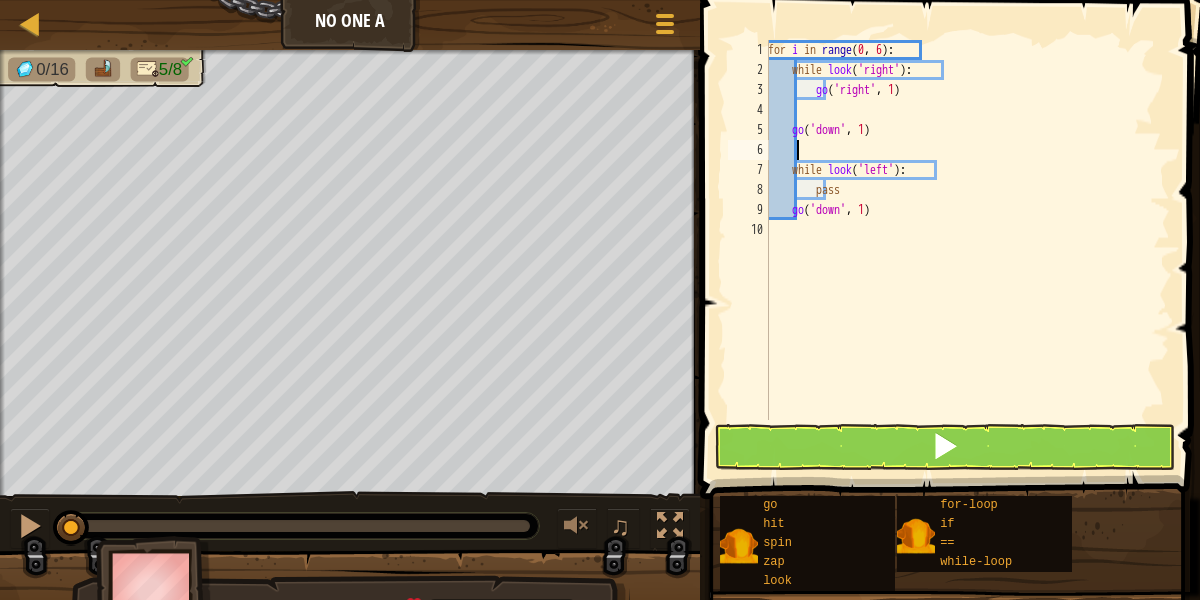 click on "for   i   in   range ( 0 ,   6 ) :      while   look ( 'right' ) :          go ( 'right' ,   1 )           go ( 'down' ,   1 )           while   look ( 'left' ) :          pass      go ( 'down' ,   1 )" at bounding box center (967, 250) 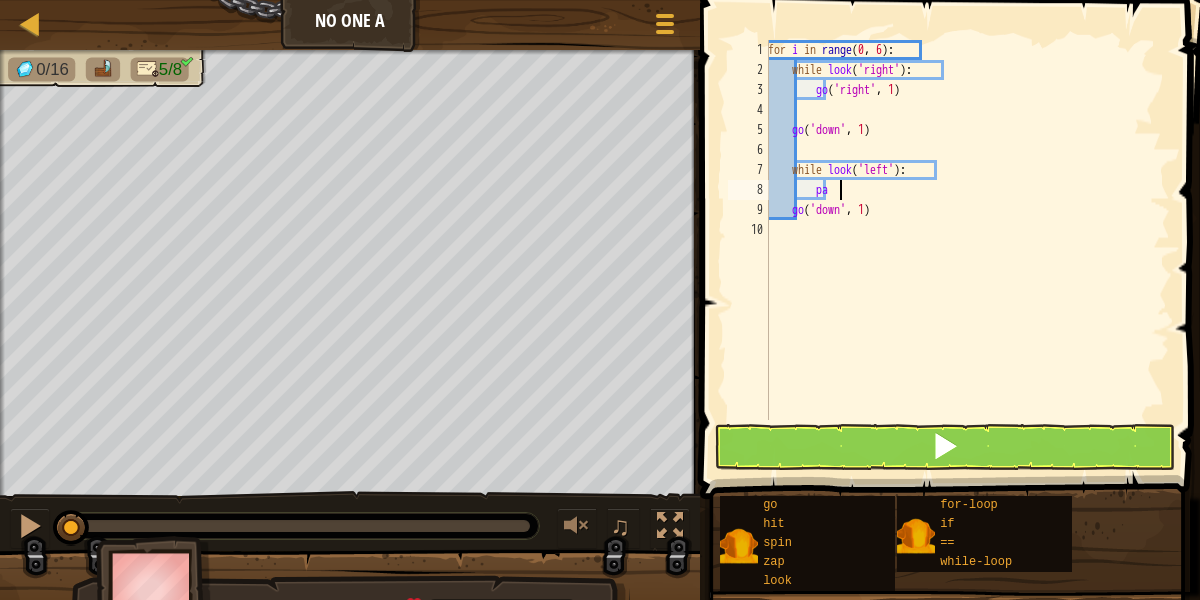 type on "p" 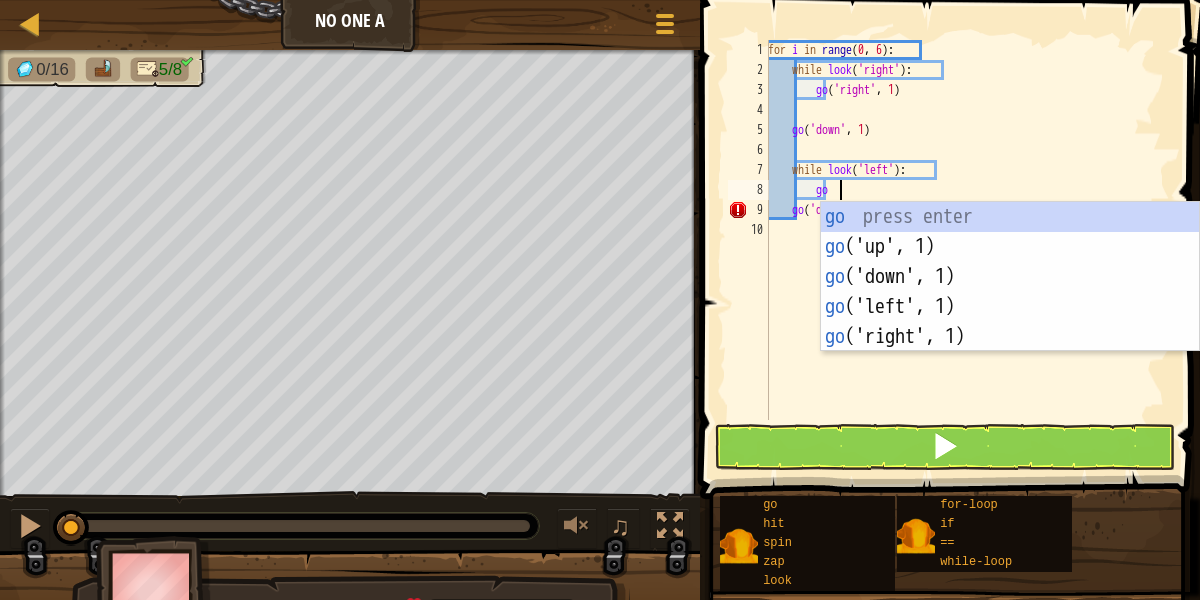 scroll, scrollTop: 9, scrollLeft: 5, axis: both 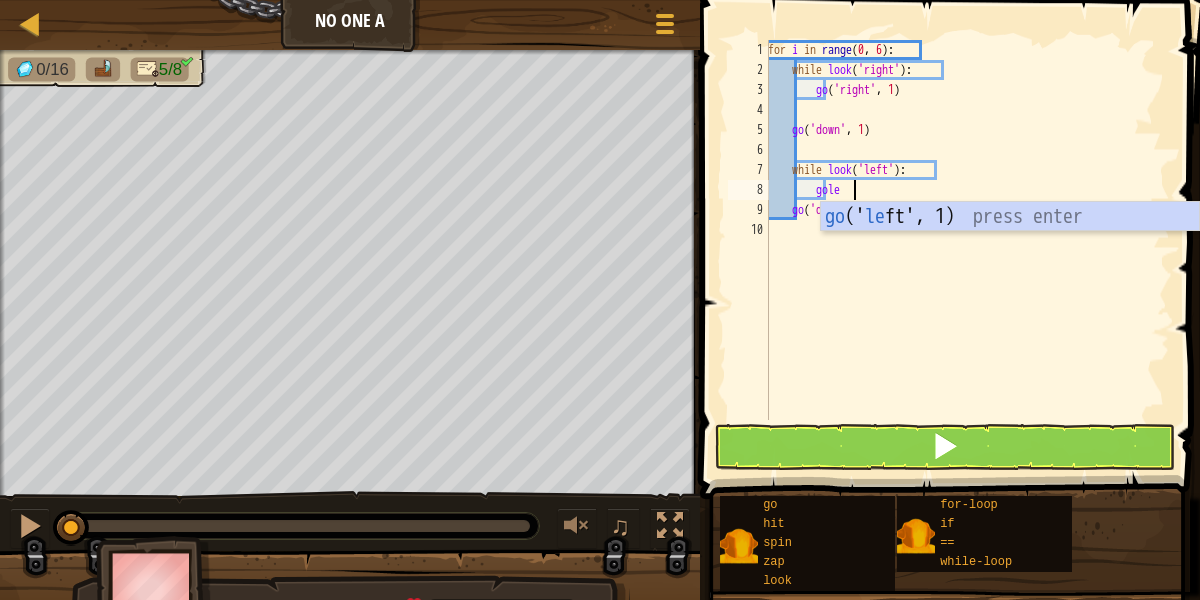 type on "goleft" 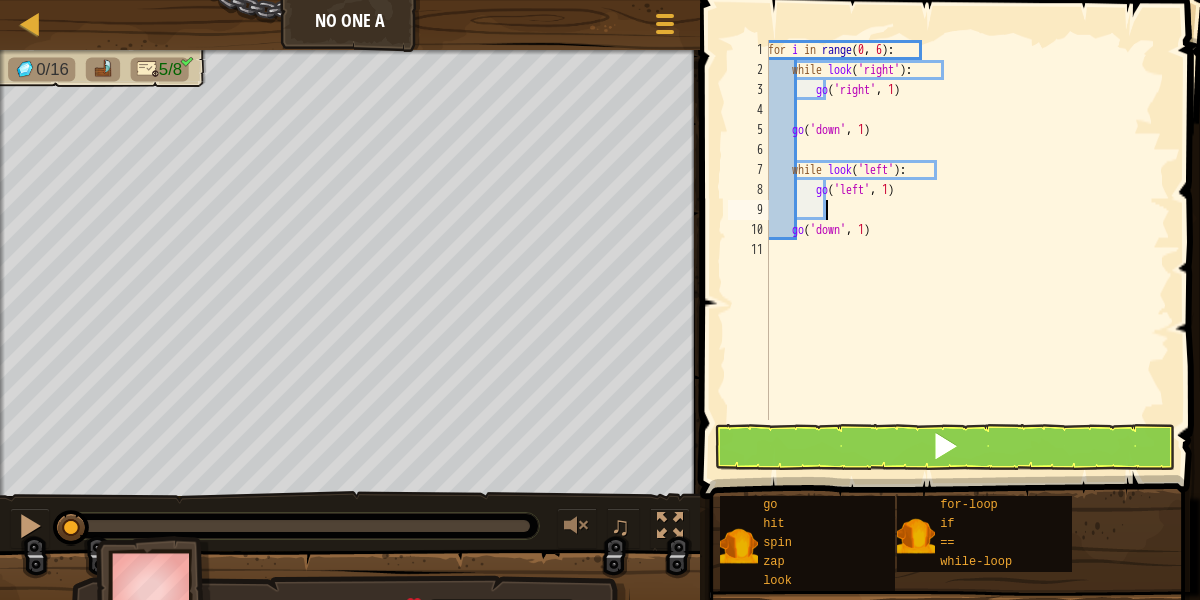 scroll, scrollTop: 9, scrollLeft: 2, axis: both 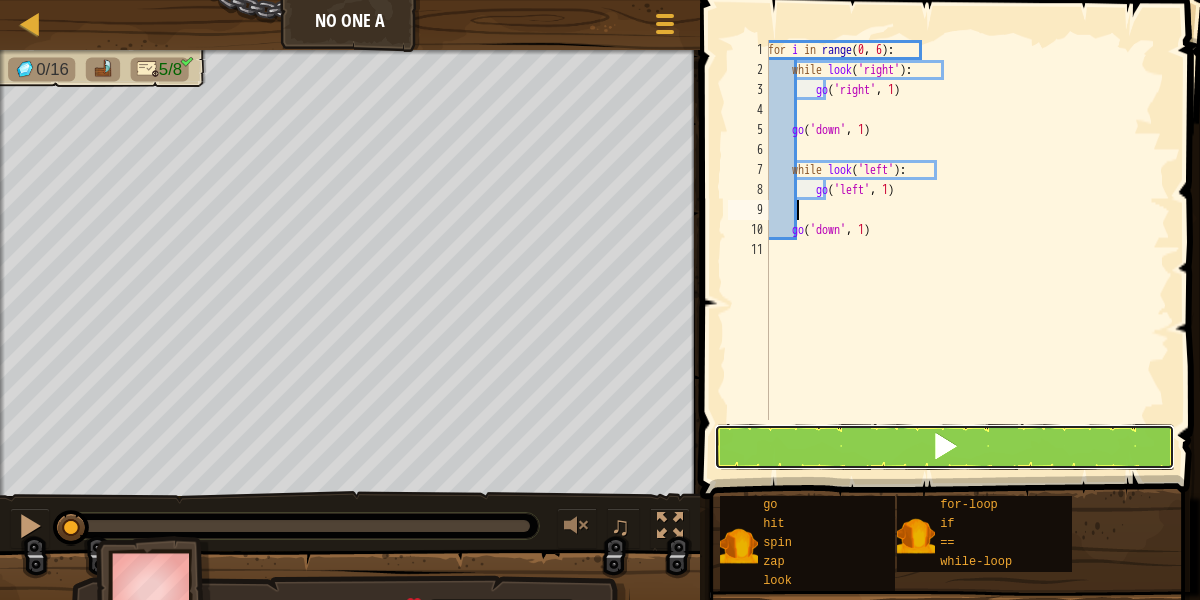 click at bounding box center [945, 447] 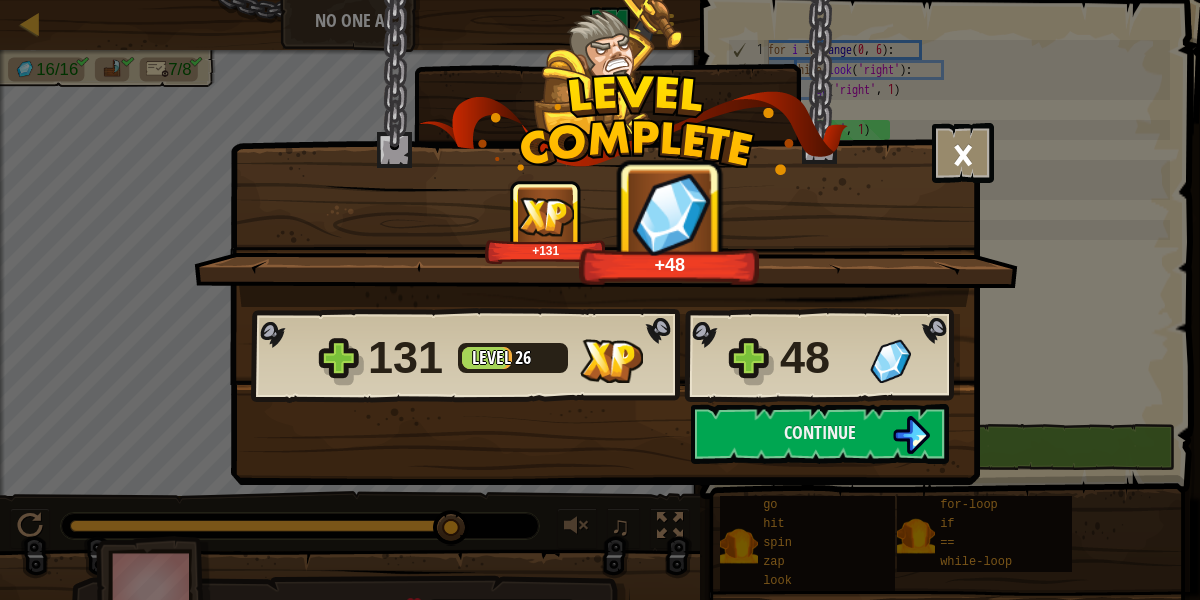 click on "×" at bounding box center (963, 153) 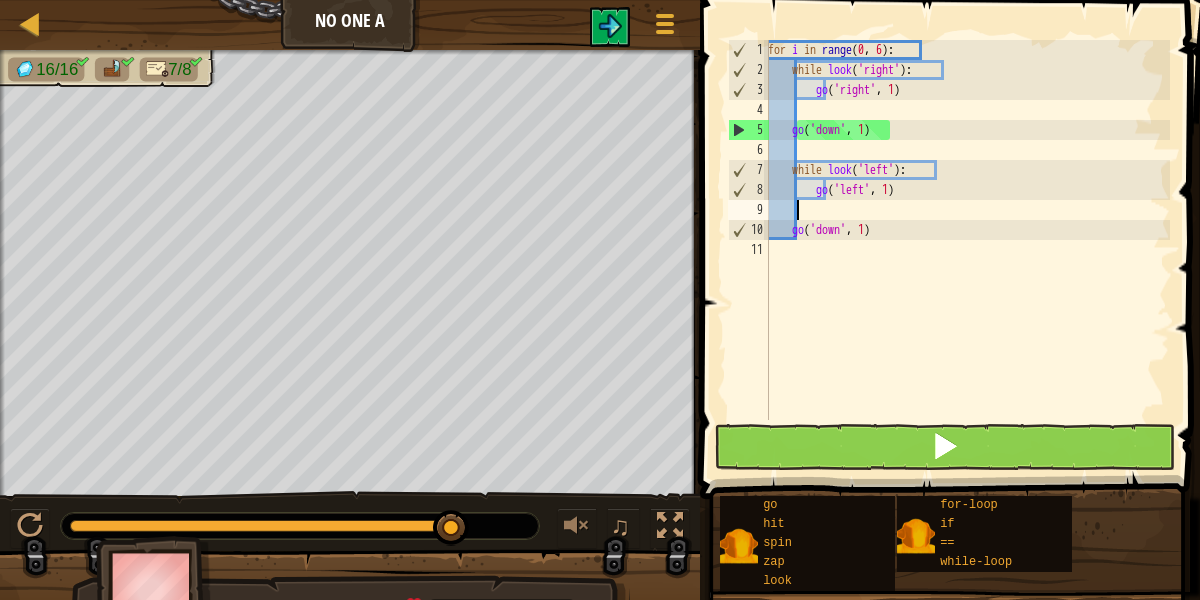 click at bounding box center (945, 447) 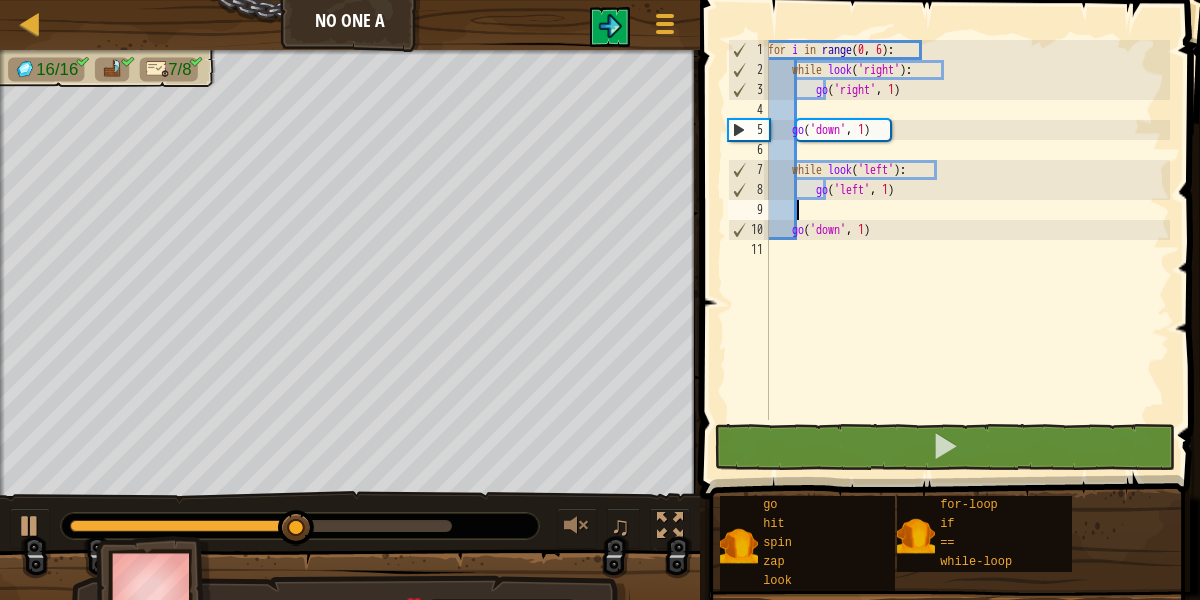 click on "♫" at bounding box center [350, 521] 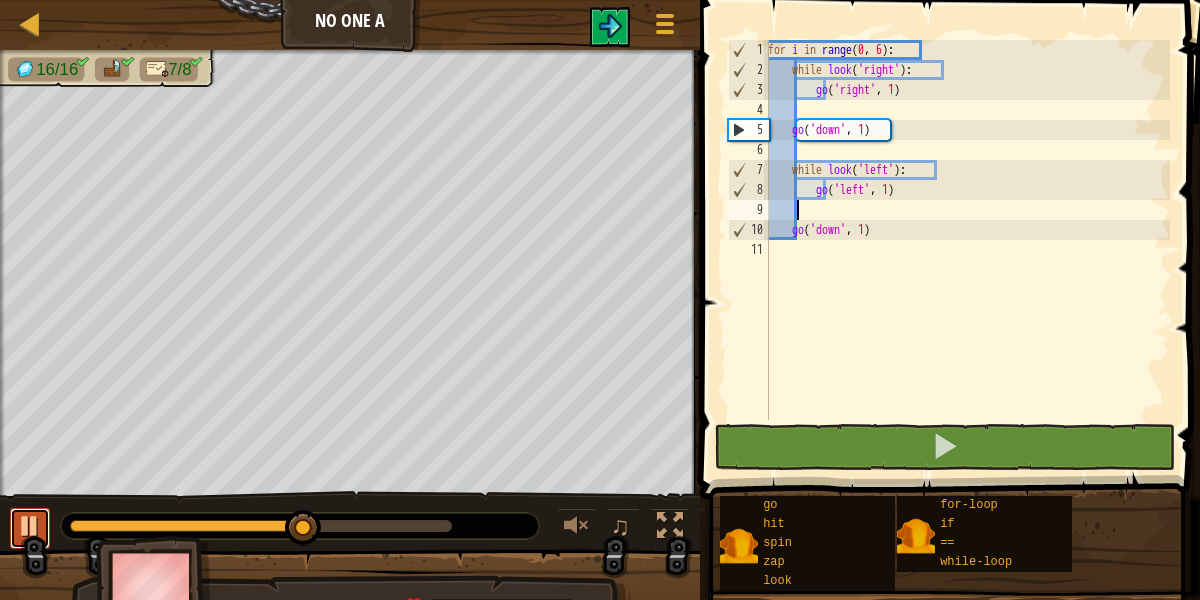 click at bounding box center (30, 526) 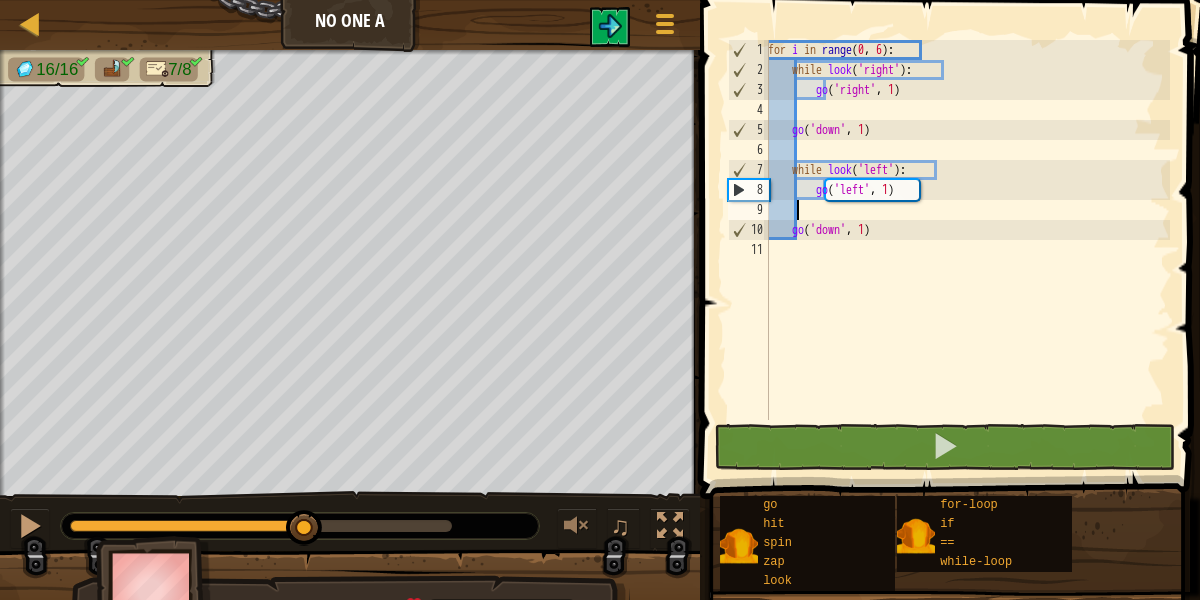 click on "for   i   in   range ( 0 ,   6 ) :      while   look ( 'right' ) :          go ( 'right' ,   1 )           go ( 'down' ,   1 )           while   look ( 'left' ) :          go ( 'left' ,   1 )           go ( 'down' ,   1 )" at bounding box center (967, 250) 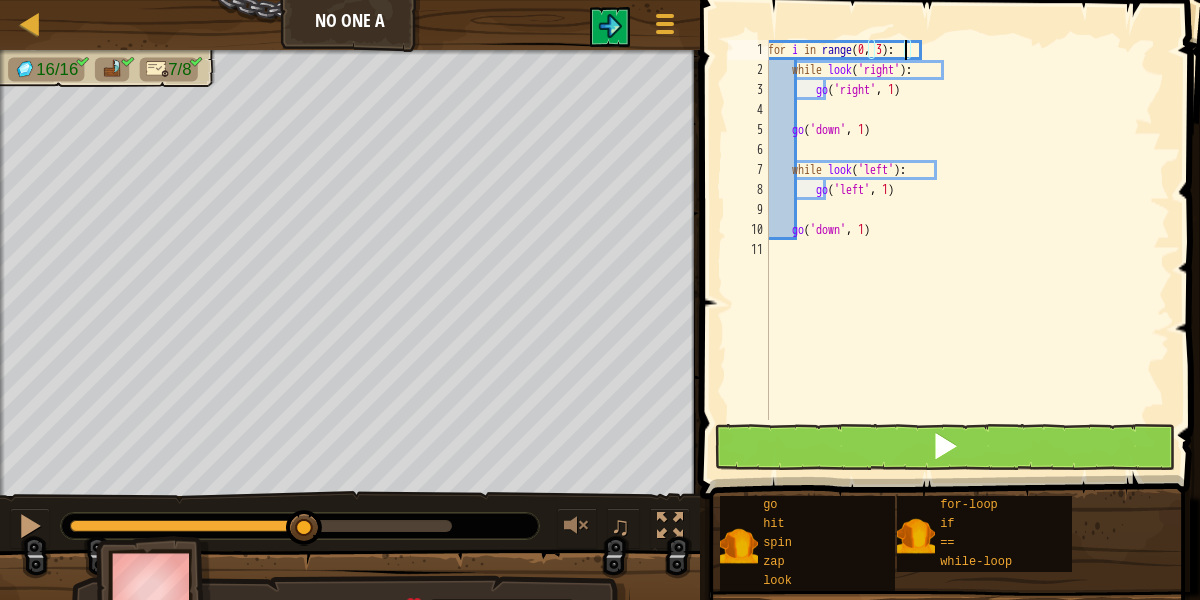 scroll, scrollTop: 9, scrollLeft: 11, axis: both 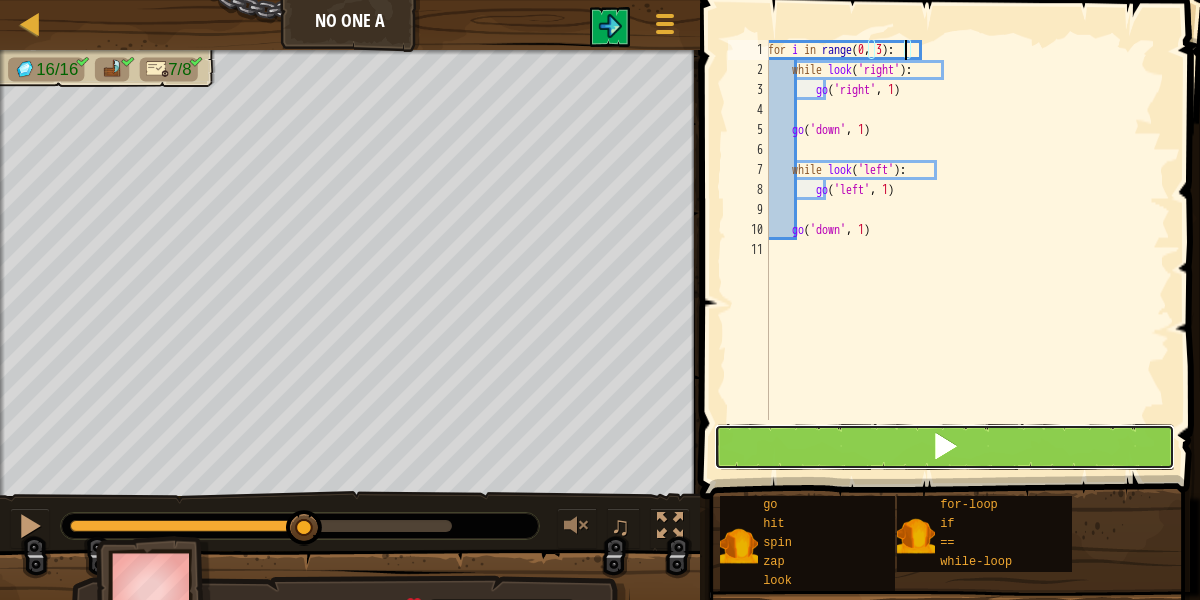 click at bounding box center [945, 447] 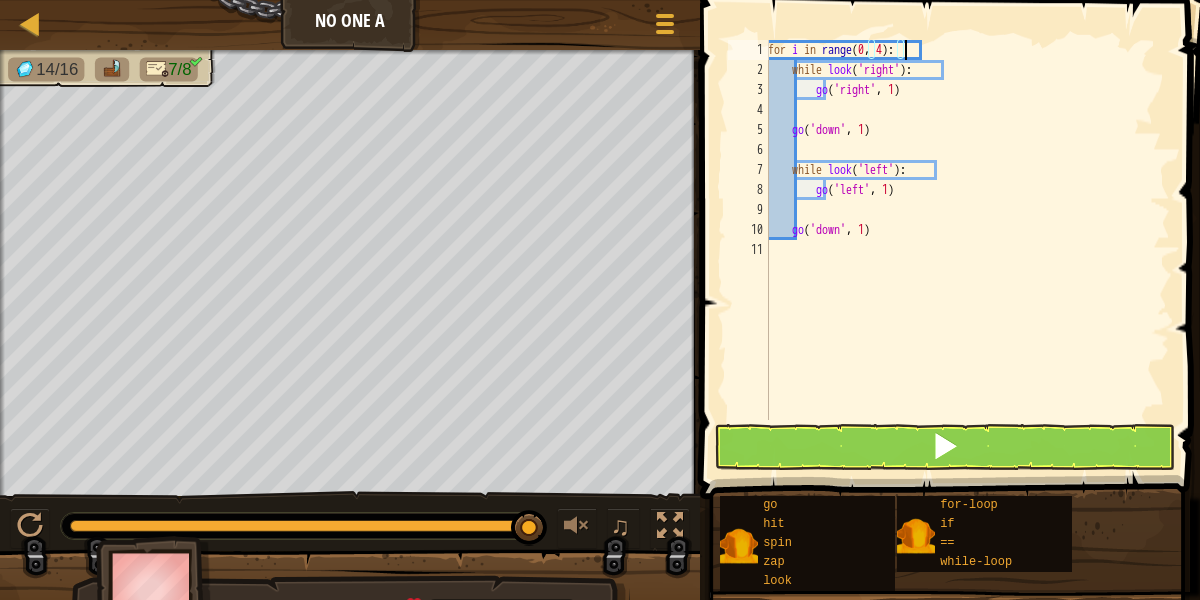 scroll, scrollTop: 9, scrollLeft: 11, axis: both 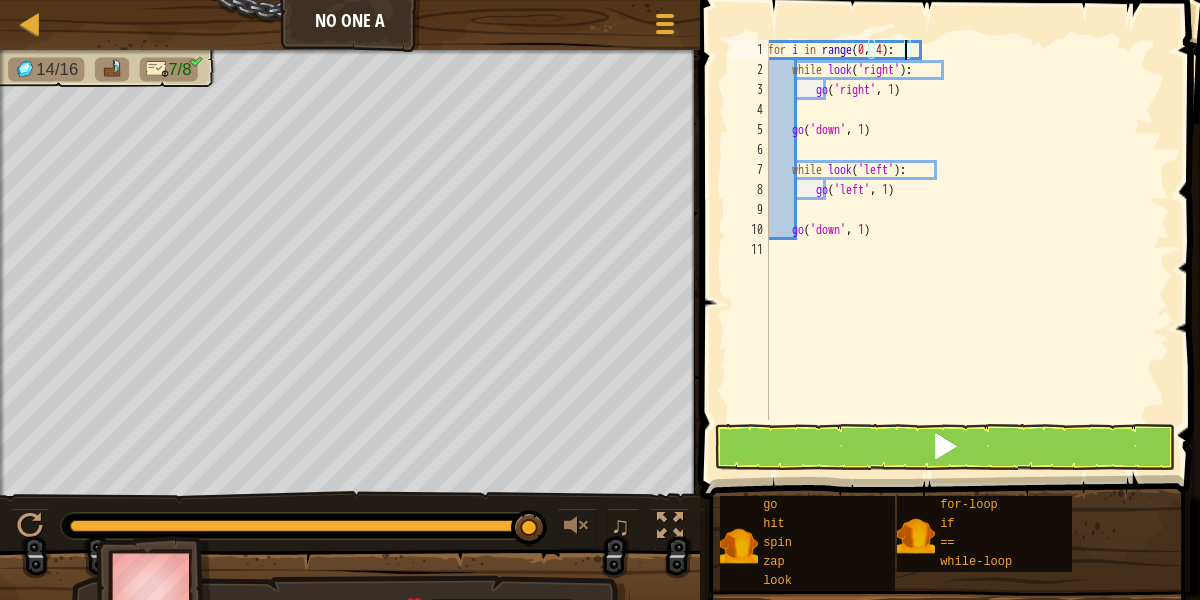 type on "for i in range(0, 4):" 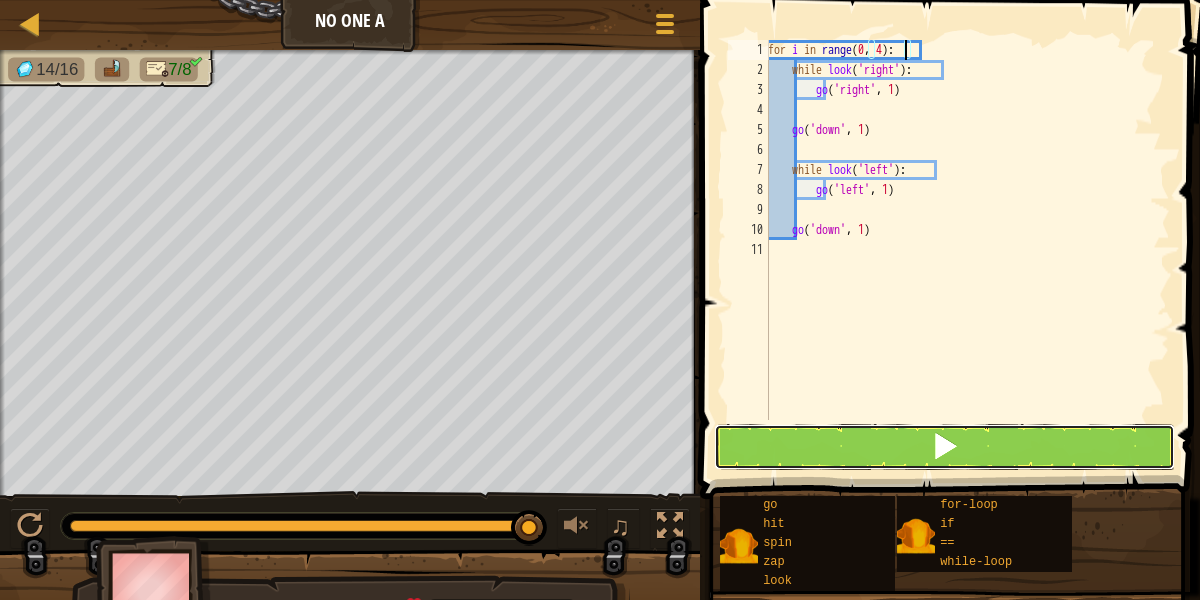 click at bounding box center (945, 447) 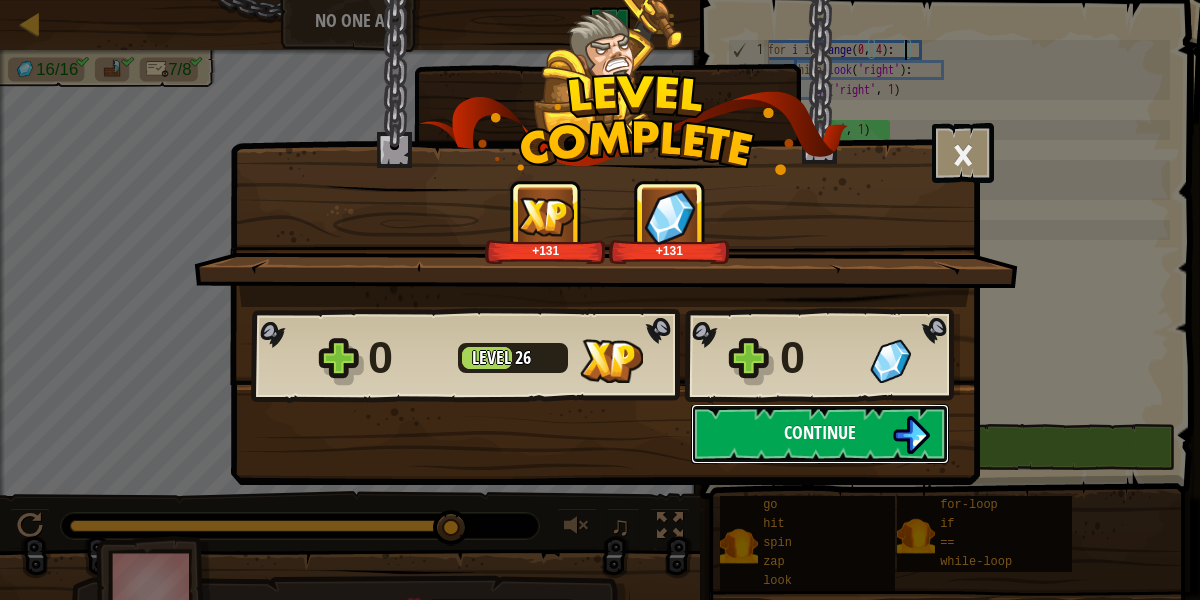 click on "Continue" at bounding box center [820, 432] 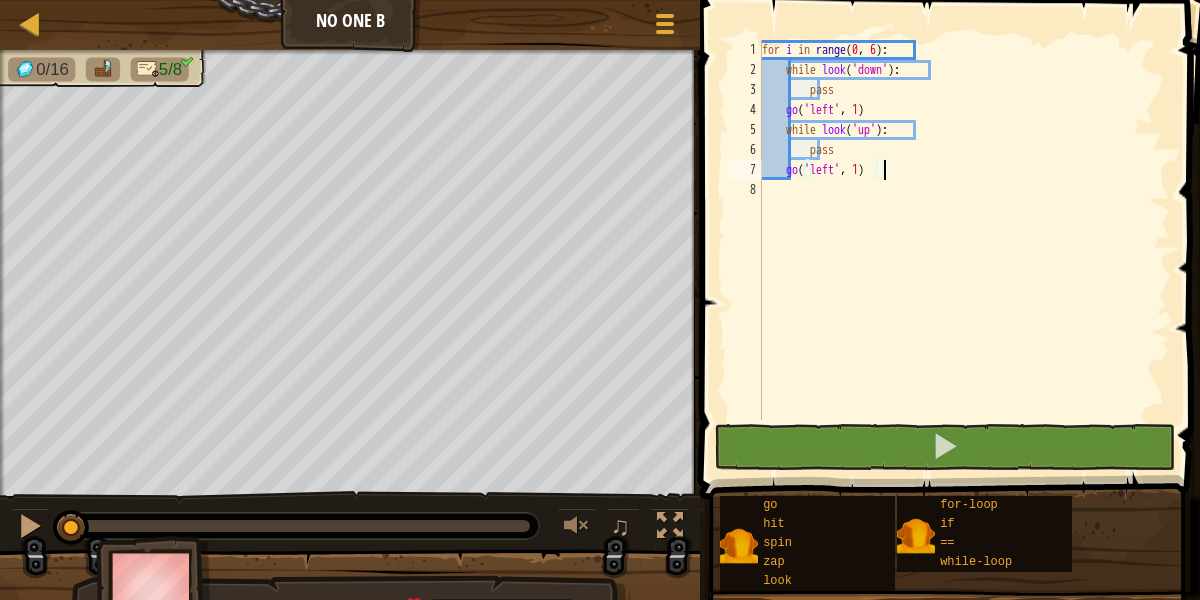 click on "for   i   in   range ( 0 ,   6 ) :      while   look ( 'down' ) :          pass      go ( 'left' ,   1 )      while   look ( 'up' ) :          pass      go ( 'left' ,   1 )" at bounding box center [964, 250] 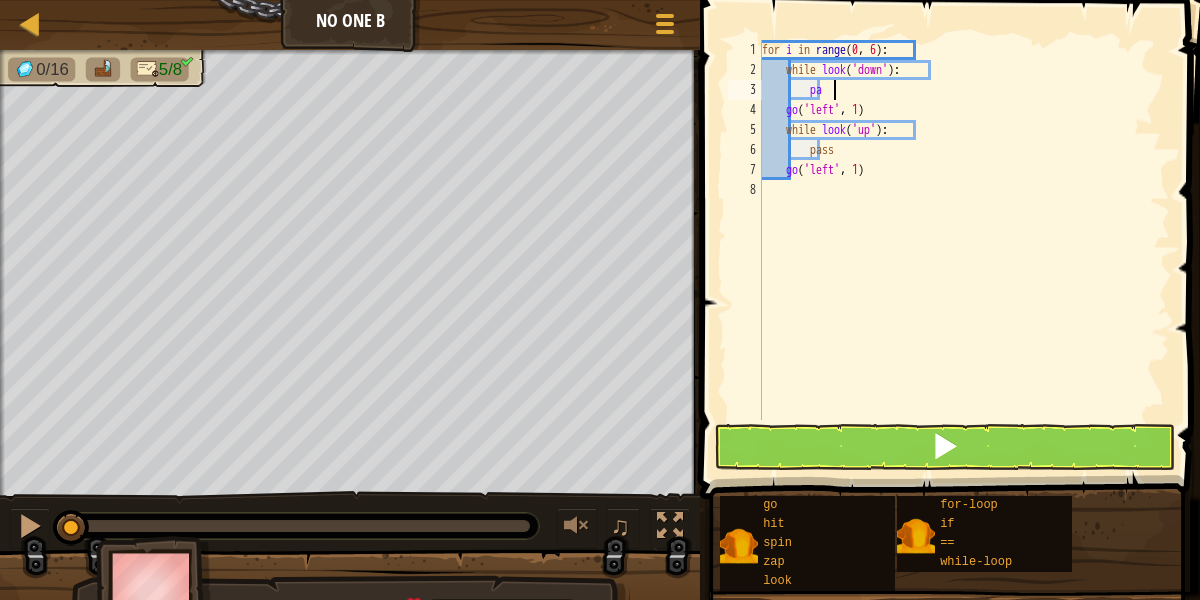 type on "p" 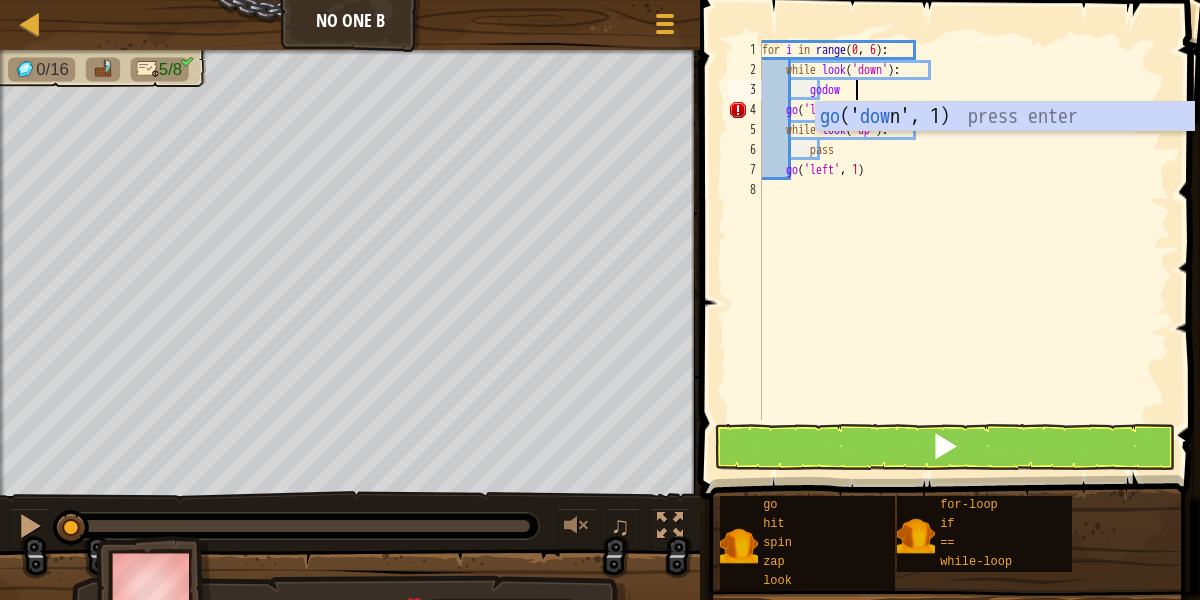 type on "godown" 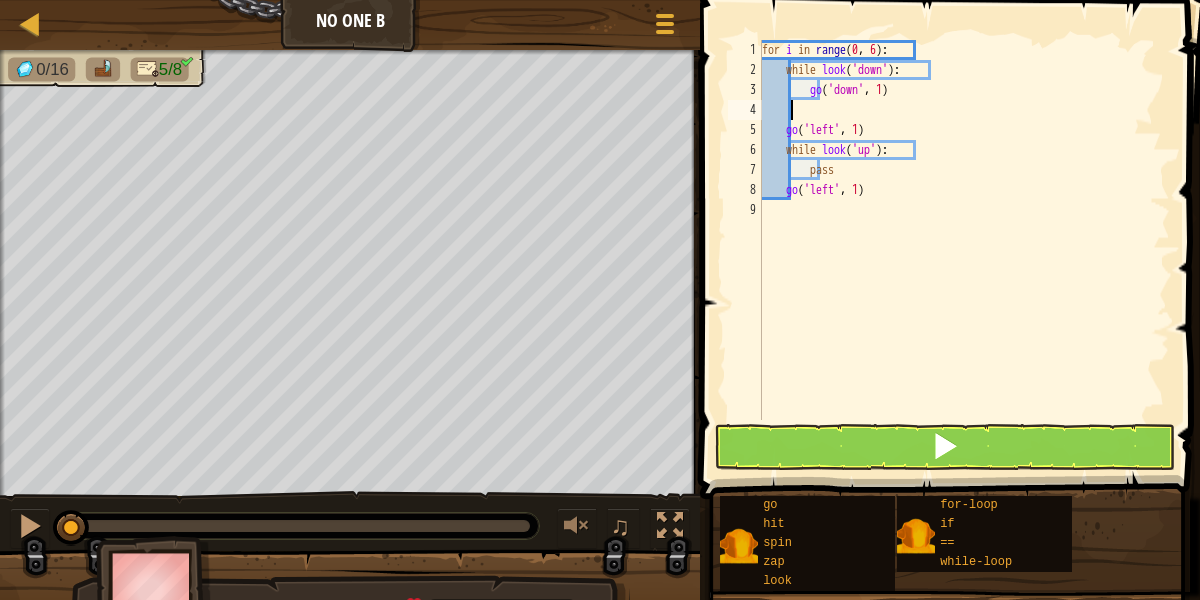 scroll, scrollTop: 9, scrollLeft: 2, axis: both 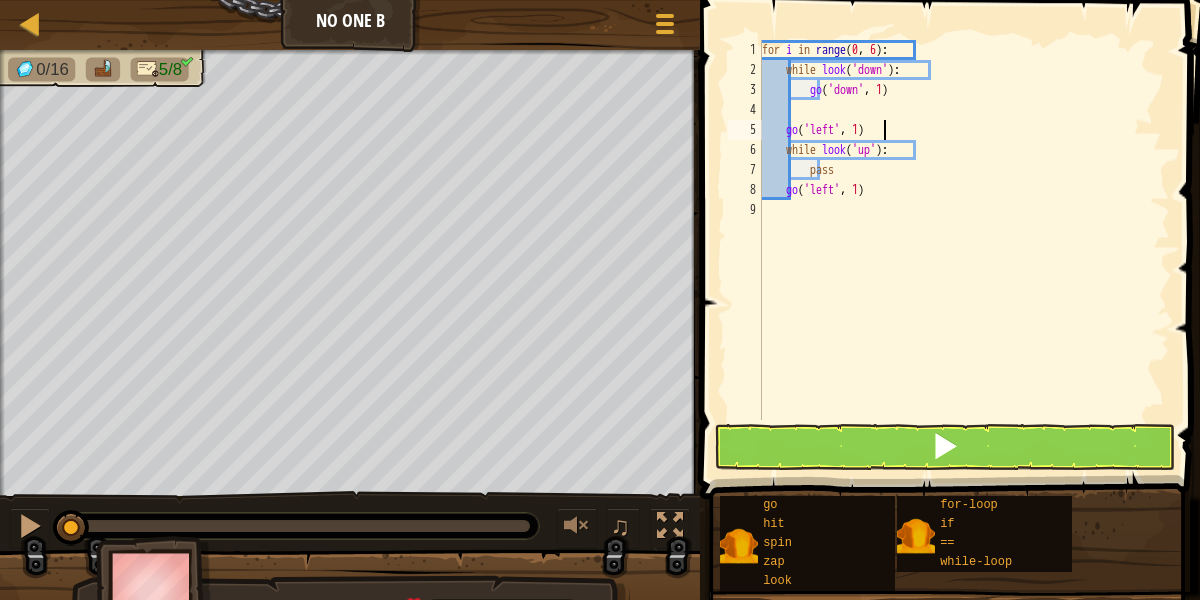 type on "go('left', 1)" 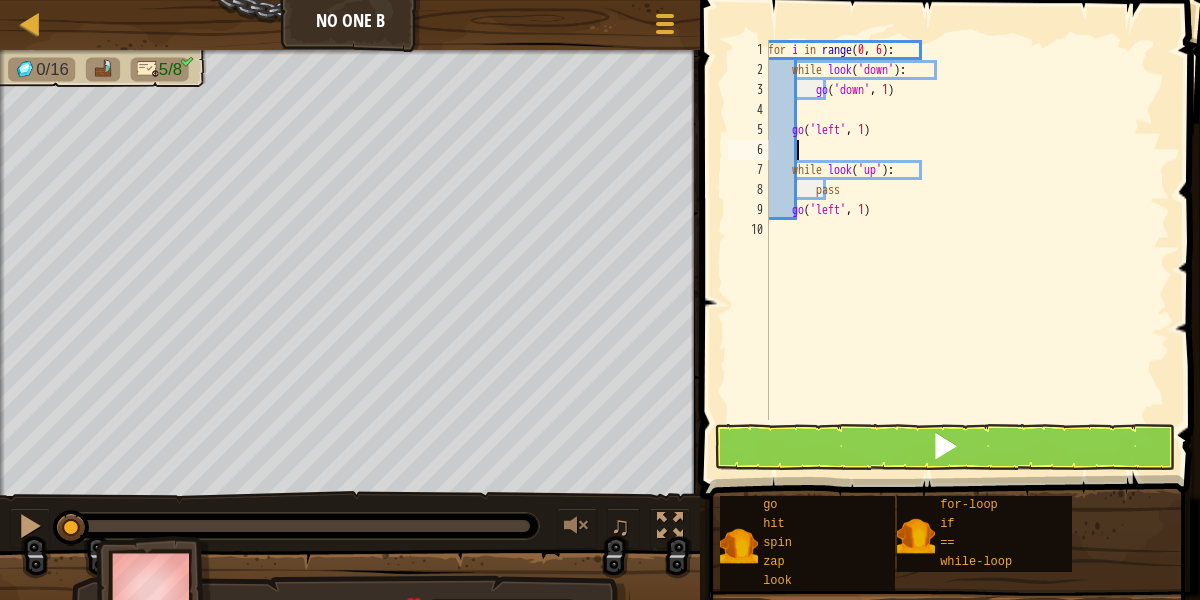 click on "for   i   in   range ( 0 ,   6 ) :      while   look ( 'down' ) :          go ( 'down' ,   1 )           go ( 'left' ,   1 )           while   look ( 'up' ) :          pass      go ( 'left' ,   1 )" at bounding box center (967, 250) 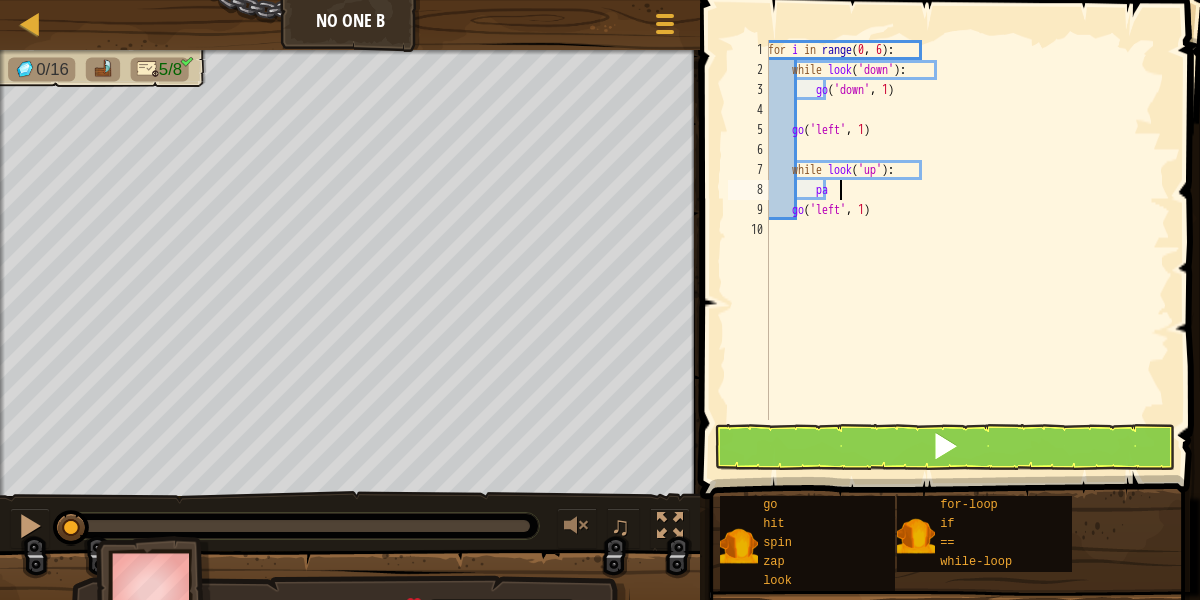 type on "p" 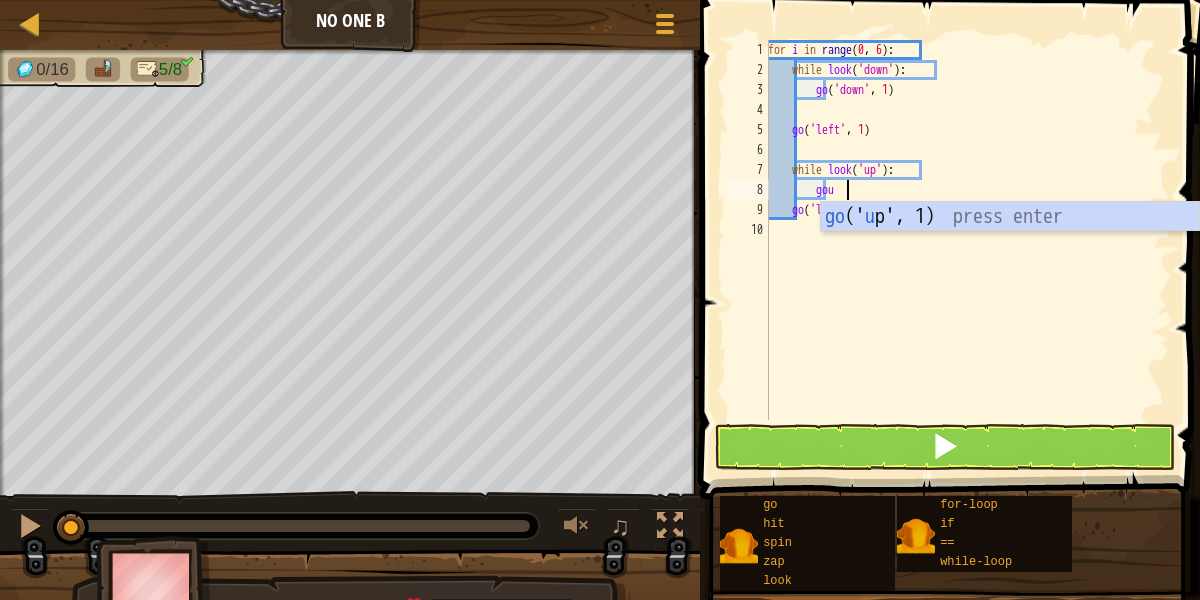 type on "goup" 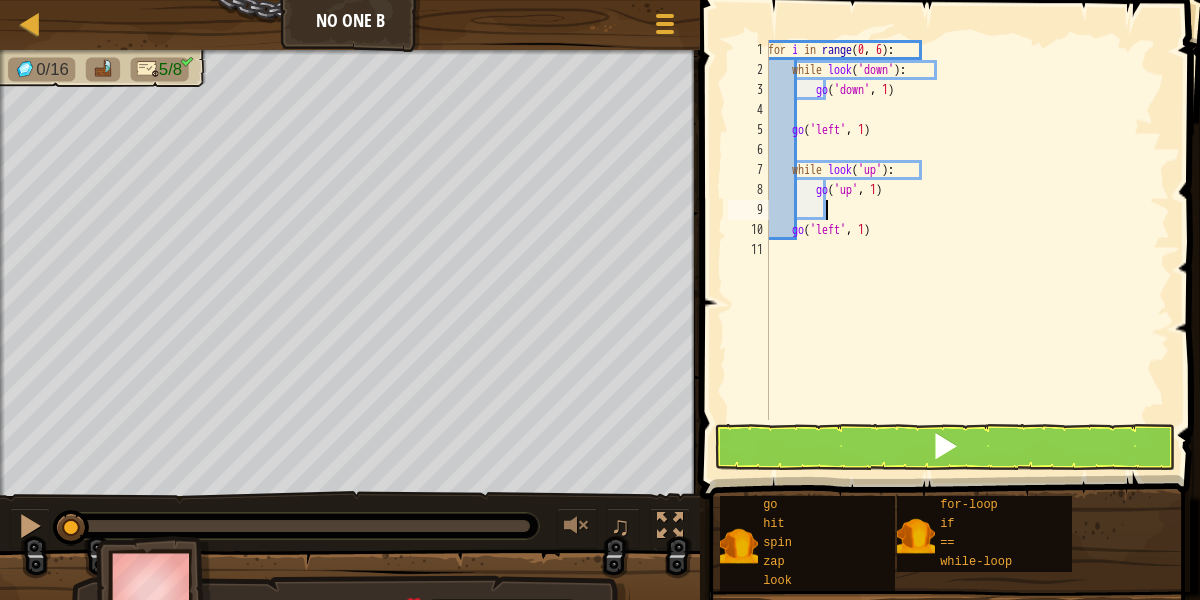 type 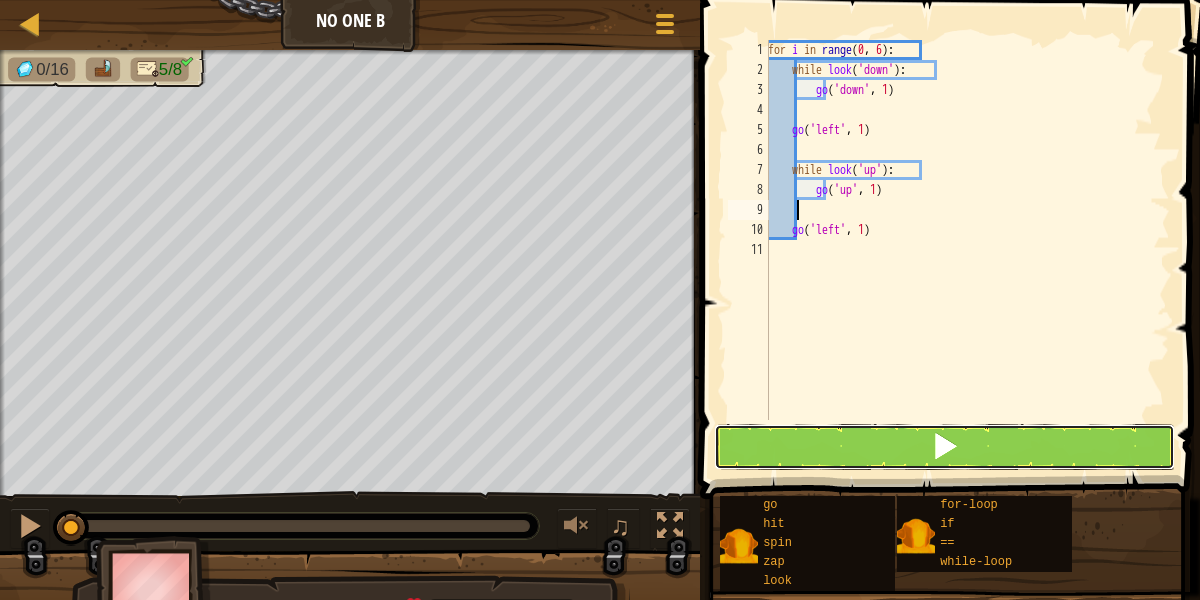 click at bounding box center (945, 447) 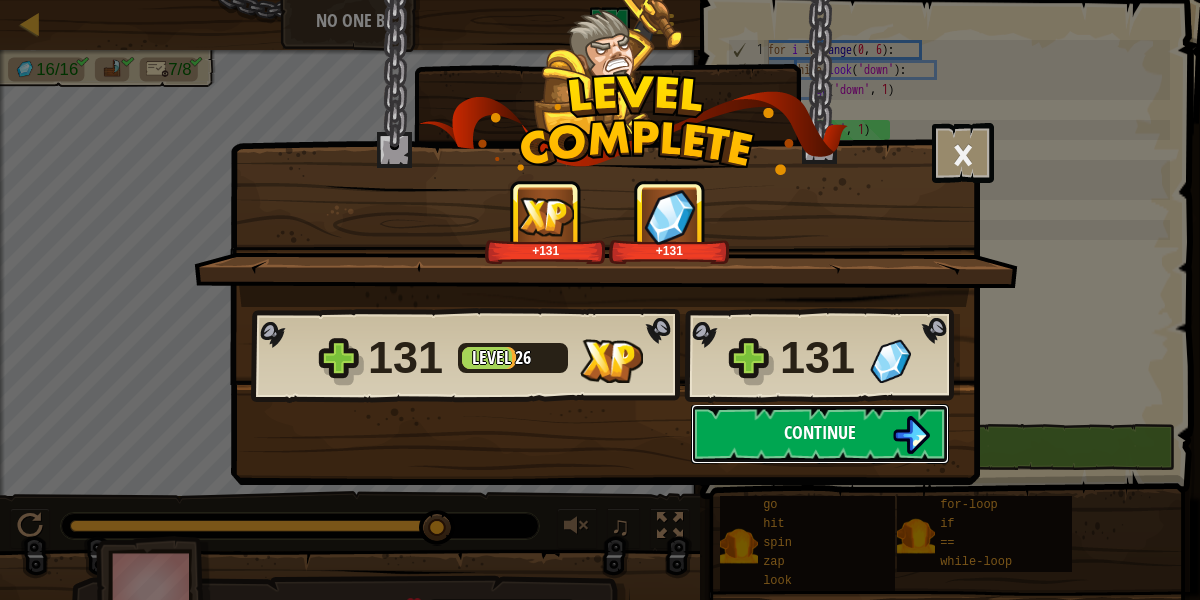 click on "Continue" at bounding box center (820, 434) 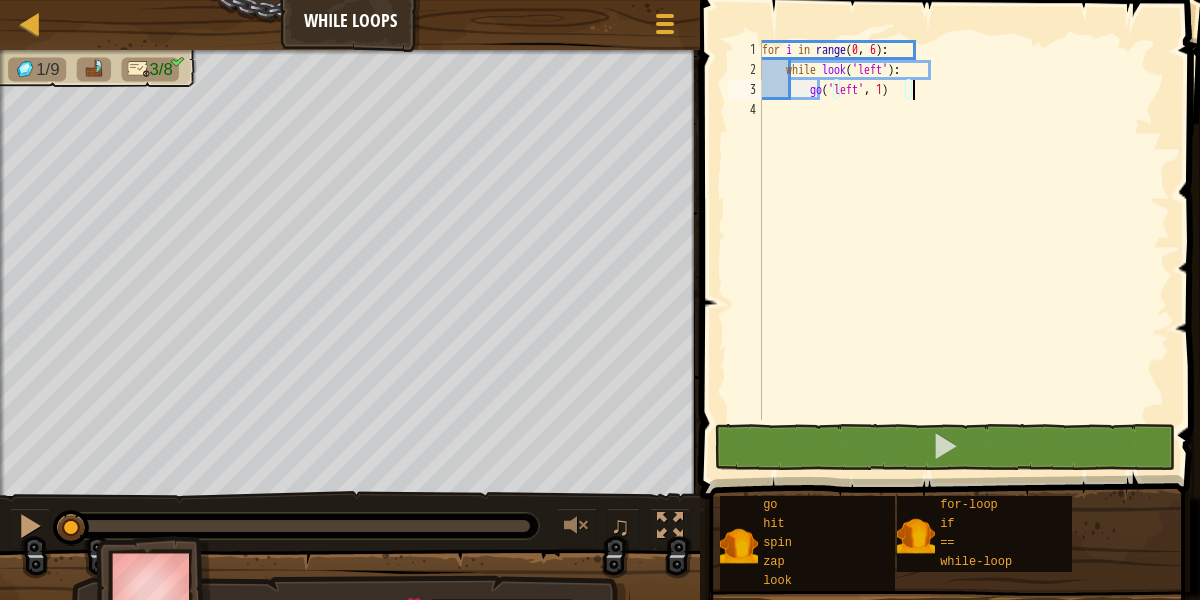click on "for   i   in   range ( 0 ,   6 ) :      while   look ( 'left' ) :          go ( 'left' ,   1 )" at bounding box center (964, 250) 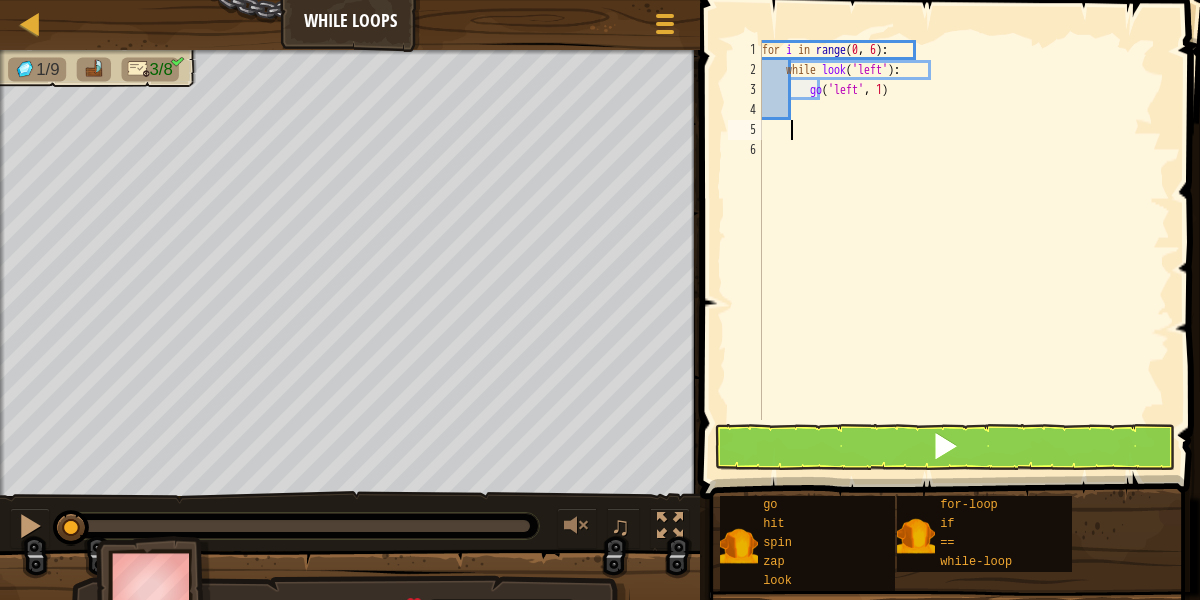 scroll, scrollTop: 9, scrollLeft: 3, axis: both 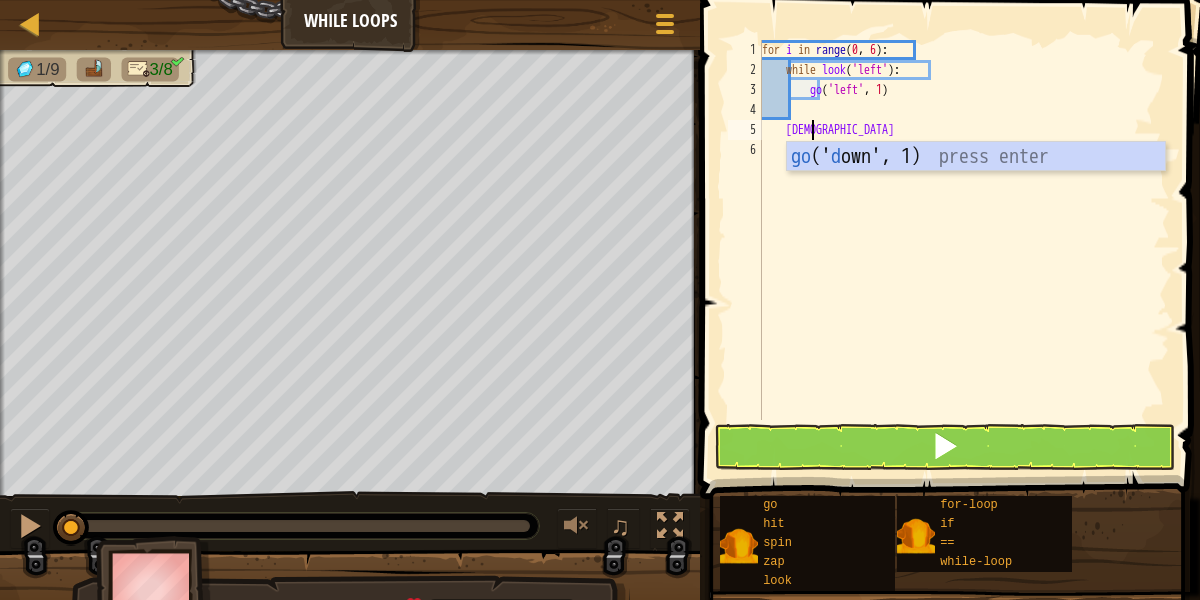type on "godown" 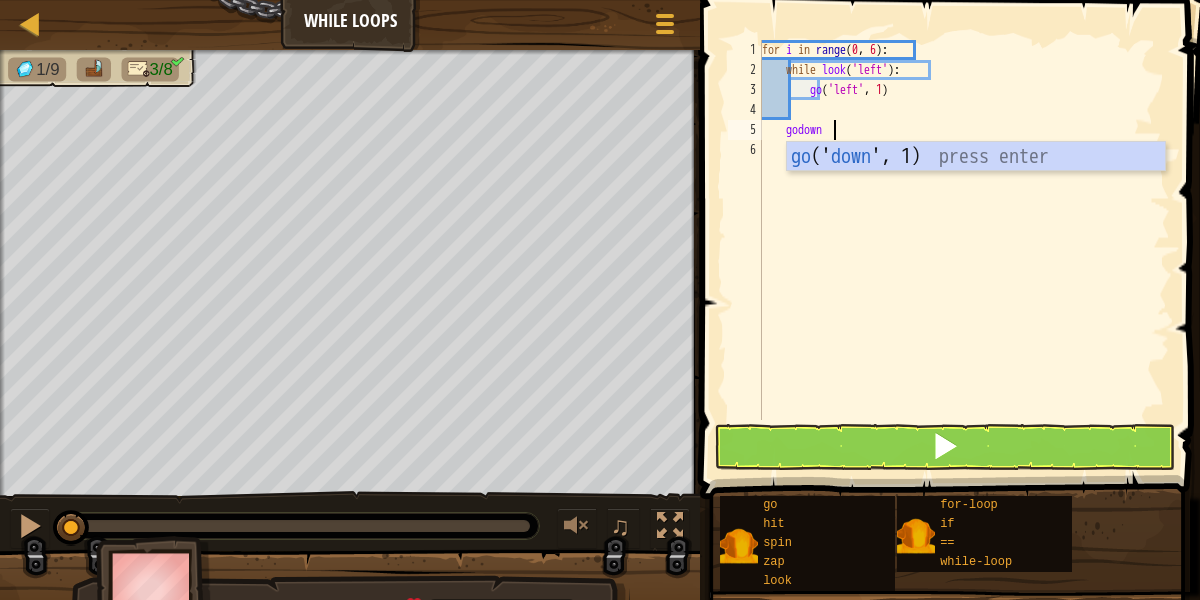scroll, scrollTop: 9, scrollLeft: 2, axis: both 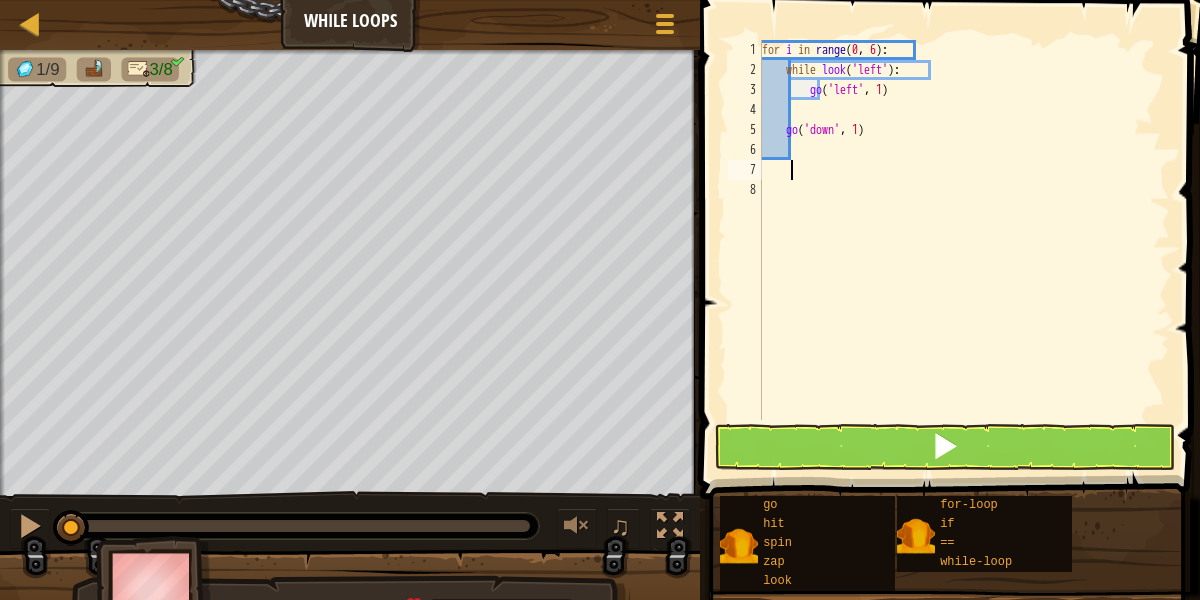 click on "for   i   in   range ( 0 ,   6 ) :      while   look ( 'left' ) :          go ( 'left' ,   1 )           go ( 'down' ,   1 )" at bounding box center (964, 250) 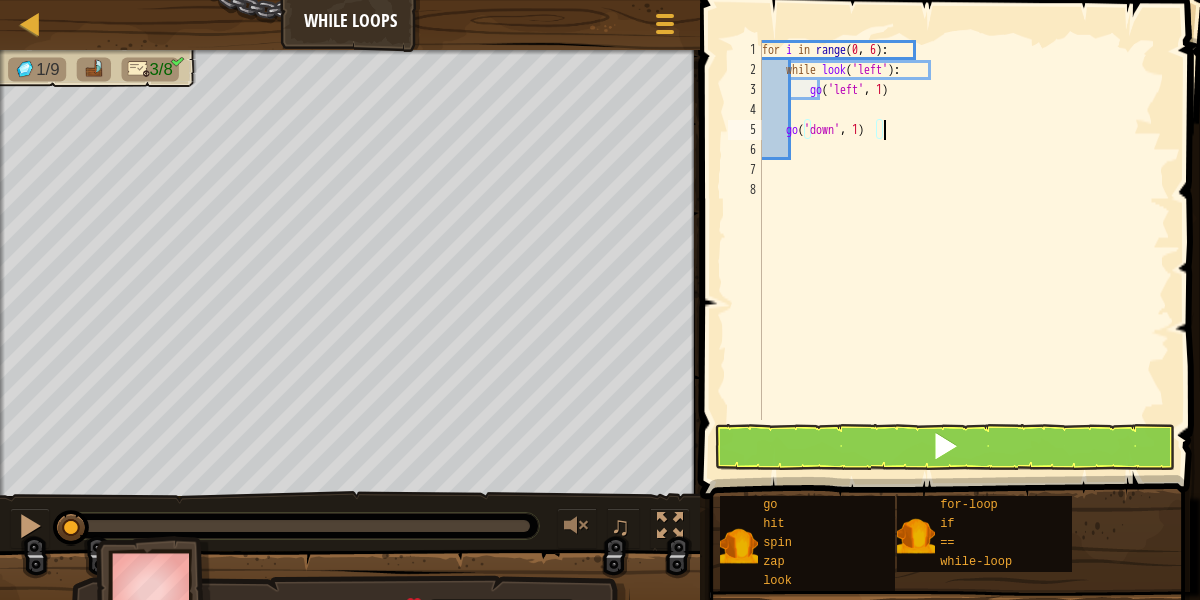 click on "for   i   in   range ( 0 ,   6 ) :      while   look ( 'left' ) :          go ( 'left' ,   1 )           go ( 'down' ,   1 )" at bounding box center [964, 250] 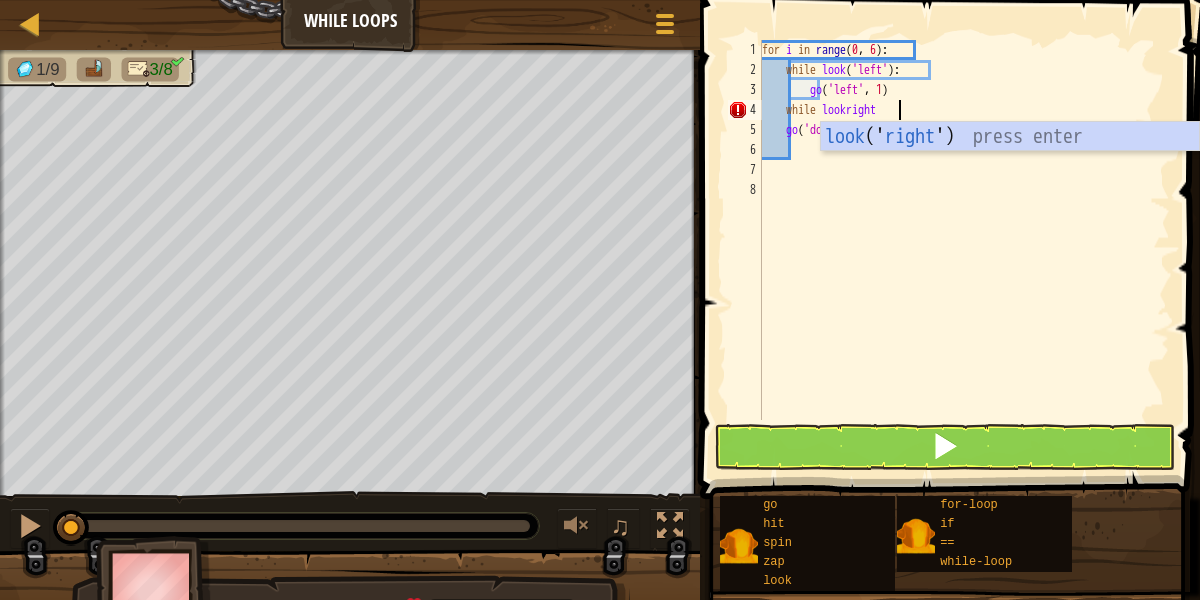 scroll, scrollTop: 9, scrollLeft: 11, axis: both 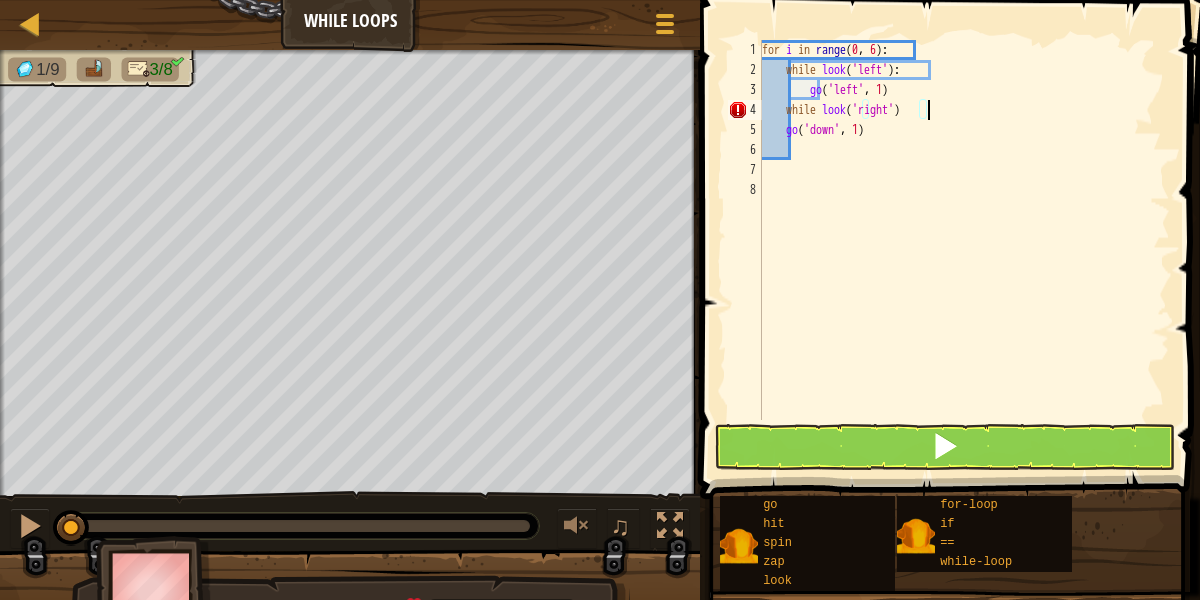 type on "while look('right'):" 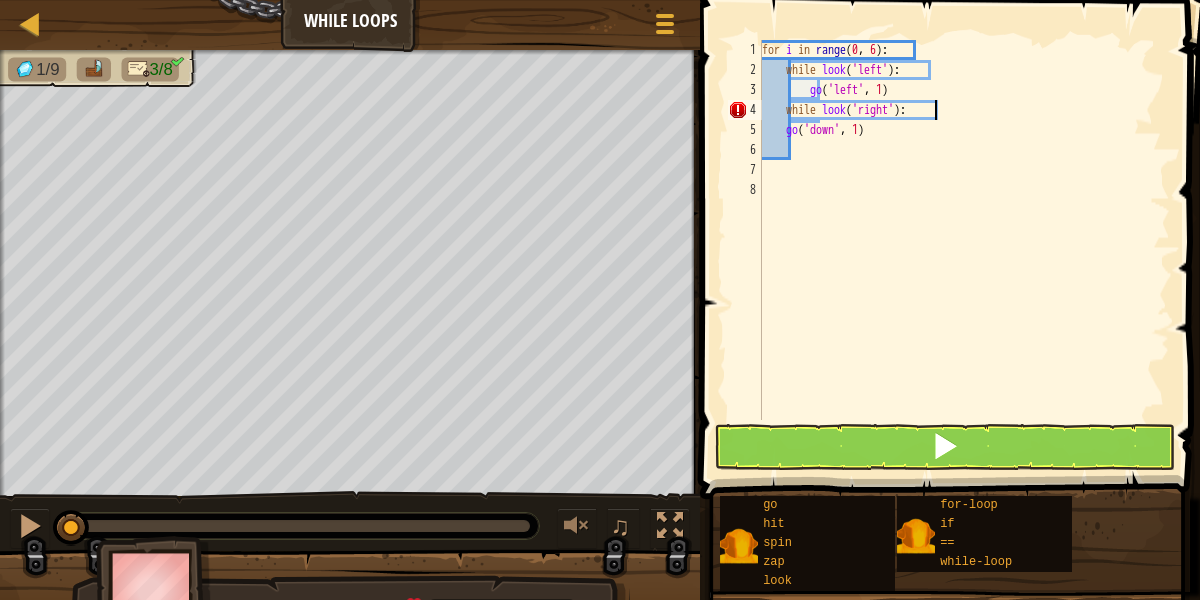 scroll, scrollTop: 9, scrollLeft: 4, axis: both 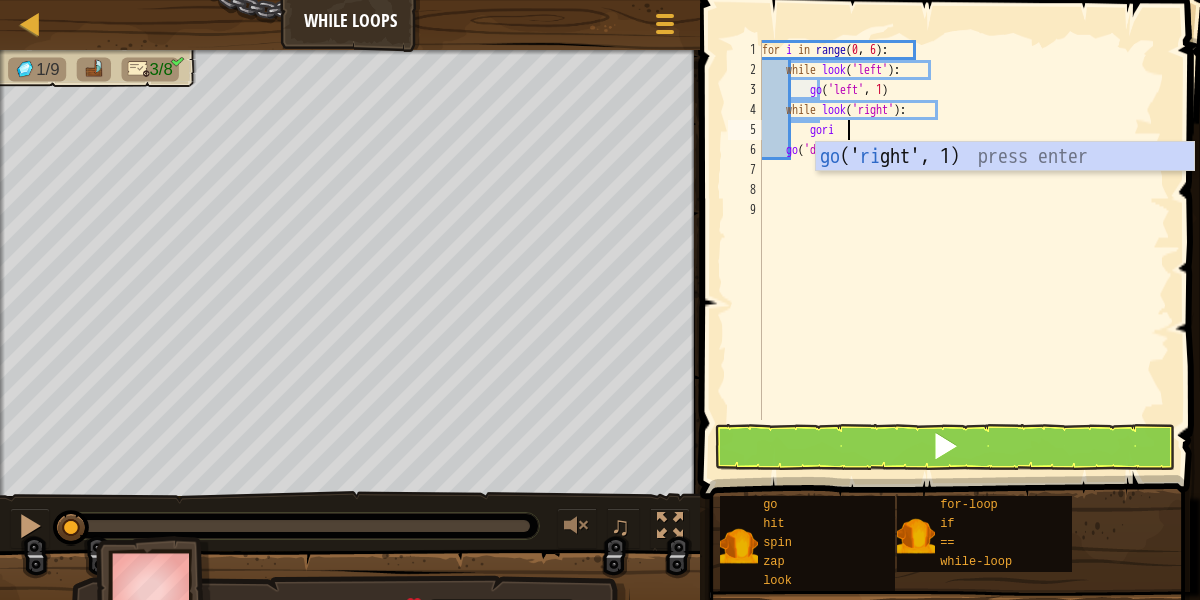 type on "goright" 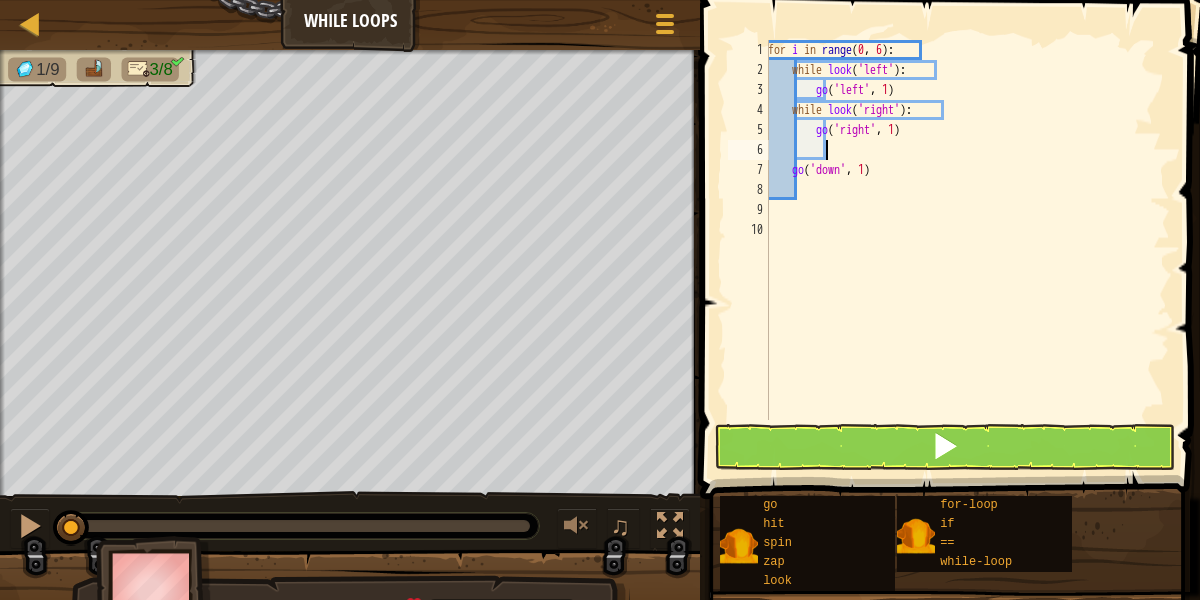 type 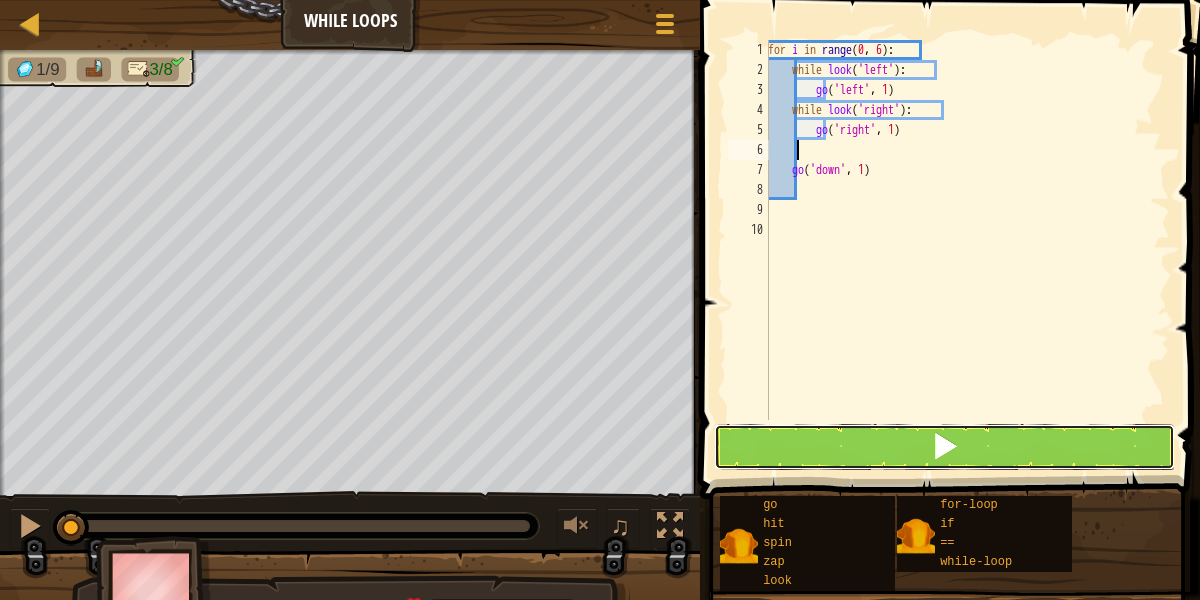 click at bounding box center (945, 447) 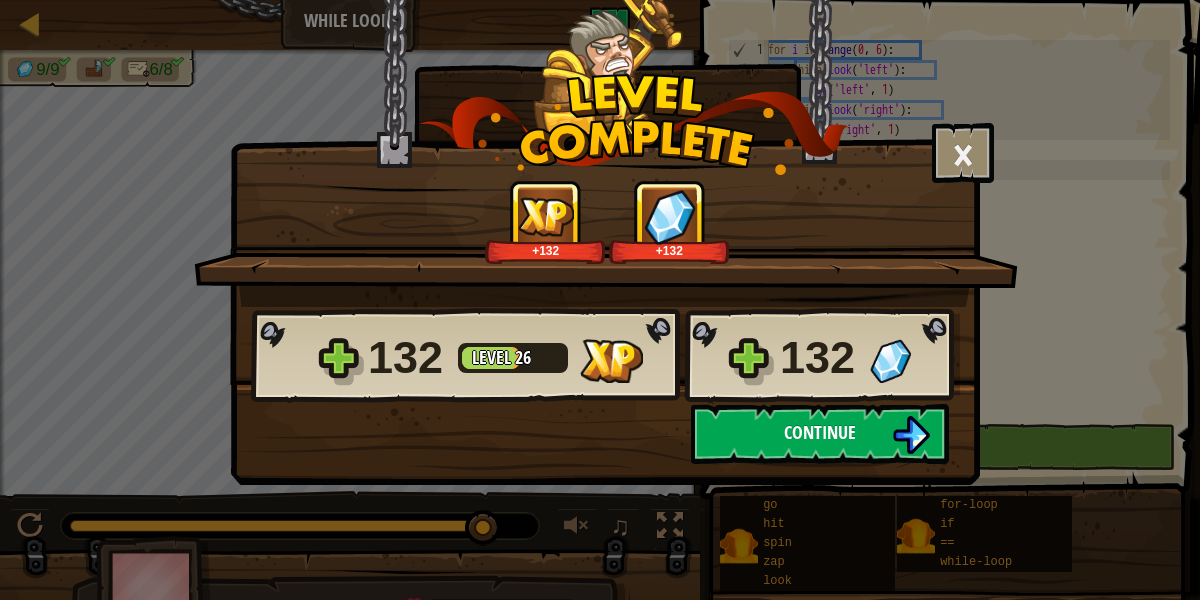 click on "Continue" at bounding box center [820, 434] 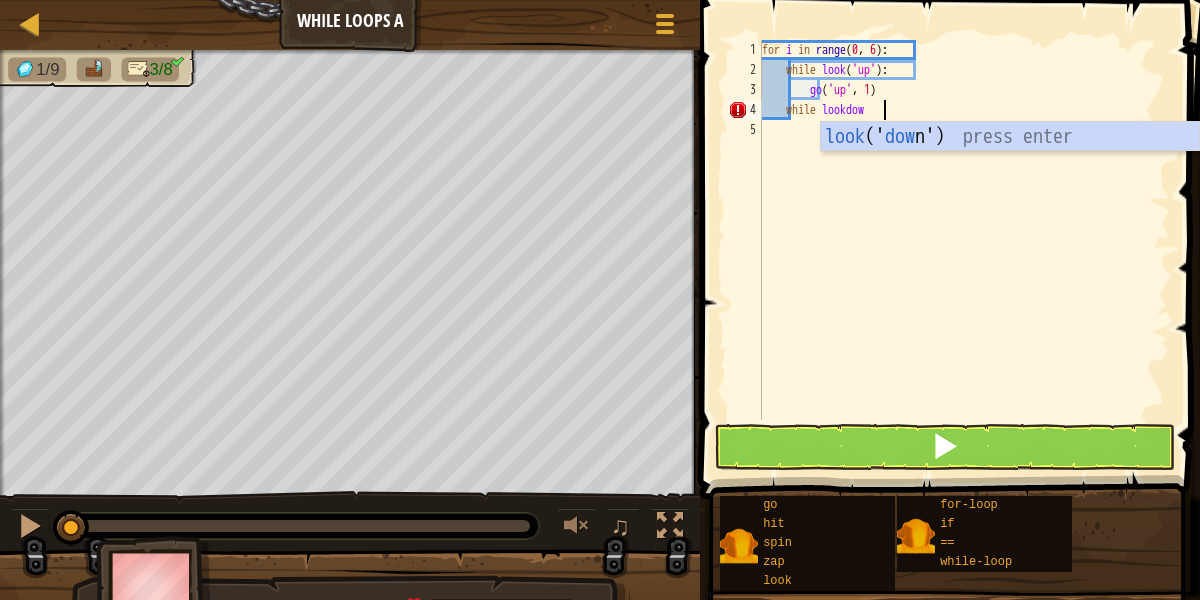 scroll, scrollTop: 9, scrollLeft: 10, axis: both 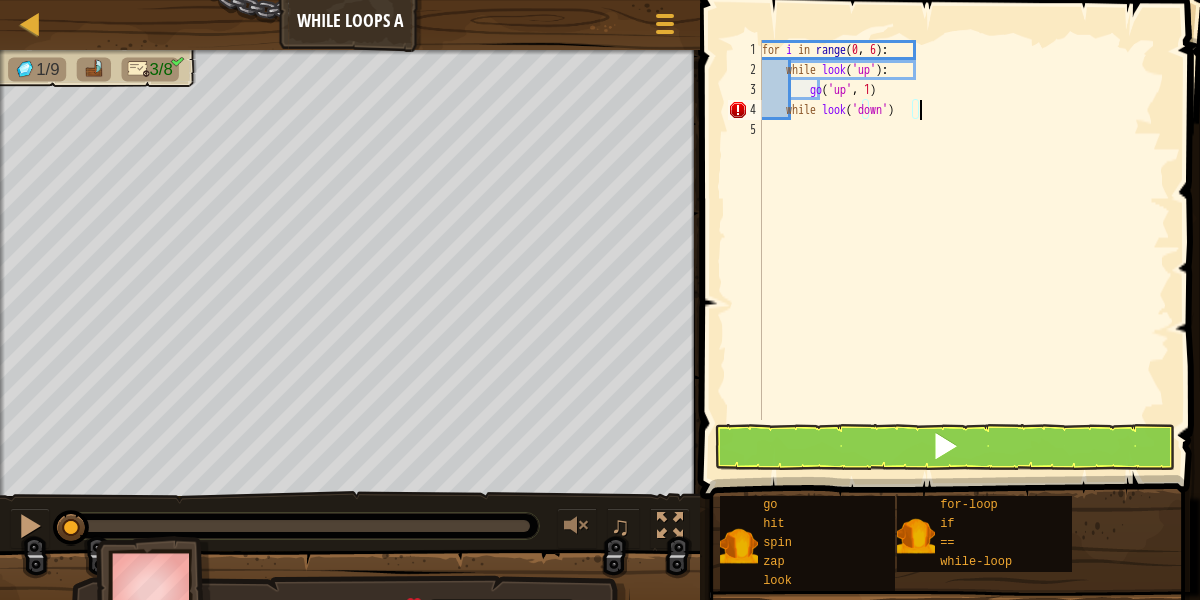type on "while look('down'):" 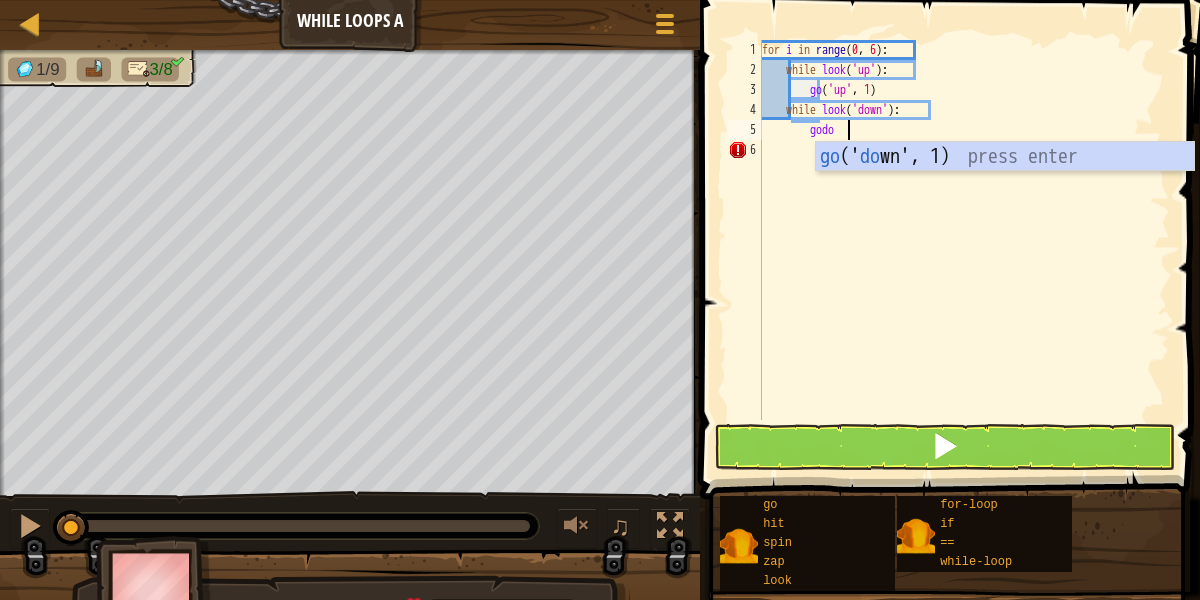 type on "godown" 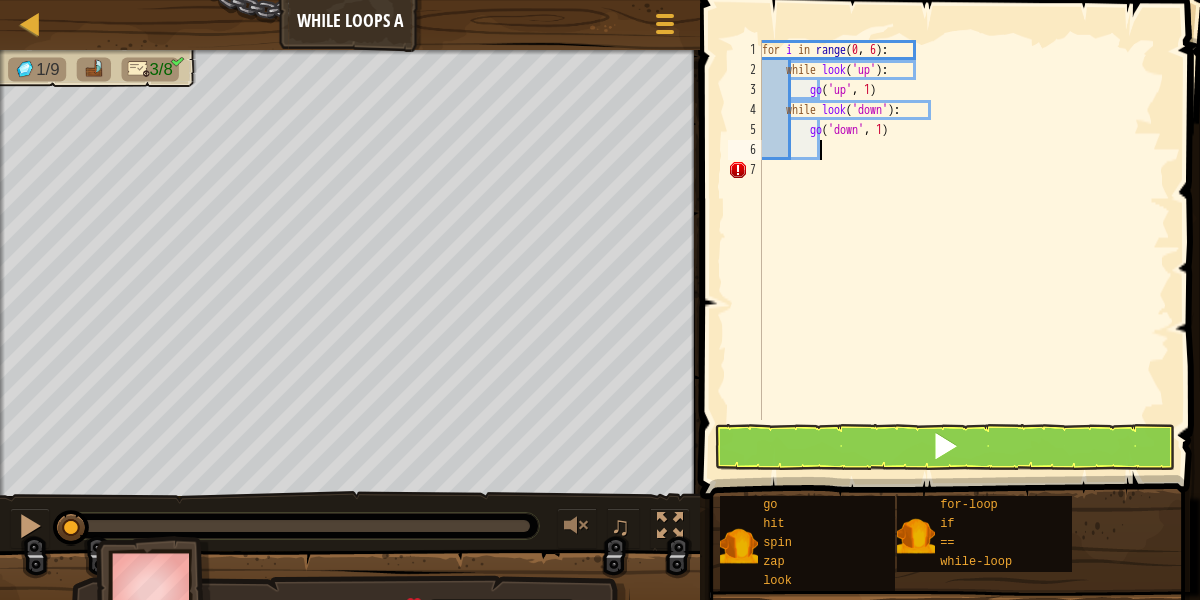 scroll, scrollTop: 9, scrollLeft: 2, axis: both 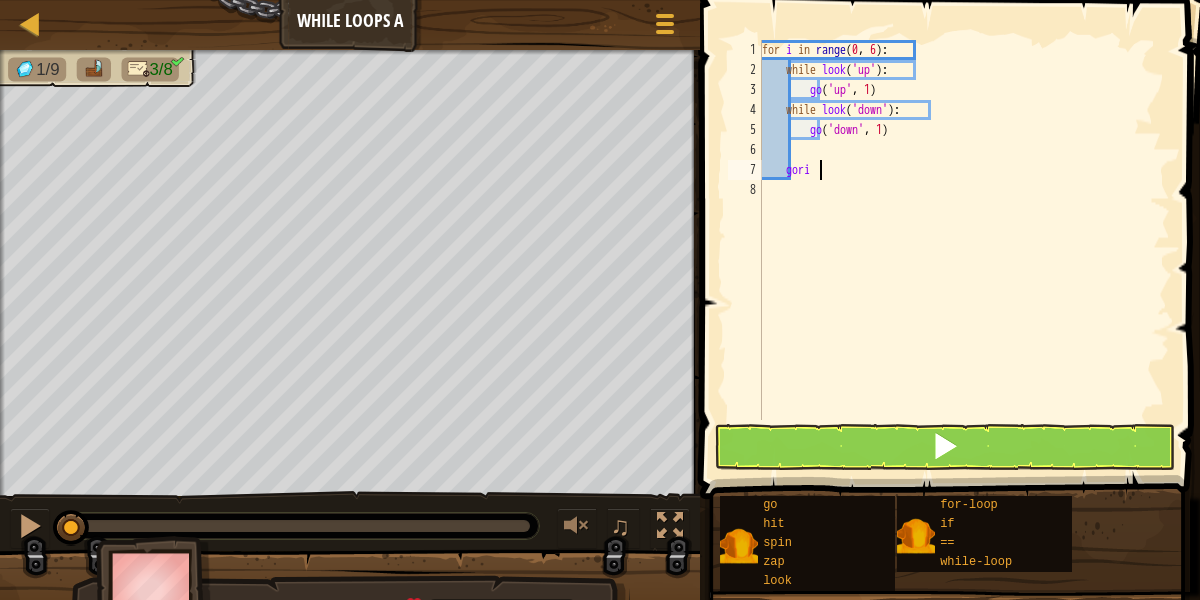 type on "gorig" 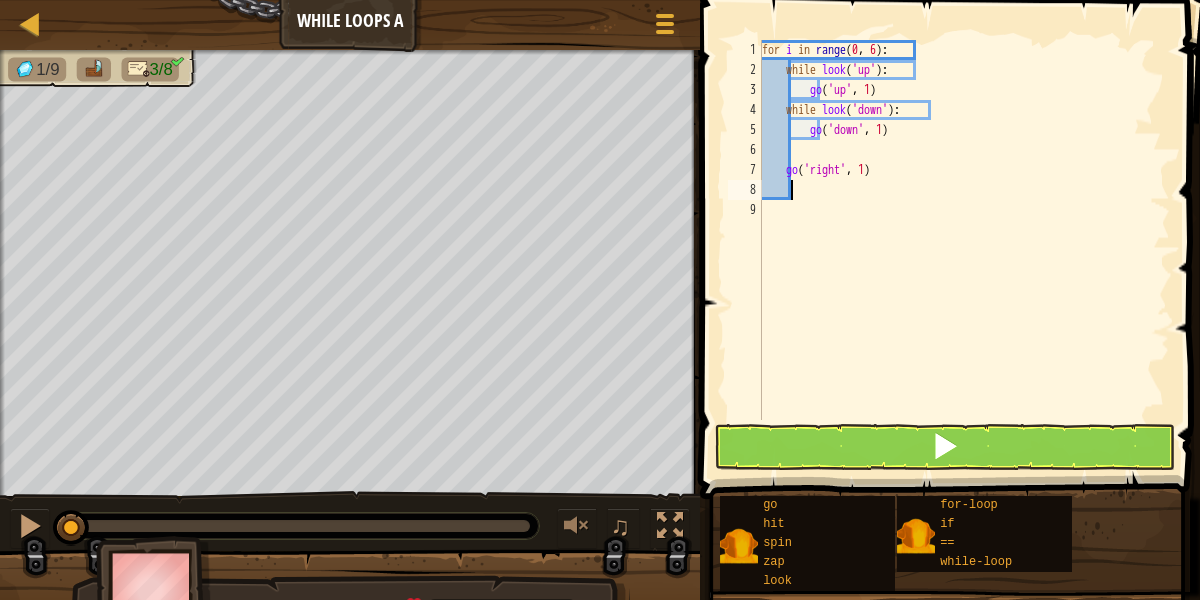 scroll, scrollTop: 9, scrollLeft: 2, axis: both 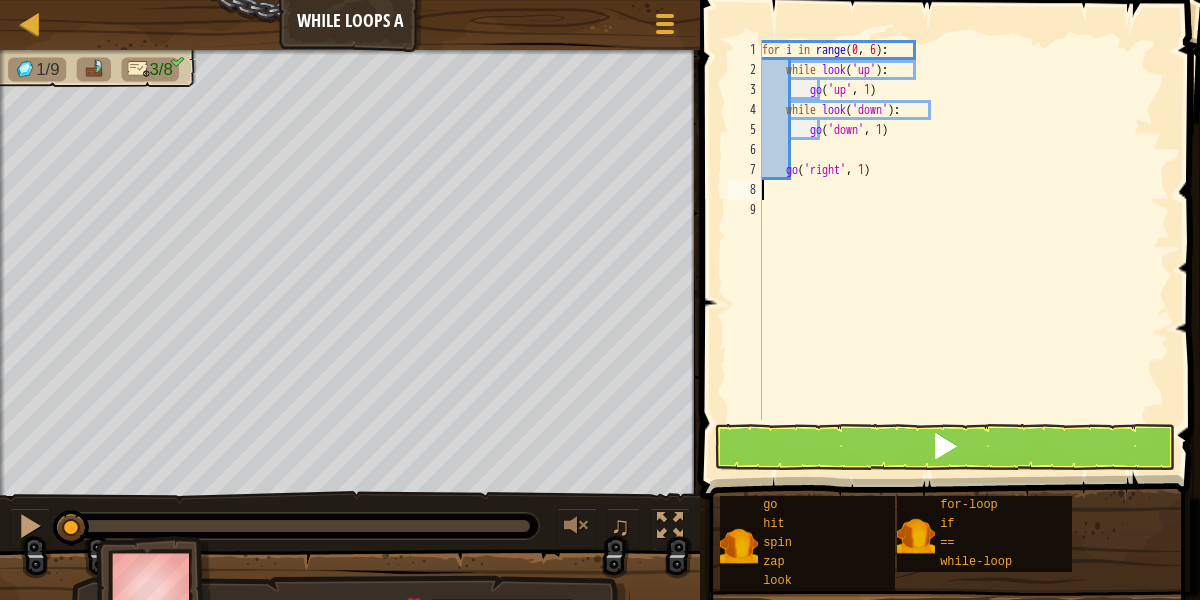 click at bounding box center [945, 447] 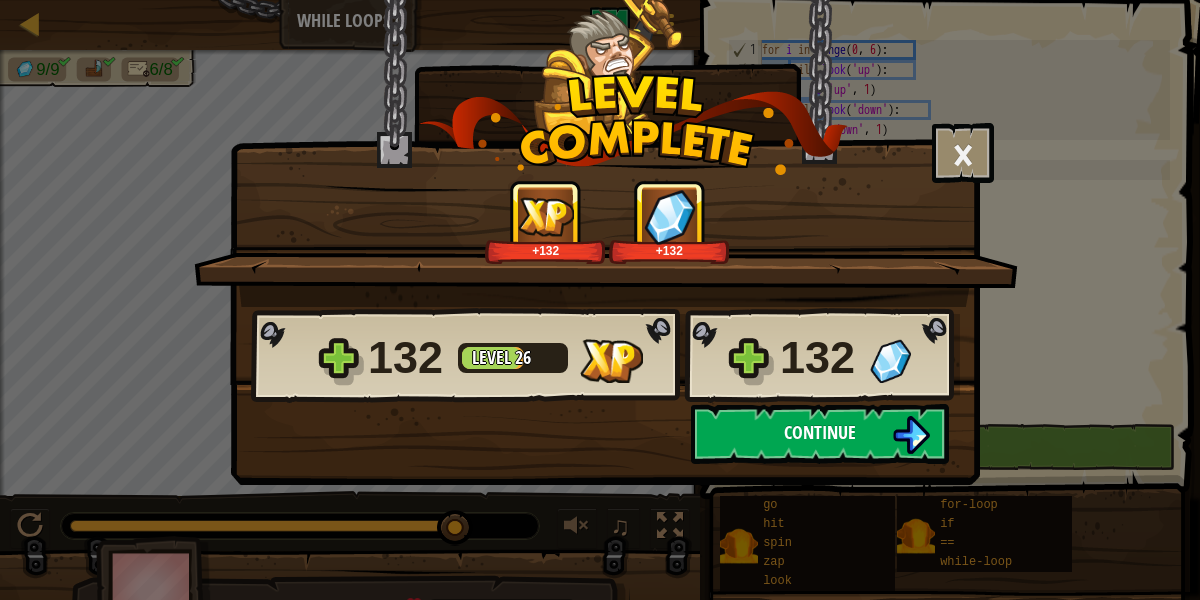 click on "Continue" at bounding box center (820, 432) 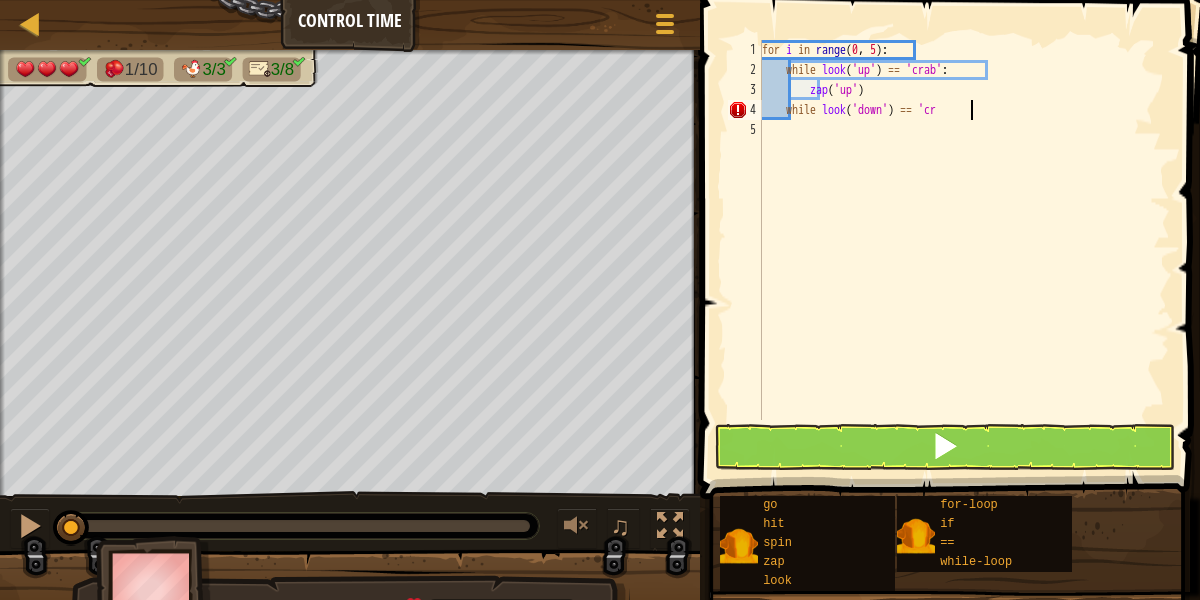 scroll, scrollTop: 9, scrollLeft: 18, axis: both 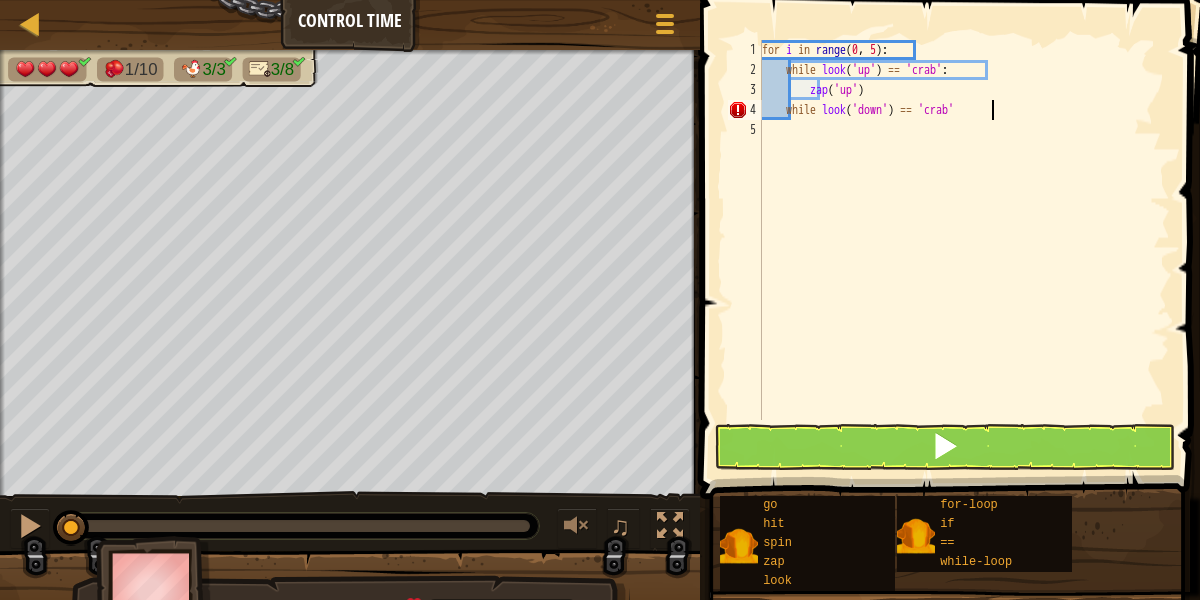type on "while look('down') == 'crab':" 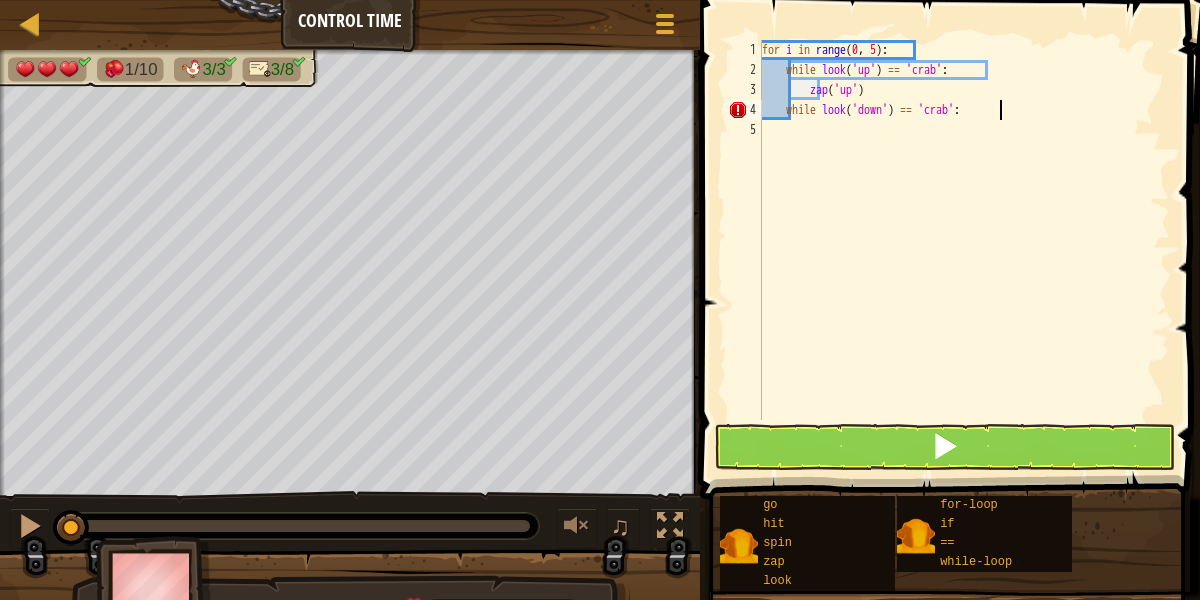 scroll, scrollTop: 9, scrollLeft: 4, axis: both 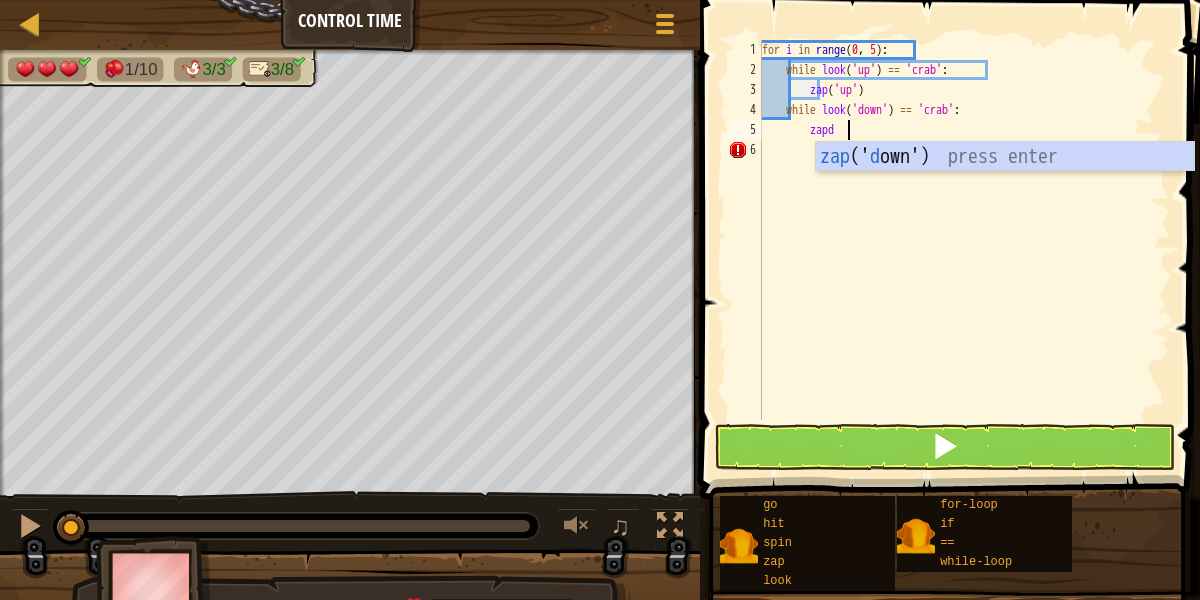 type on "zapdown" 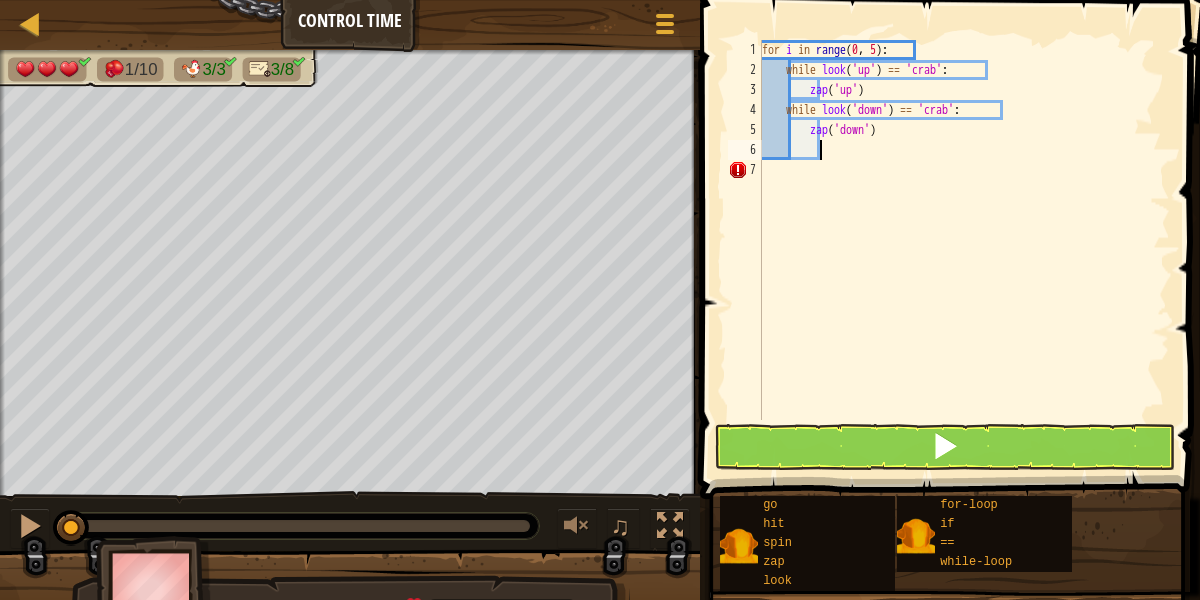 scroll, scrollTop: 9, scrollLeft: 2, axis: both 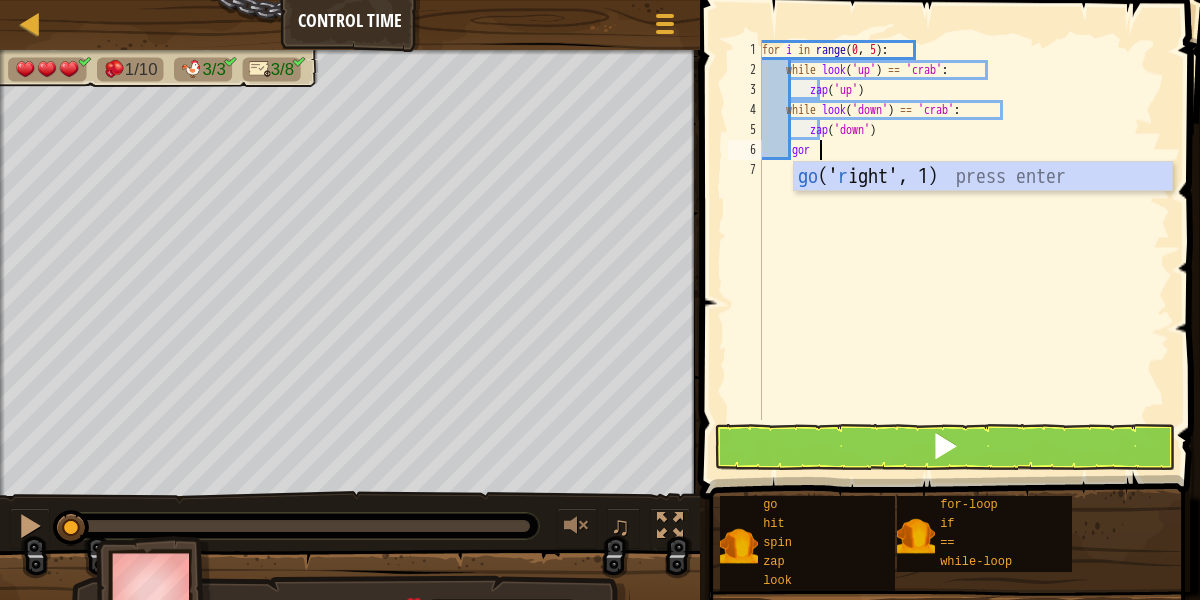 type on "goright" 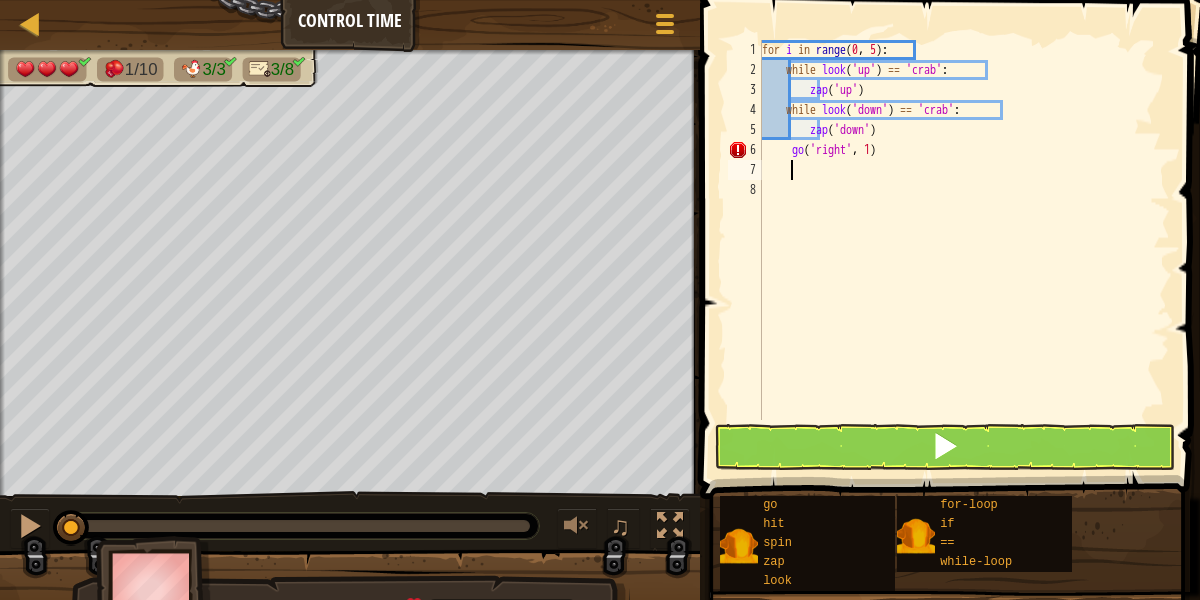 scroll, scrollTop: 9, scrollLeft: 0, axis: vertical 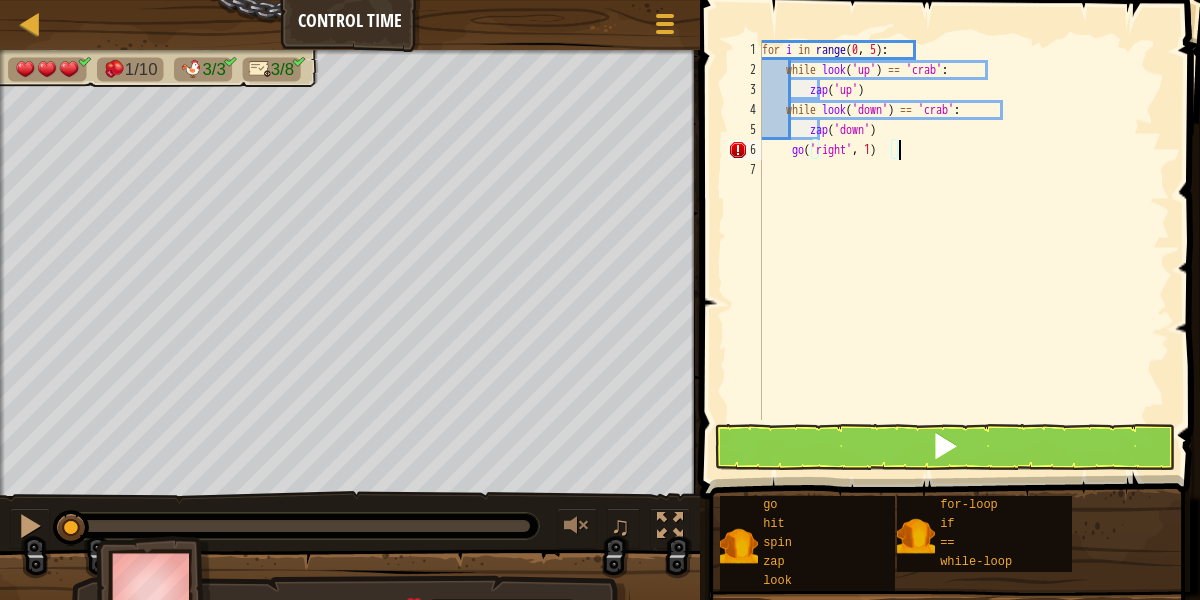 click on "for   i   in   range ( 0 ,   5 ) :      while   look ( 'up' )   ==   'crab' :          zap ( 'up' )      while   look ( 'down' )   ==   'crab' :          zap ( 'down' )       go ( 'right' ,   1 )" at bounding box center (964, 250) 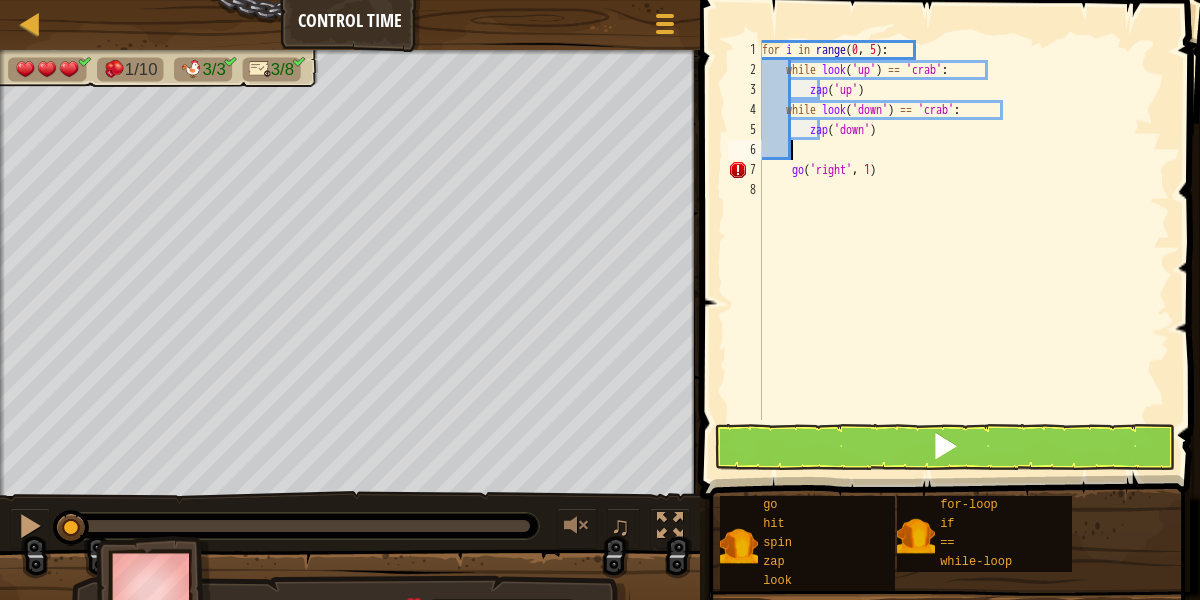 click on "for   i   in   range ( 0 ,   5 ) :      while   look ( 'up' )   ==   'crab' :          zap ( 'up' )      while   look ( 'down' )   ==   'crab' :          zap ( 'down' )            go ( 'right' ,   1 )" at bounding box center [964, 250] 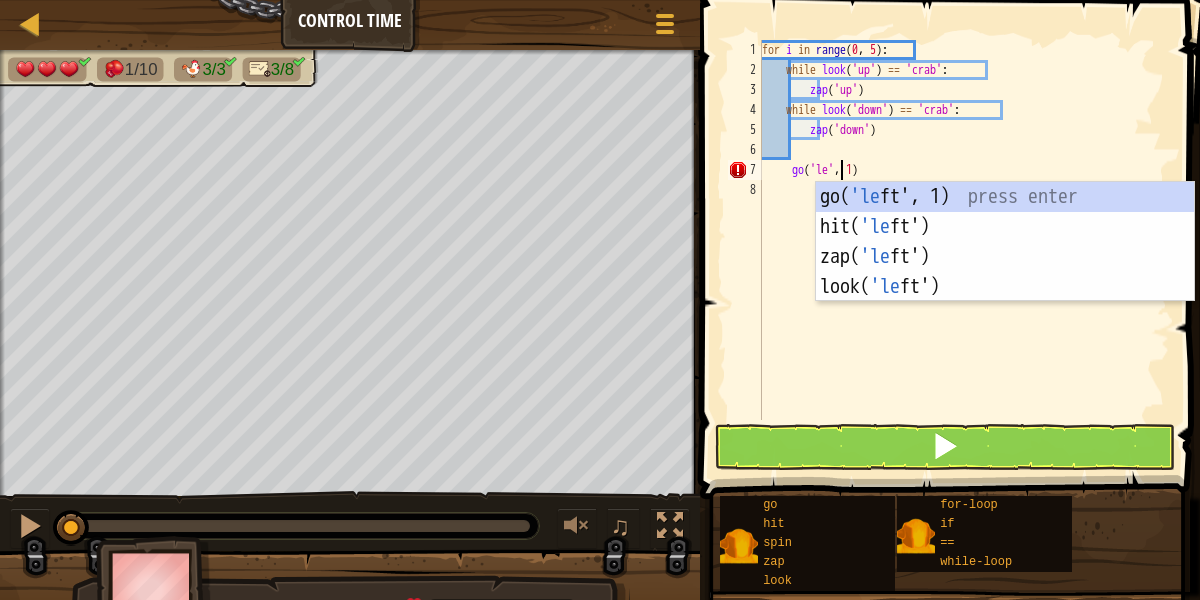 type on "go('left', 1)" 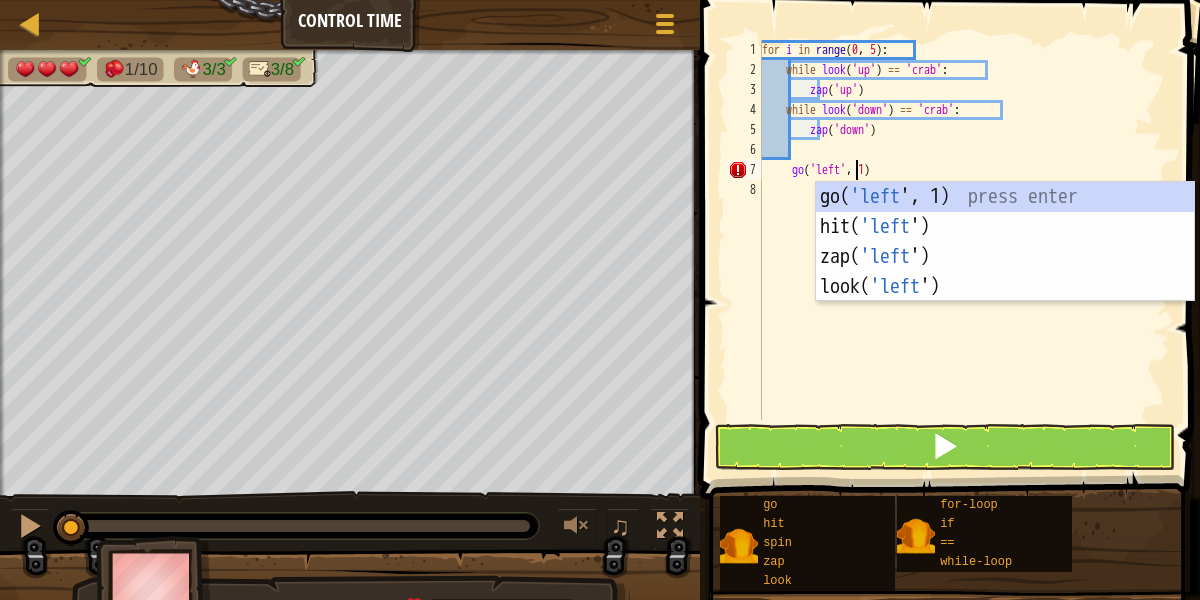 scroll, scrollTop: 9, scrollLeft: 7, axis: both 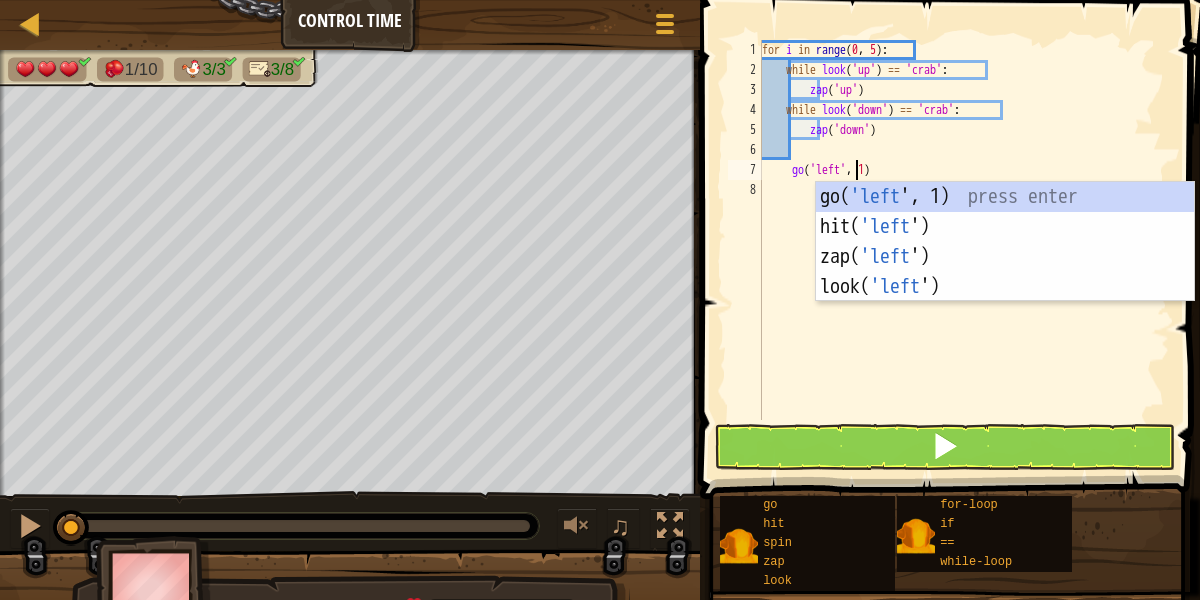 click on "for   i   in   range ( 0 ,   5 ) :      while   look ( 'up' )   ==   'crab' :          zap ( 'up' )      while   look ( 'down' )   ==   'crab' :          zap ( 'down' )            go ( 'left' ,   1 )" at bounding box center (964, 250) 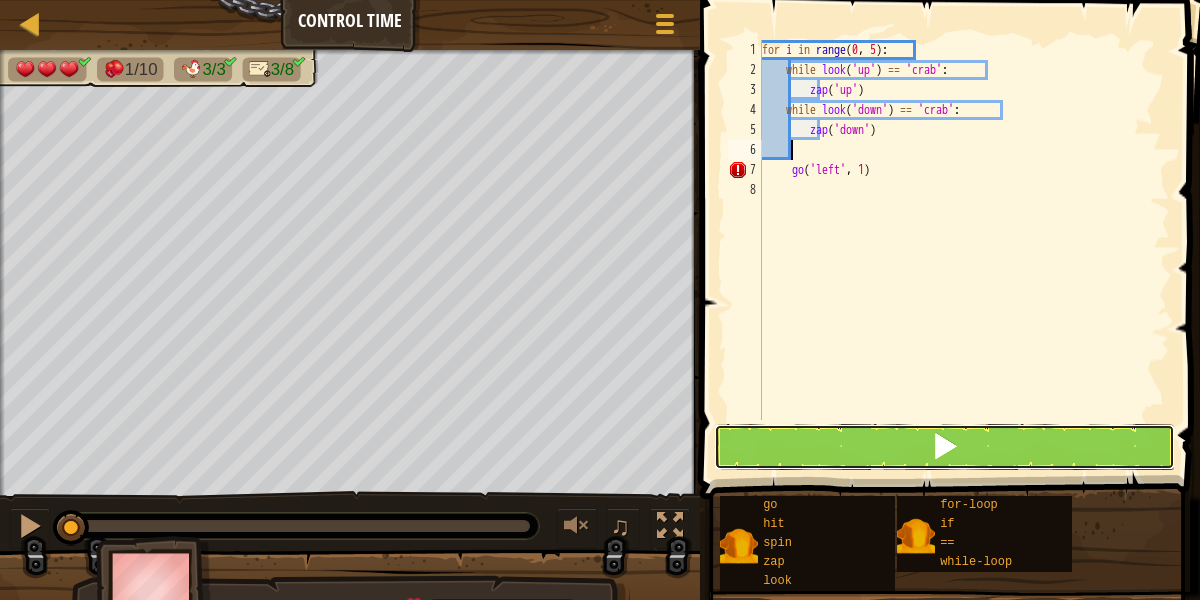 click at bounding box center (945, 447) 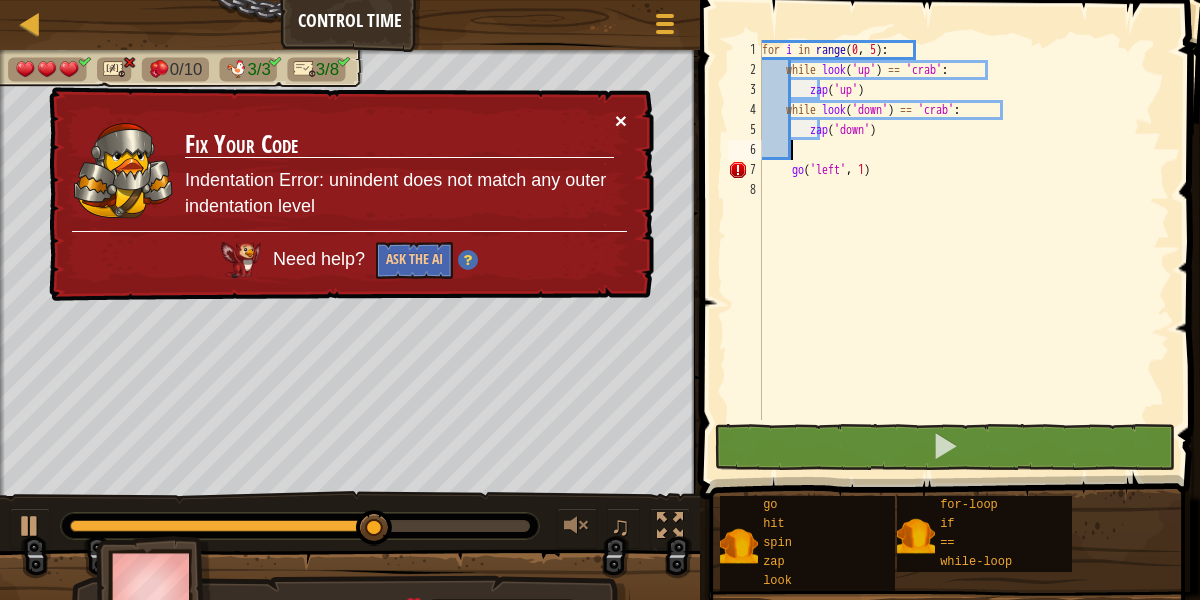 click on "×" at bounding box center [621, 120] 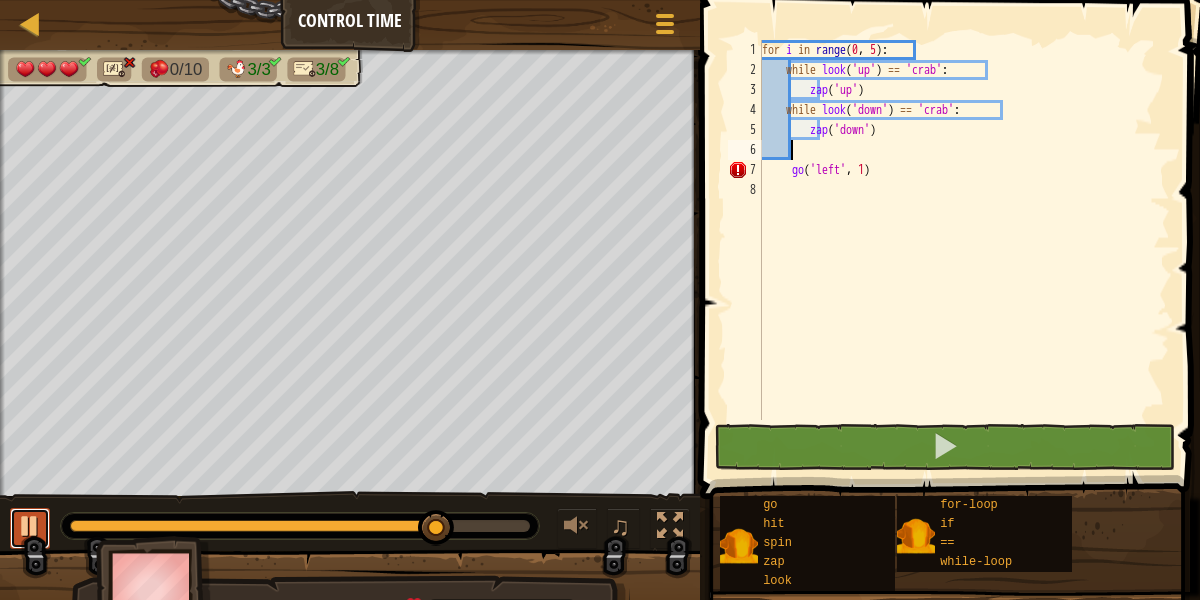 click at bounding box center (30, 526) 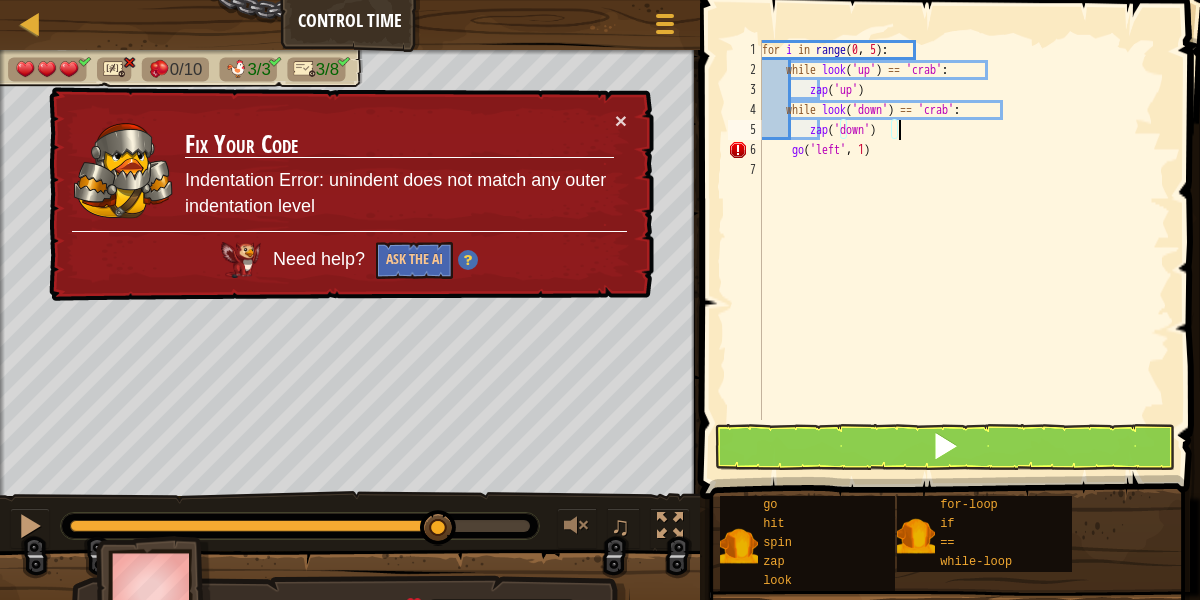 click on "for   i   in   range ( 0 ,   5 ) :      while   look ( 'up' )   ==   'crab' :          zap ( 'up' )      while   look ( 'down' )   ==   'crab' :          zap ( 'down' )       go ( 'left' ,   1 )" at bounding box center [964, 250] 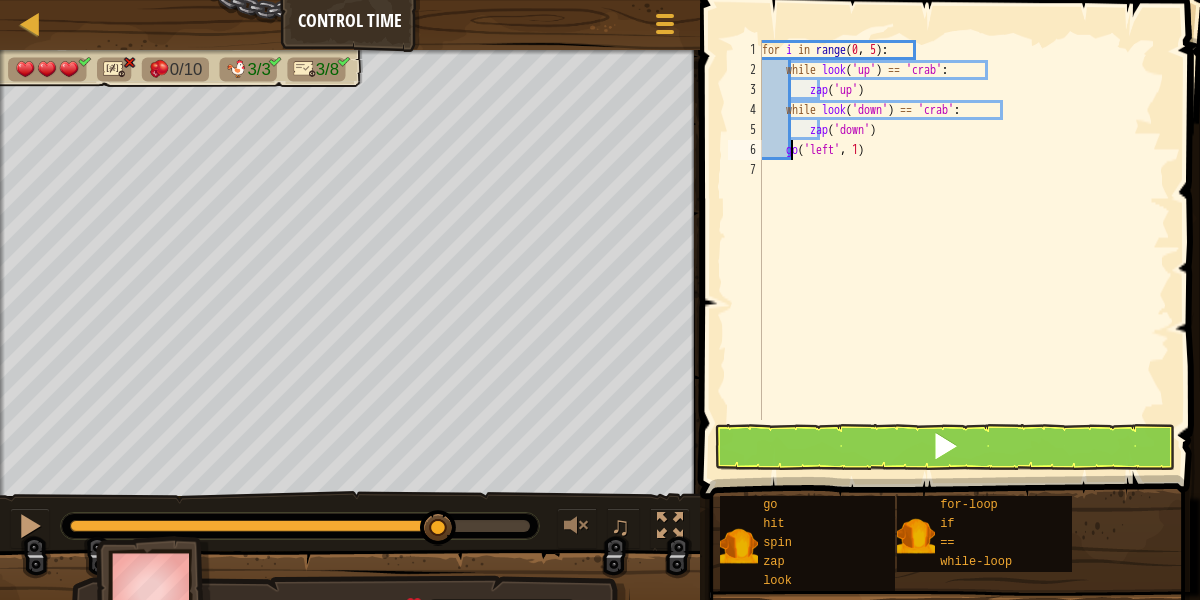 click on "for   i   in   range ( 0 ,   5 ) :      while   look ( 'up' )   ==   'crab' :          zap ( 'up' )      while   look ( 'down' )   ==   'crab' :          zap ( 'down' )      go ( 'left' ,   1 )" at bounding box center (964, 250) 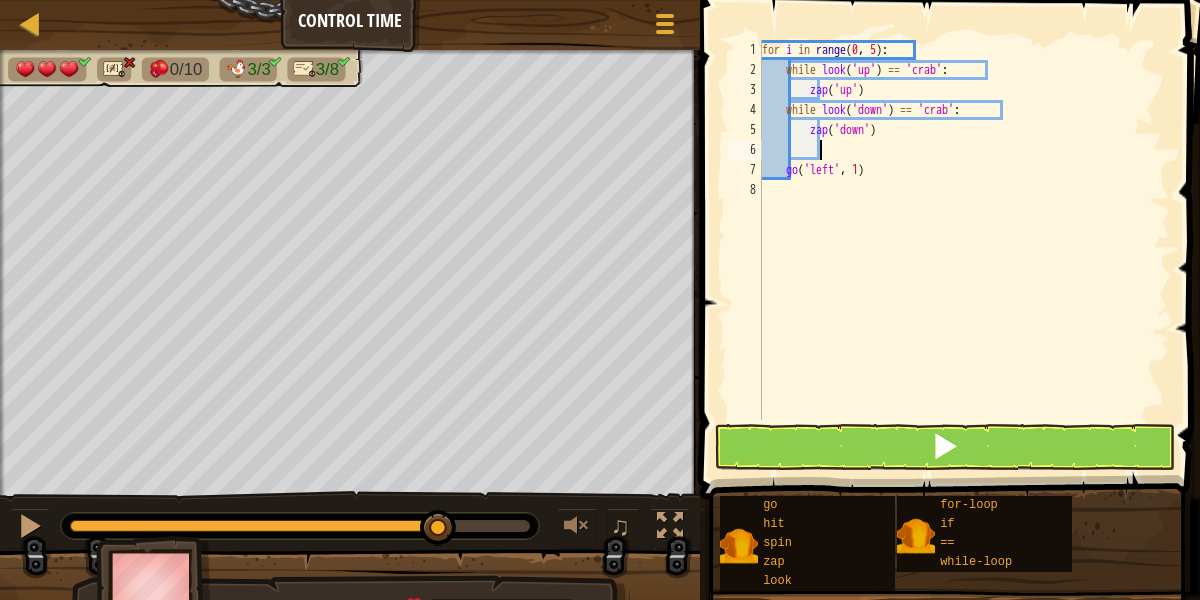 type 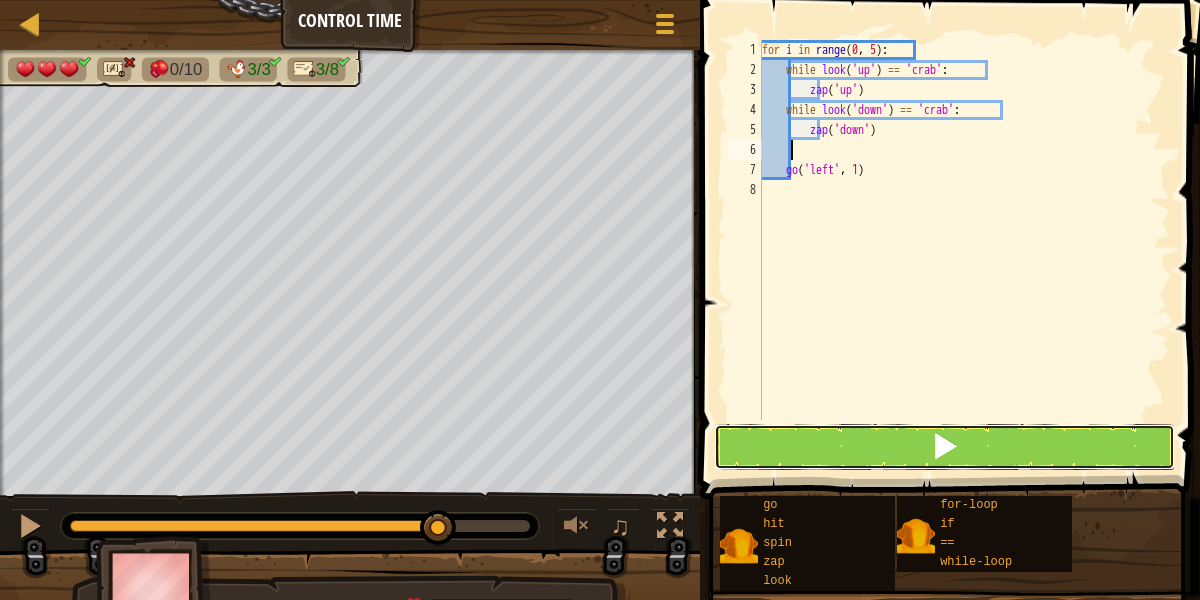 click at bounding box center (945, 447) 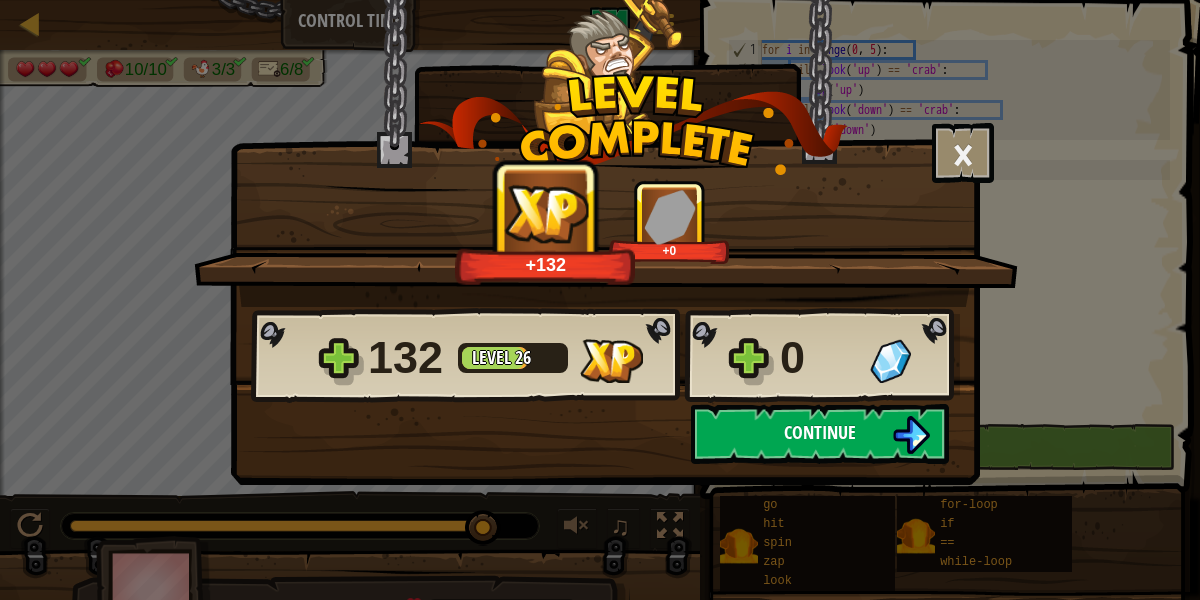 click on "Continue" at bounding box center (820, 434) 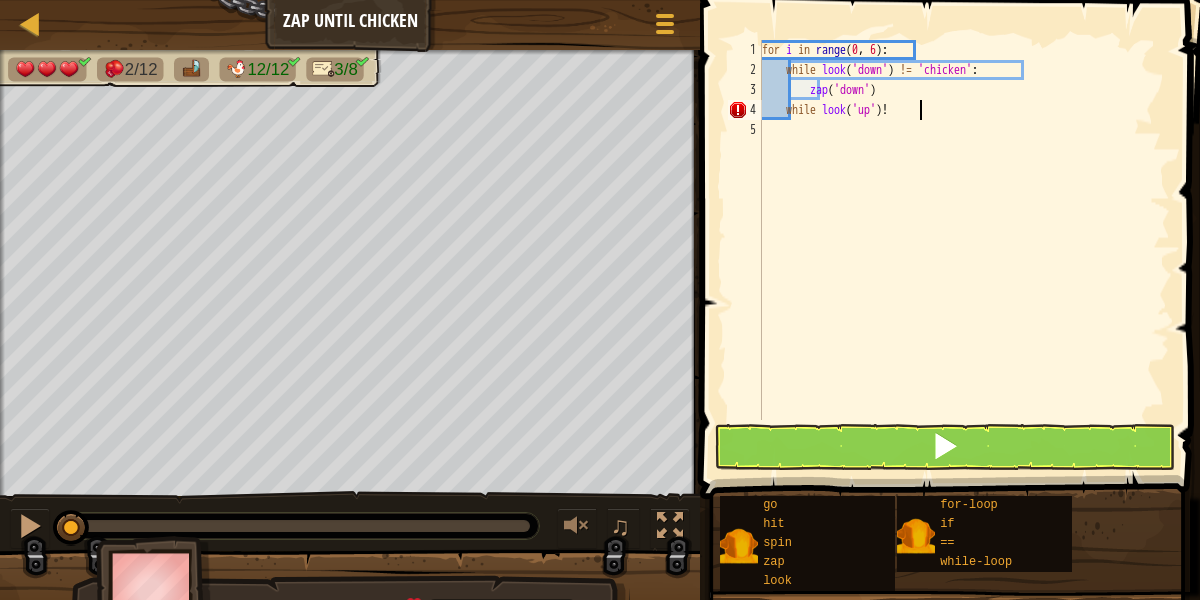 scroll, scrollTop: 9, scrollLeft: 13, axis: both 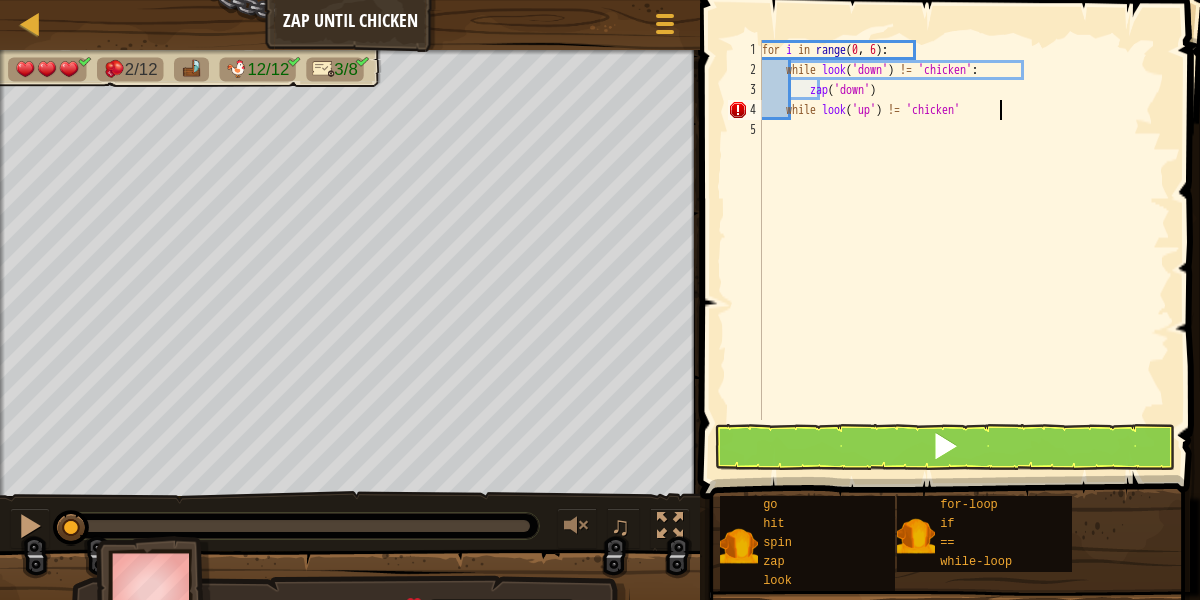 type on "while look('up') != 'chicken':" 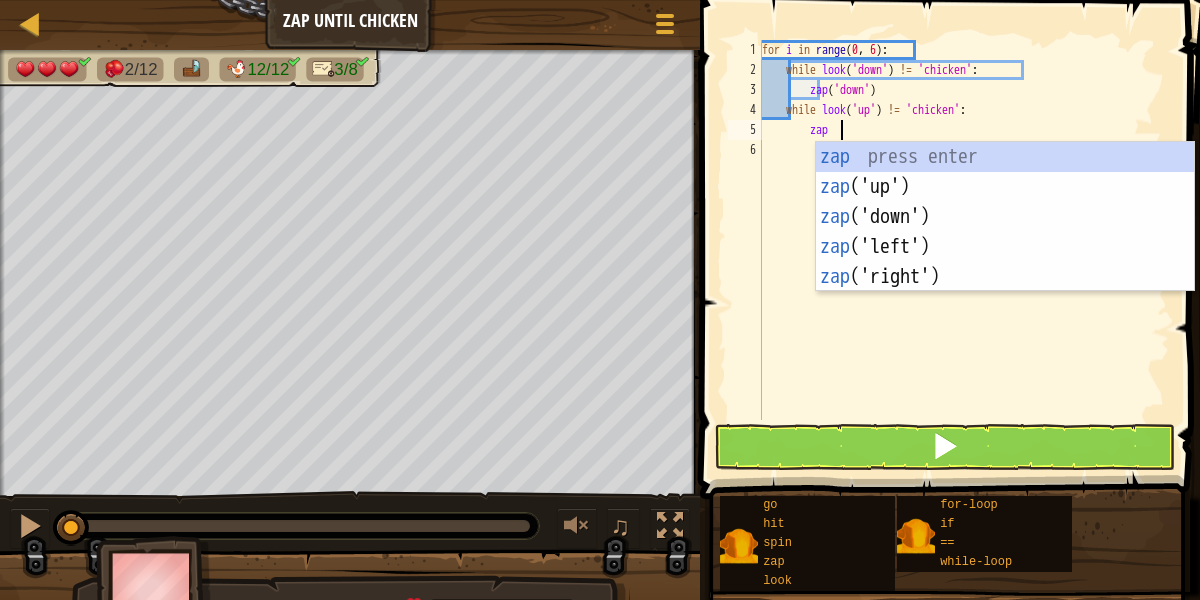 type on "zapup" 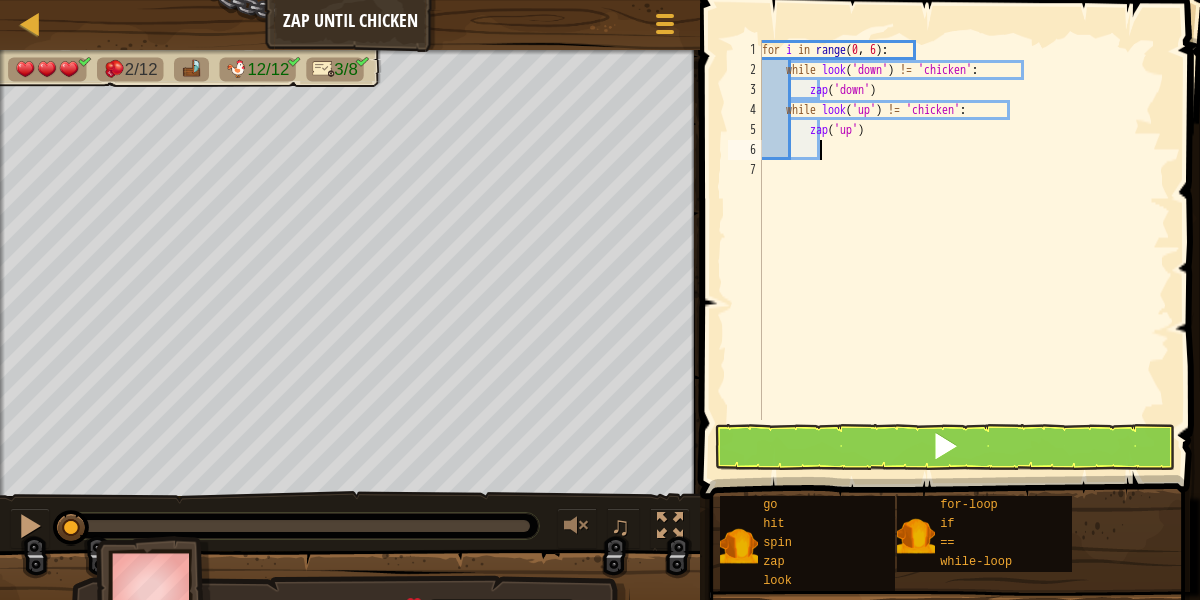 scroll, scrollTop: 9, scrollLeft: 2, axis: both 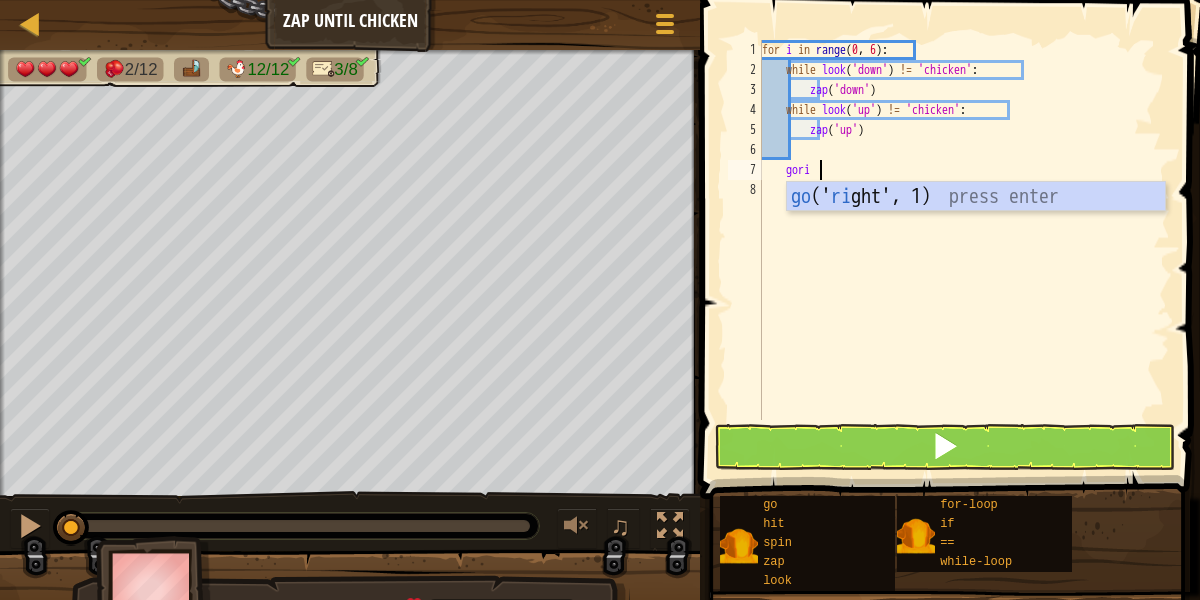 type on "goright" 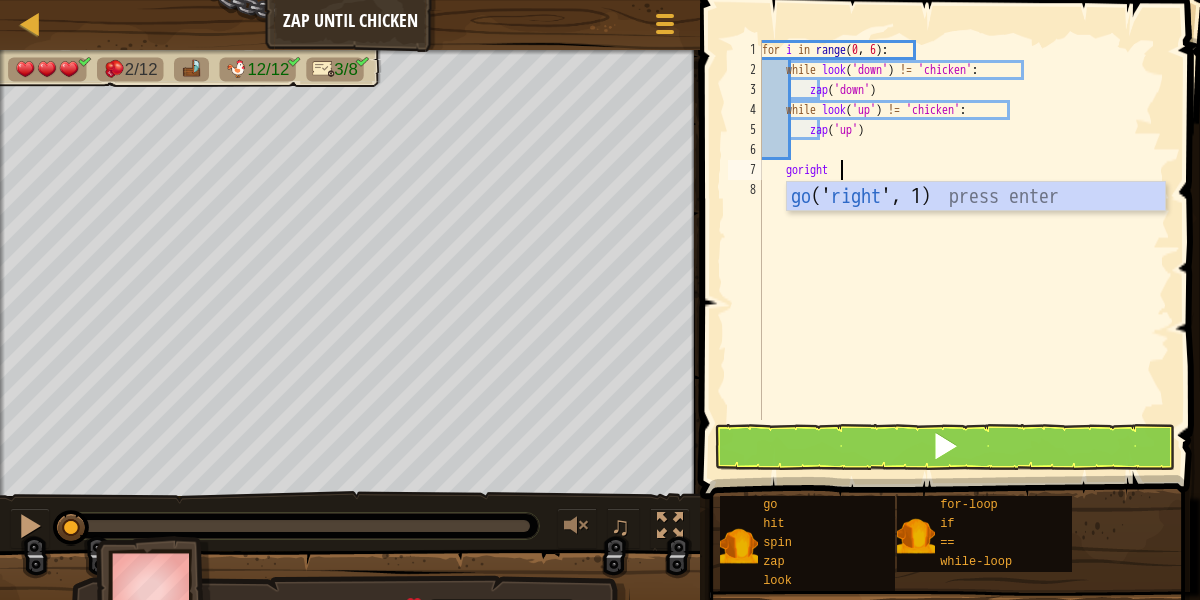 scroll, scrollTop: 9, scrollLeft: 2, axis: both 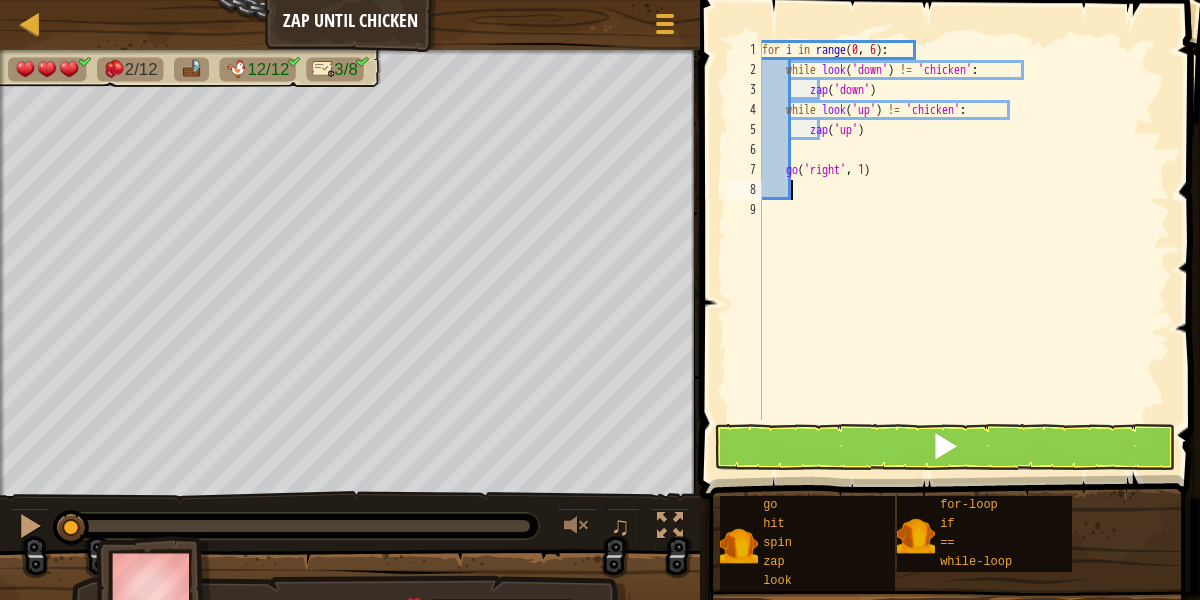 type 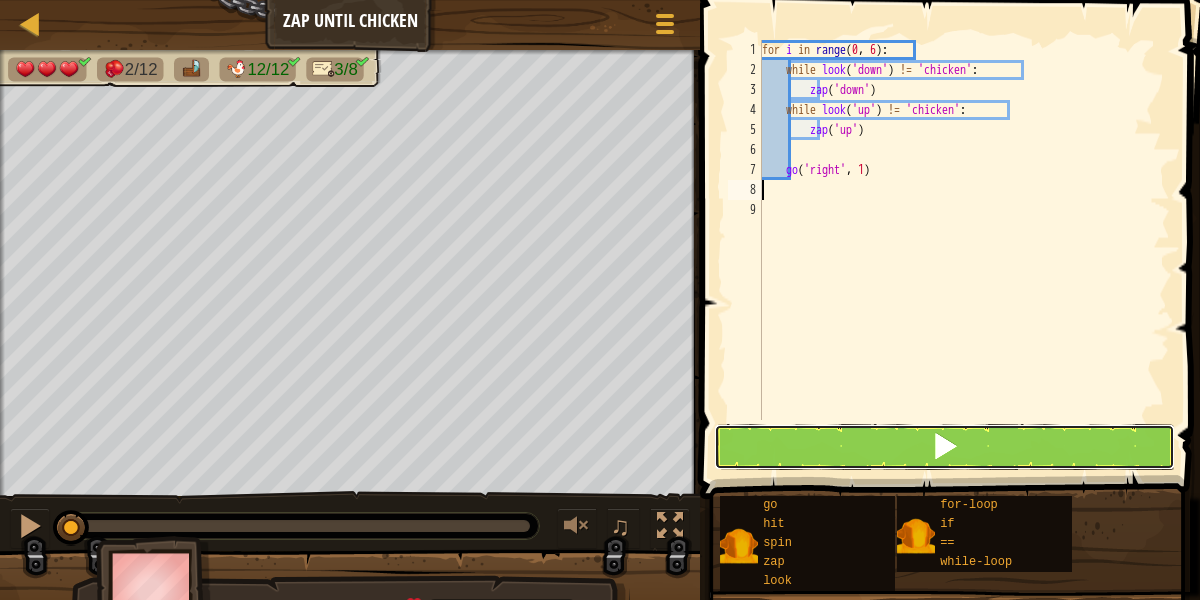 click at bounding box center (945, 447) 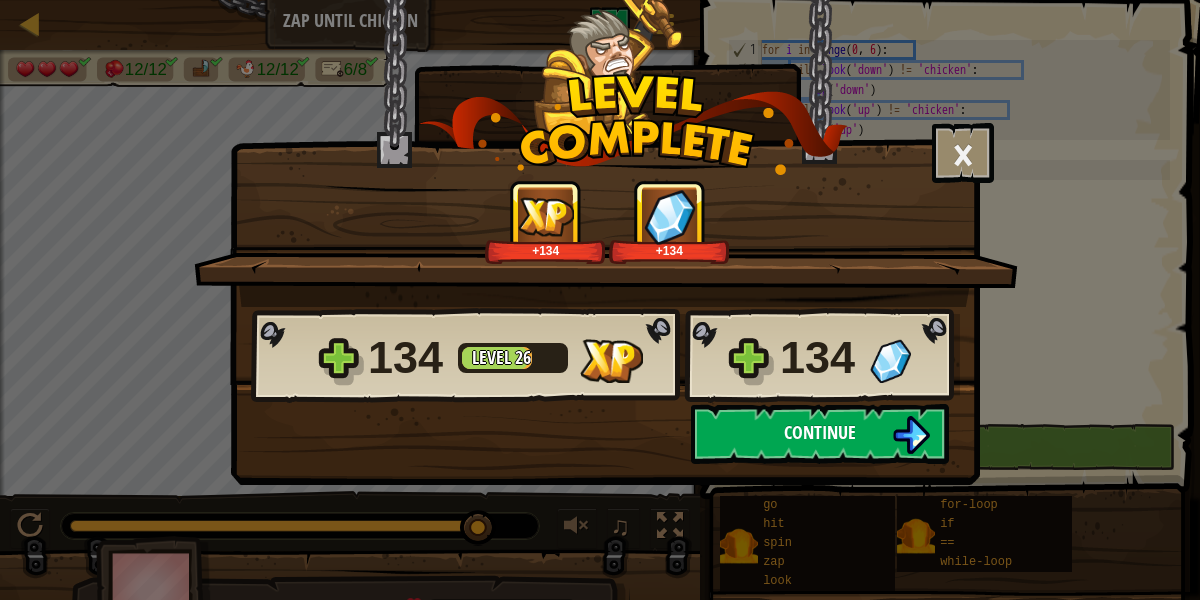 click on "Continue" at bounding box center [820, 434] 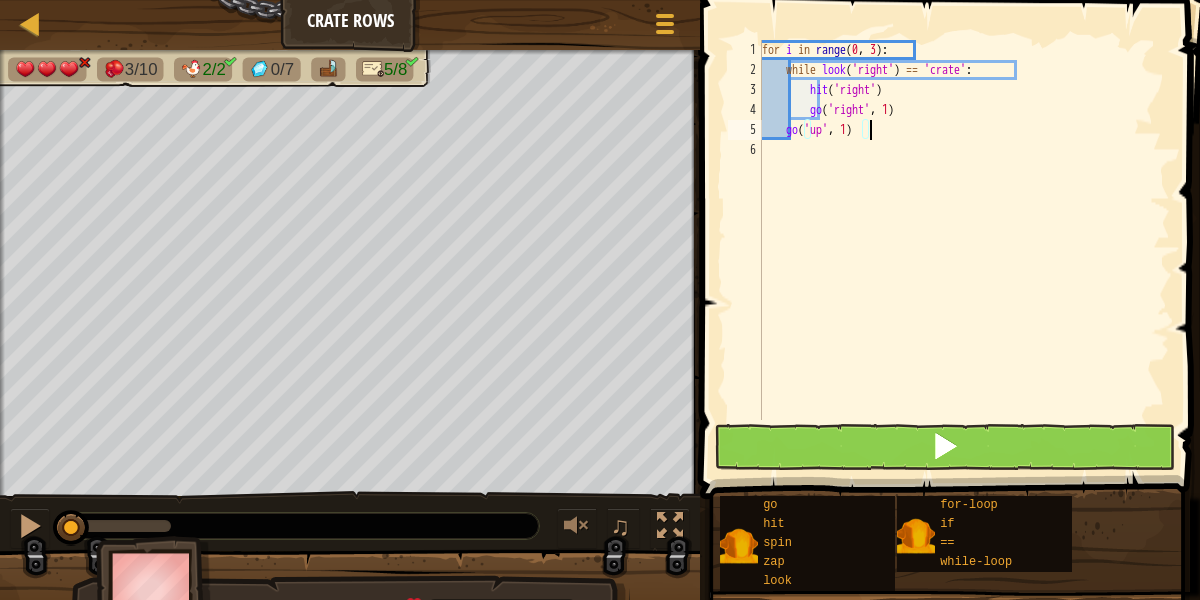 click at bounding box center (945, 447) 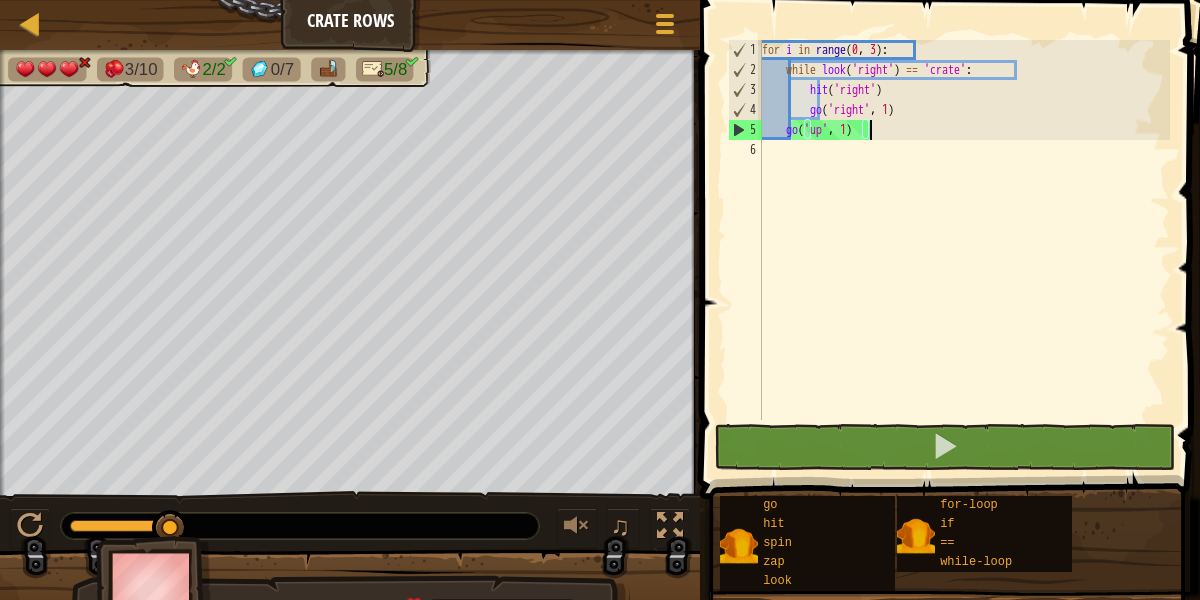 click on "for   i   in   range ( 0 ,   3 ) :      while   look ( 'right' )   ==   'crate' :          hit ( 'right' )          go ( 'right' ,   1 )      go ( 'up' ,   1 )" at bounding box center [964, 250] 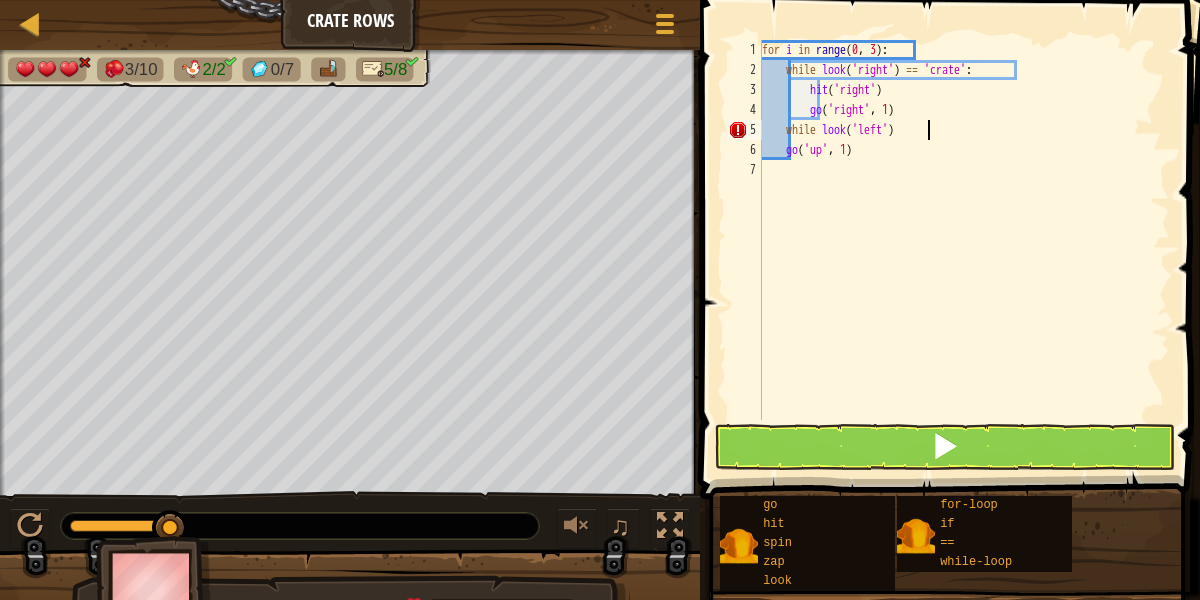 scroll, scrollTop: 9, scrollLeft: 14, axis: both 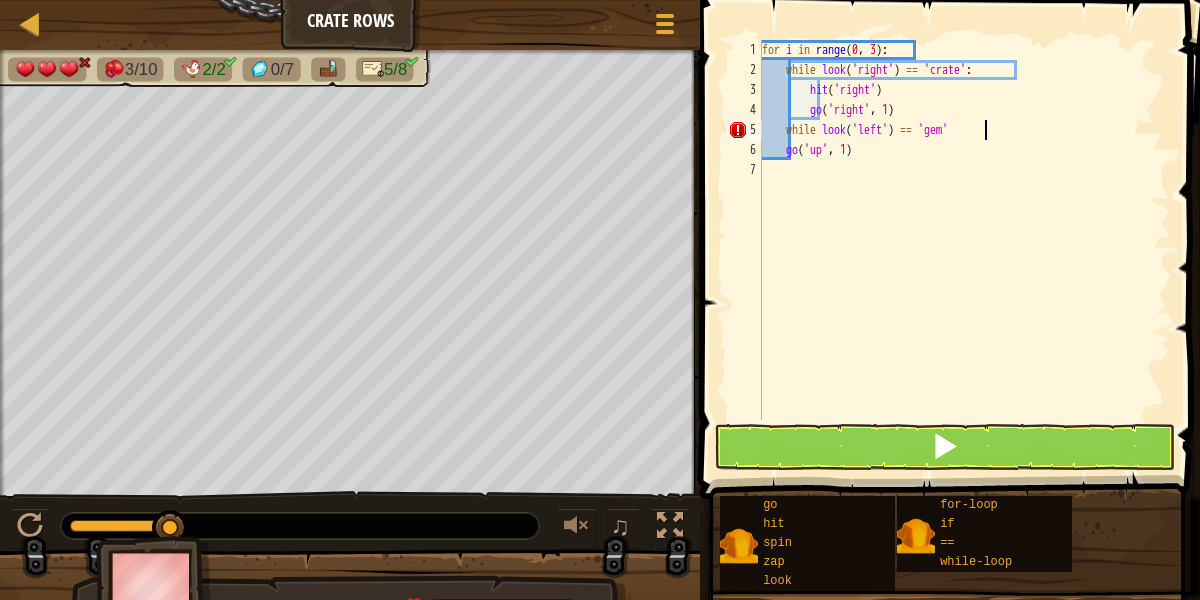 type on "while look('left') == 'gem':" 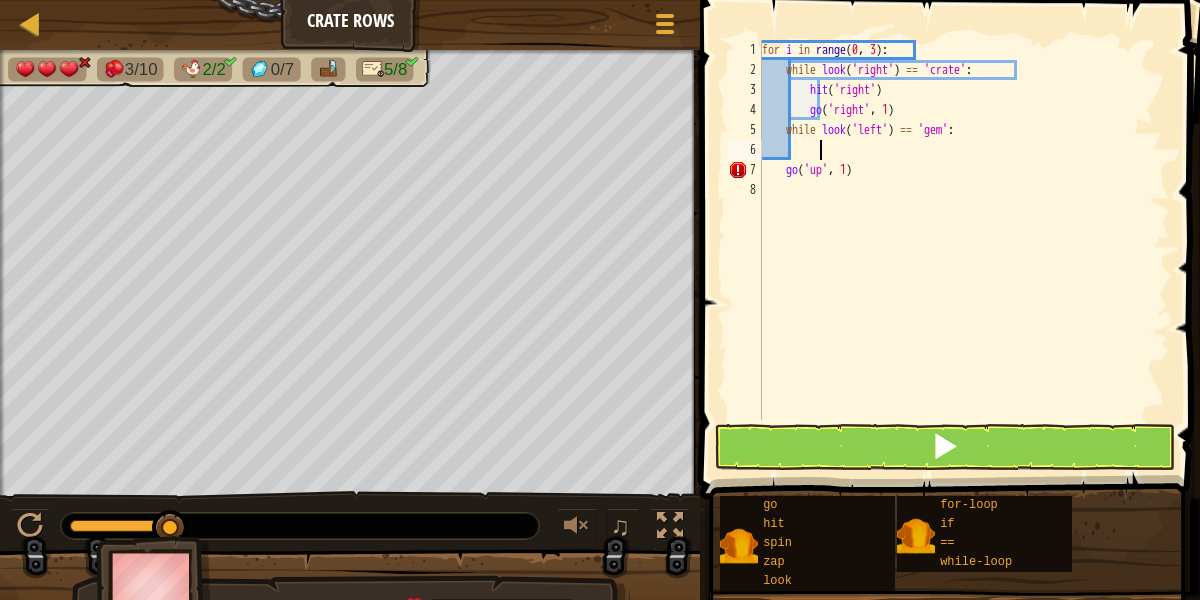 scroll, scrollTop: 9, scrollLeft: 4, axis: both 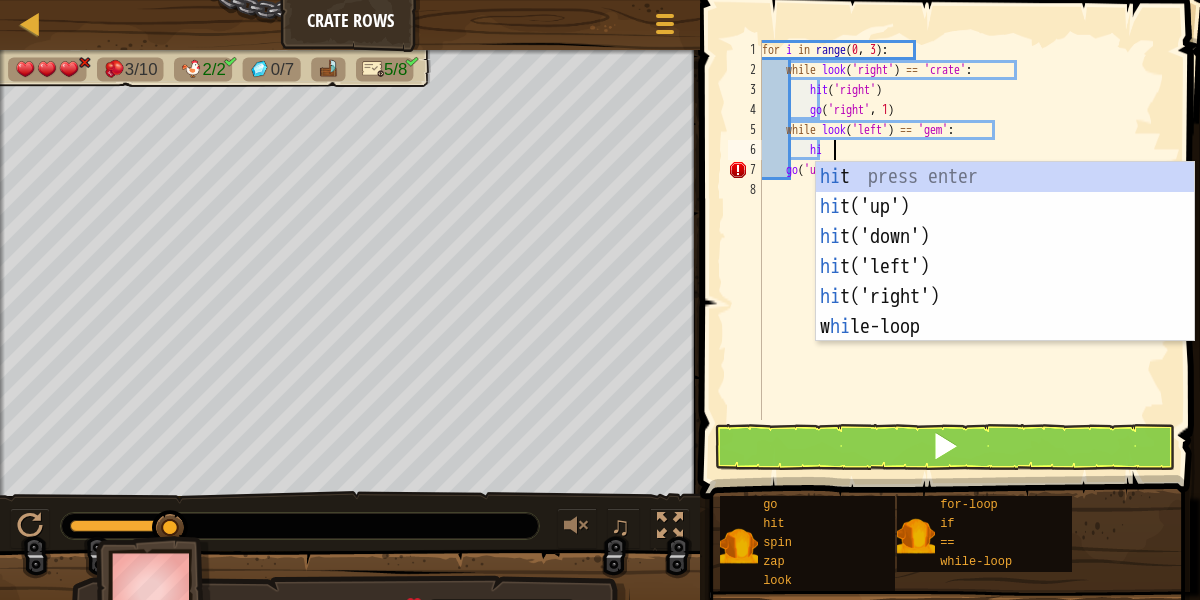 type on "h" 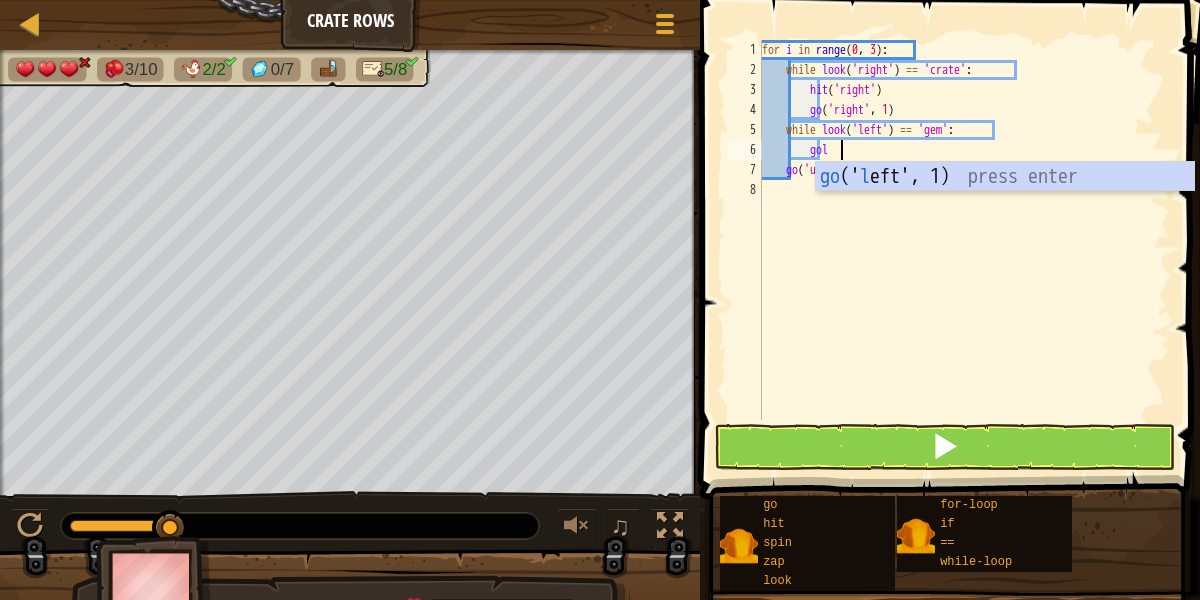 type on "goleft" 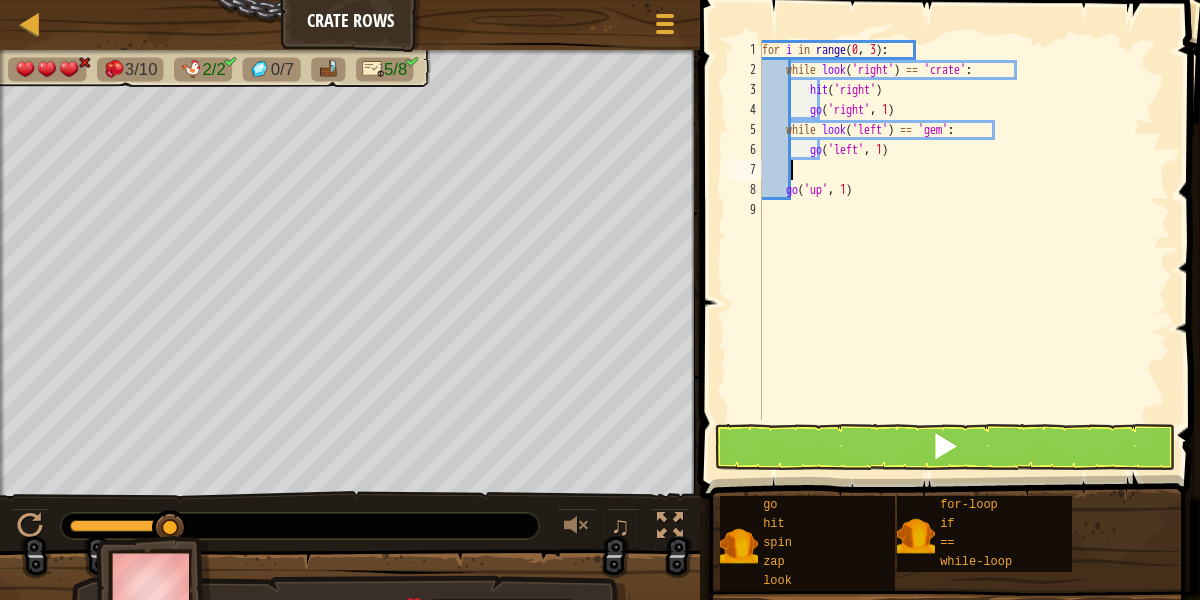 scroll, scrollTop: 9, scrollLeft: 2, axis: both 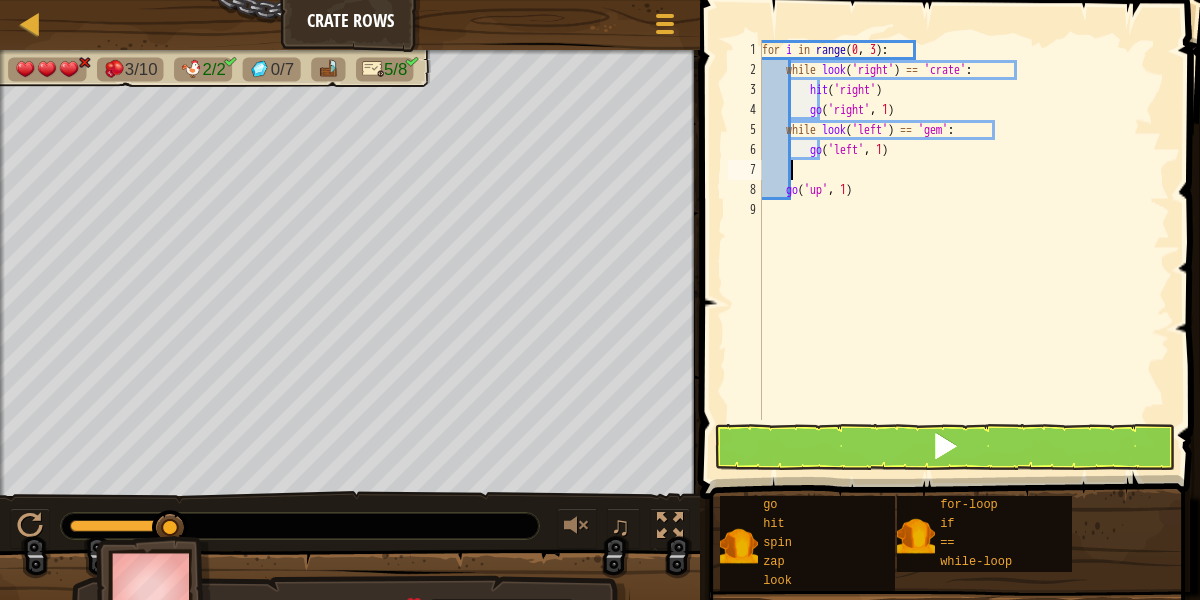 click at bounding box center [945, 447] 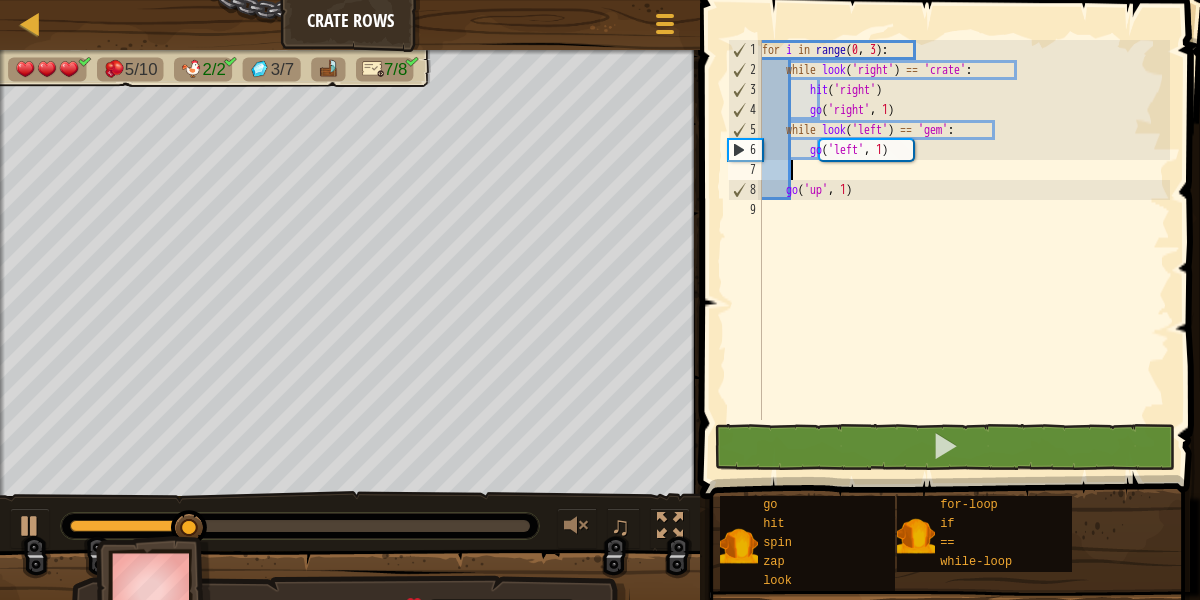 click on "for   i   in   range ( 0 ,   3 ) :      while   look ( 'right' )   ==   'crate' :          hit ( 'right' )          go ( 'right' ,   1 )      while   look ( 'left' )   ==   'gem' :          go ( 'left' ,   1 )           go ( 'up' ,   1 )" at bounding box center (964, 250) 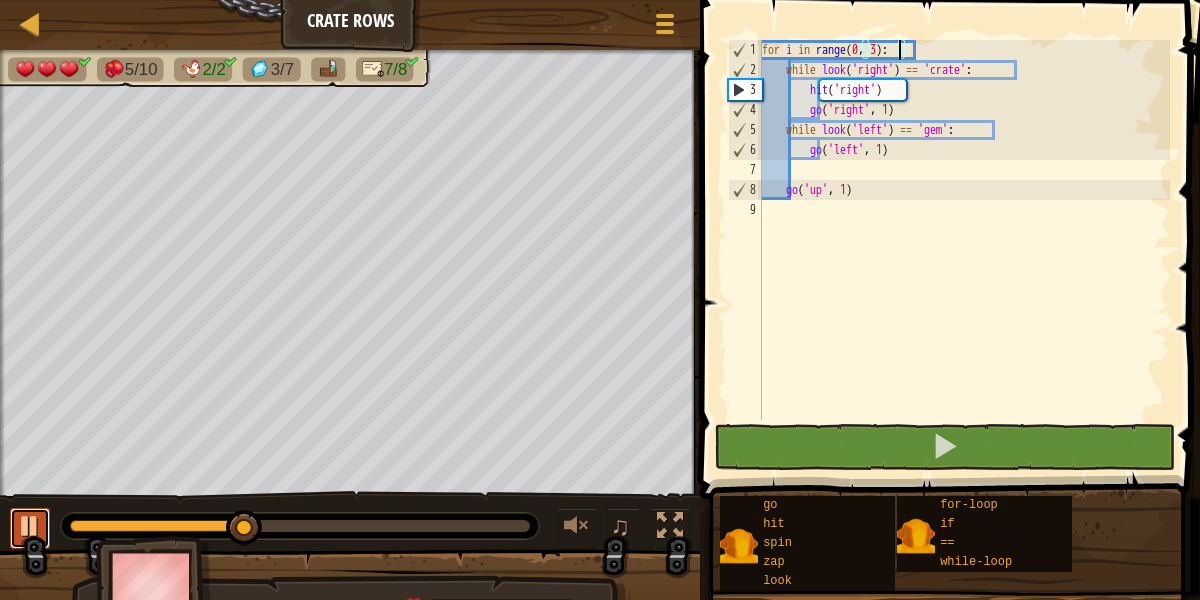 click at bounding box center [30, 526] 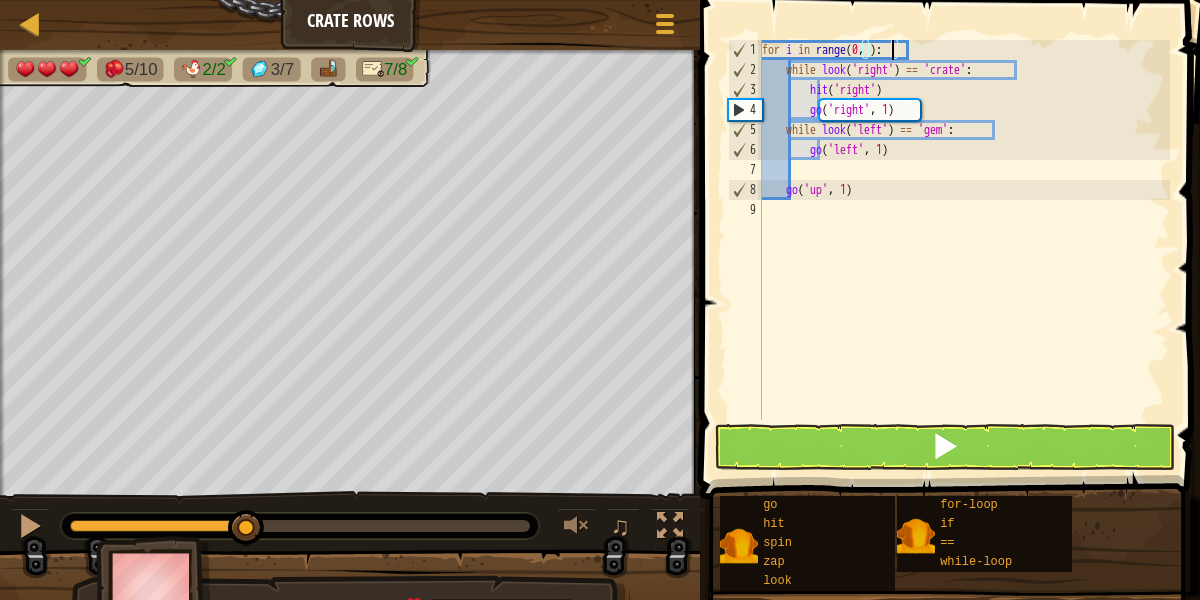 scroll, scrollTop: 9, scrollLeft: 11, axis: both 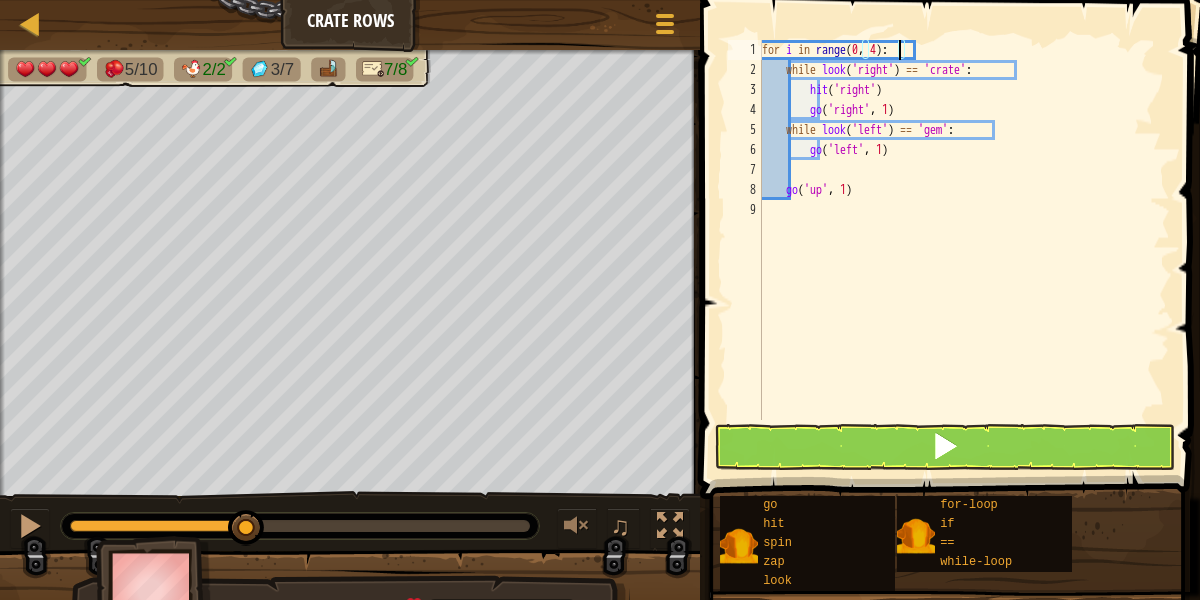 type on "for i in range(0, 4):" 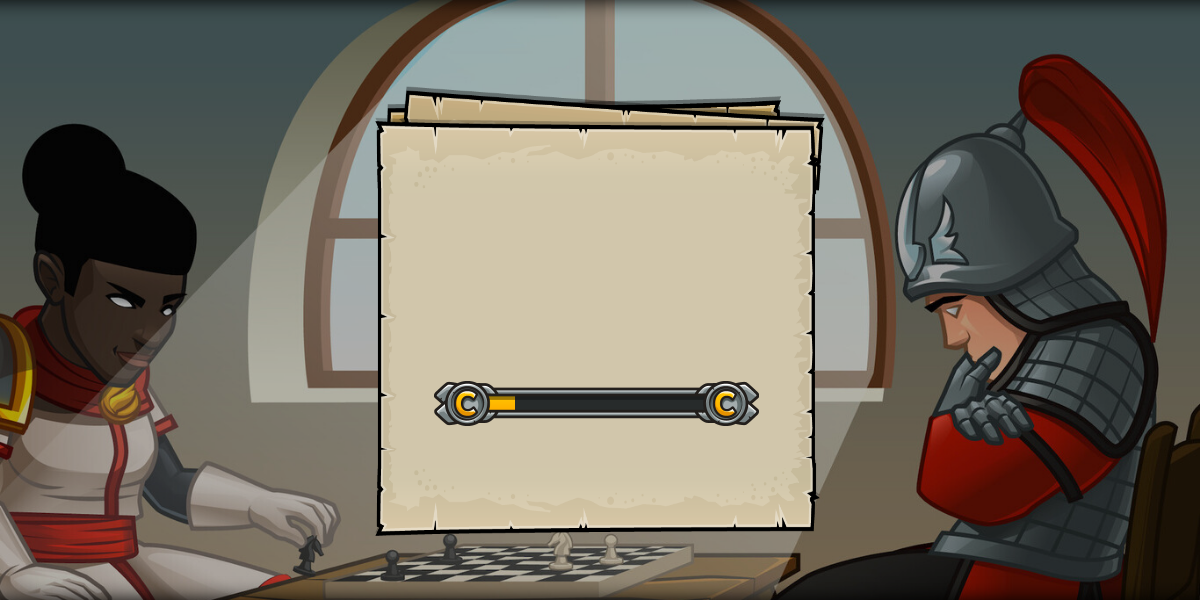 scroll, scrollTop: 0, scrollLeft: 0, axis: both 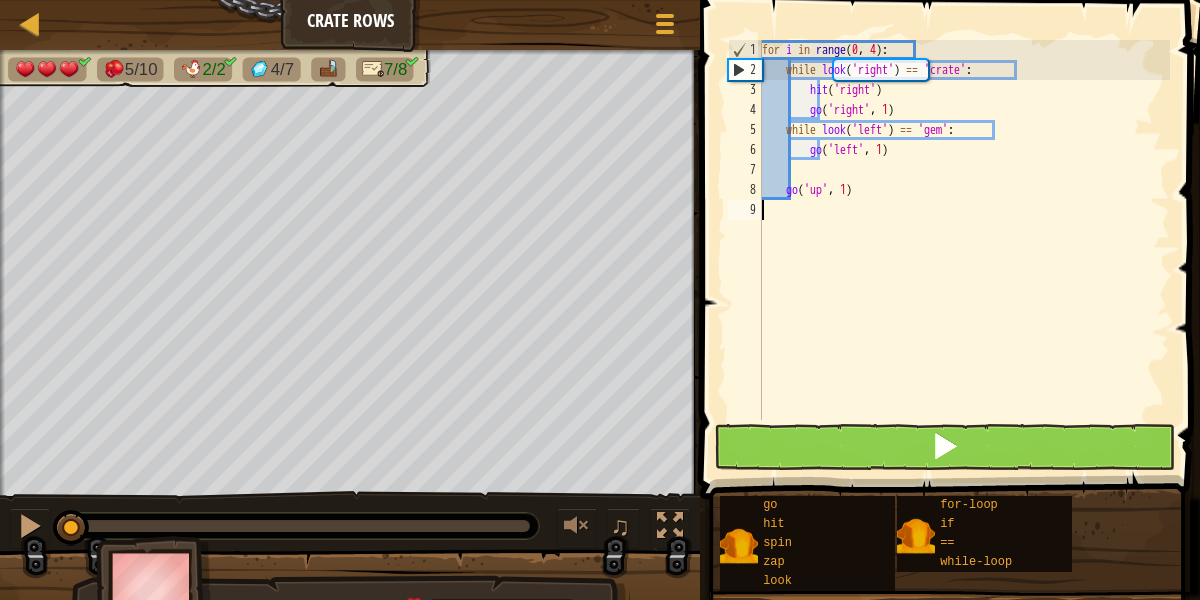 click at bounding box center (945, 447) 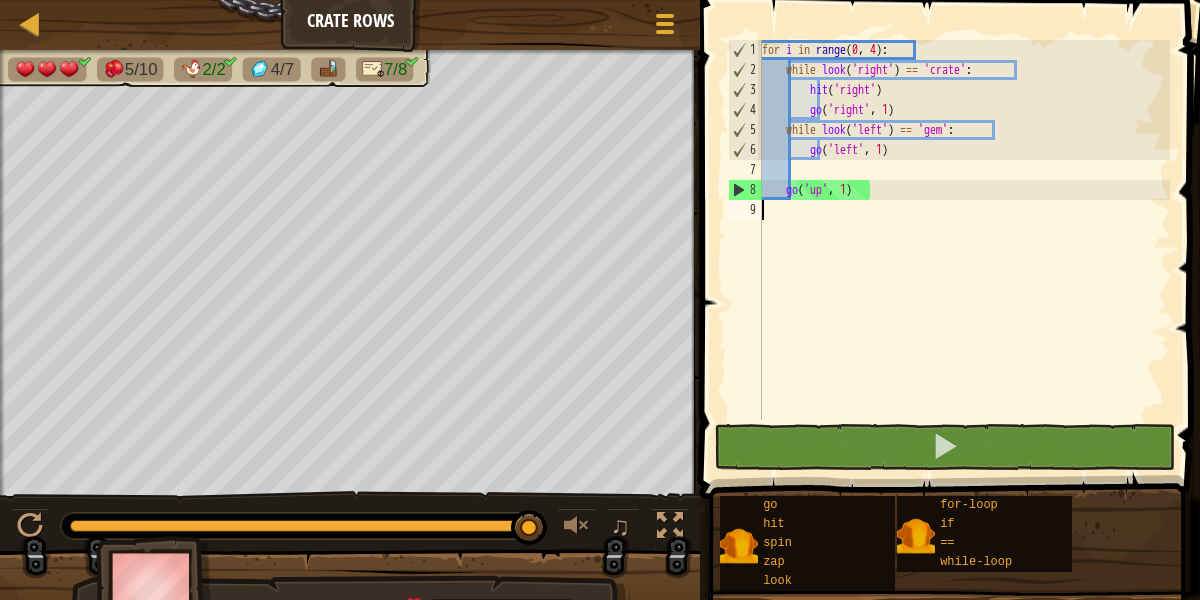 click on "for   i   in   range ( 0 ,   4 ) :      while   look ( 'right' )   ==   'crate' :          hit ( 'right' )          go ( 'right' ,   1 )      while   look ( 'left' )   ==   'gem' :          go ( 'left' ,   1 )           go ( 'up' ,   1 )" at bounding box center (964, 250) 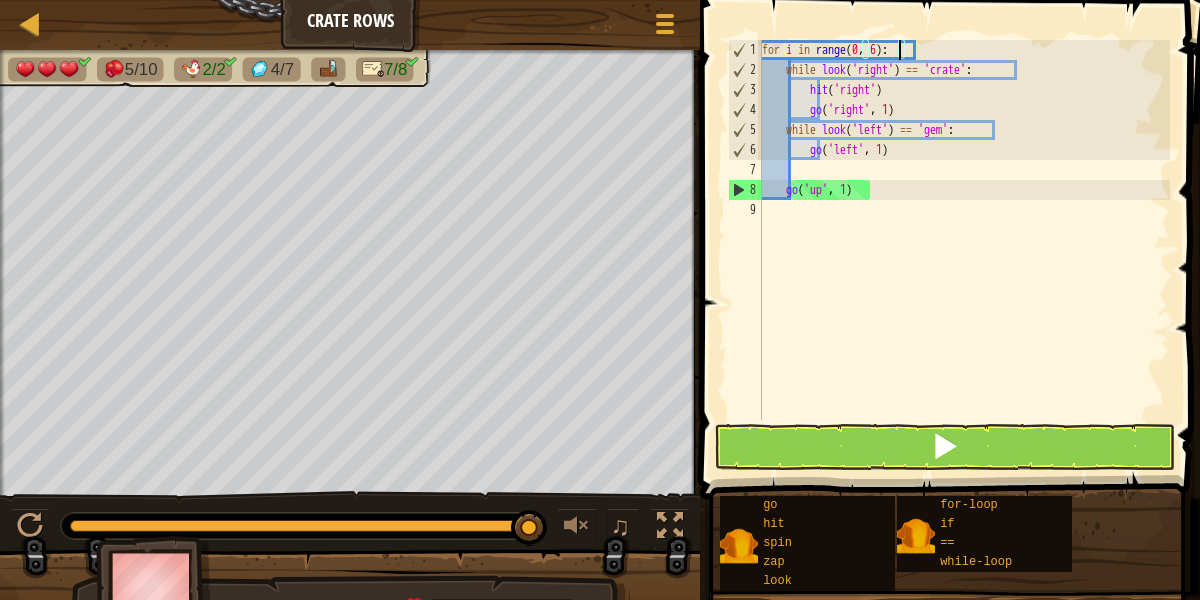 scroll, scrollTop: 9, scrollLeft: 11, axis: both 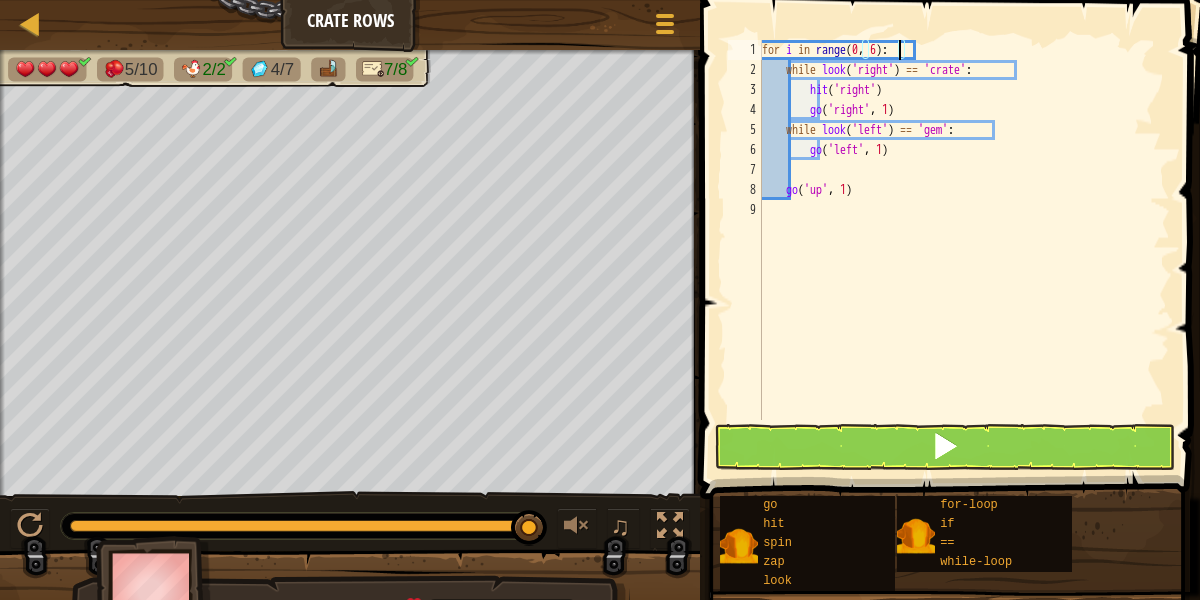 type on "for i in range(0, 6):" 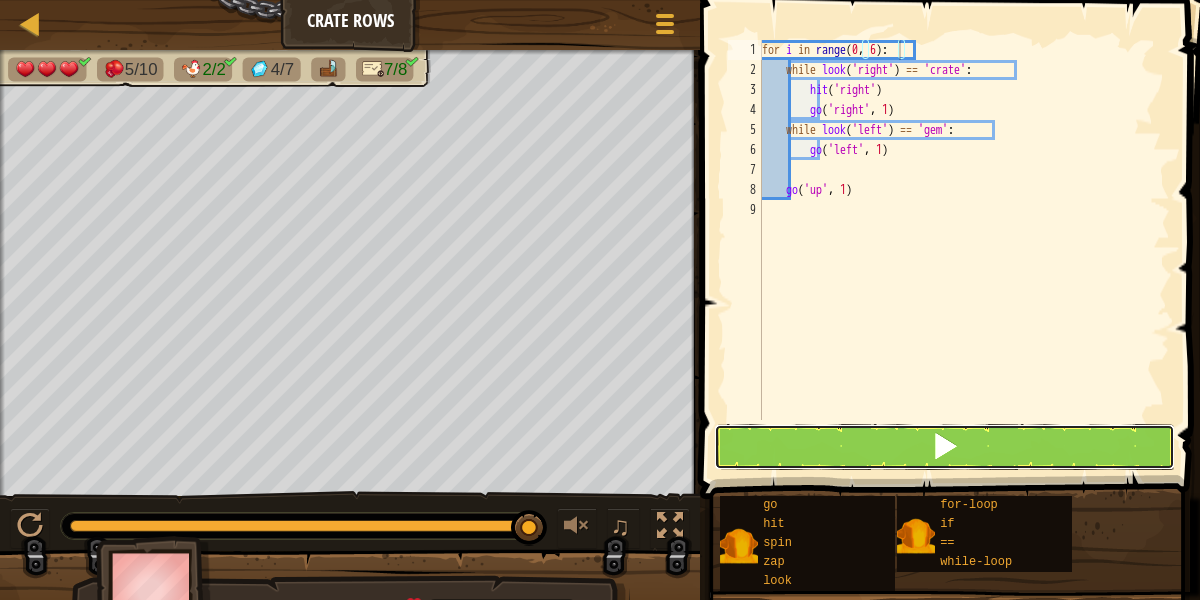 click at bounding box center [945, 447] 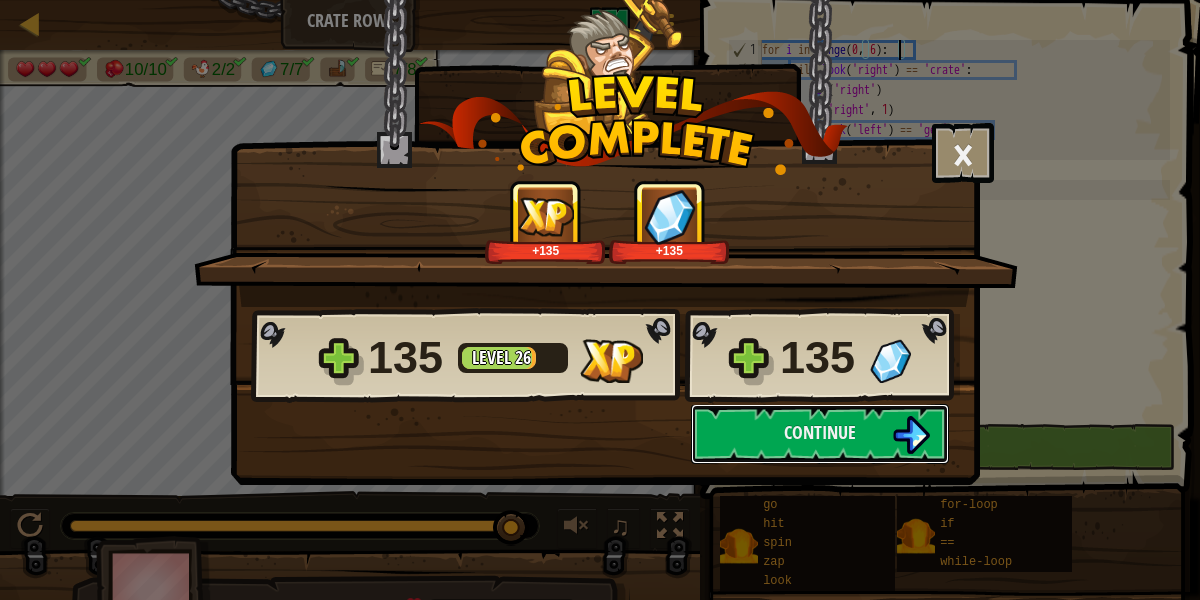 click on "Continue" at bounding box center (820, 434) 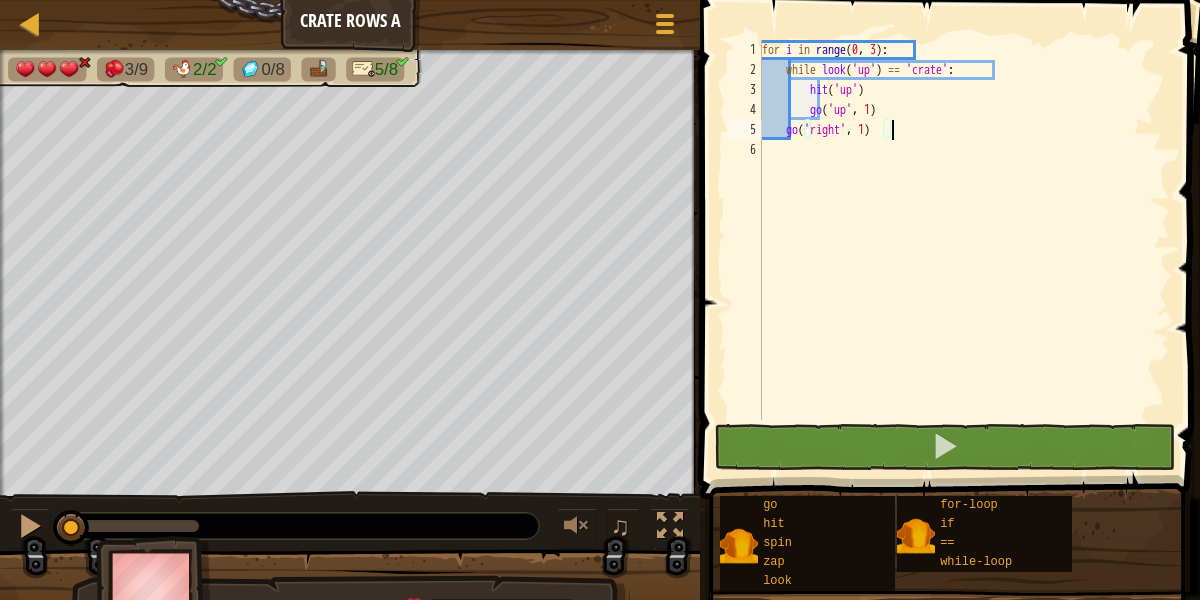 click on "for   i   in   range ( 0 ,   3 ) :      while   look ( 'up' )   ==   'crate' :          hit ( 'up' )          go ( 'up' ,   1 )      go ( 'right' ,   1 )" at bounding box center (964, 250) 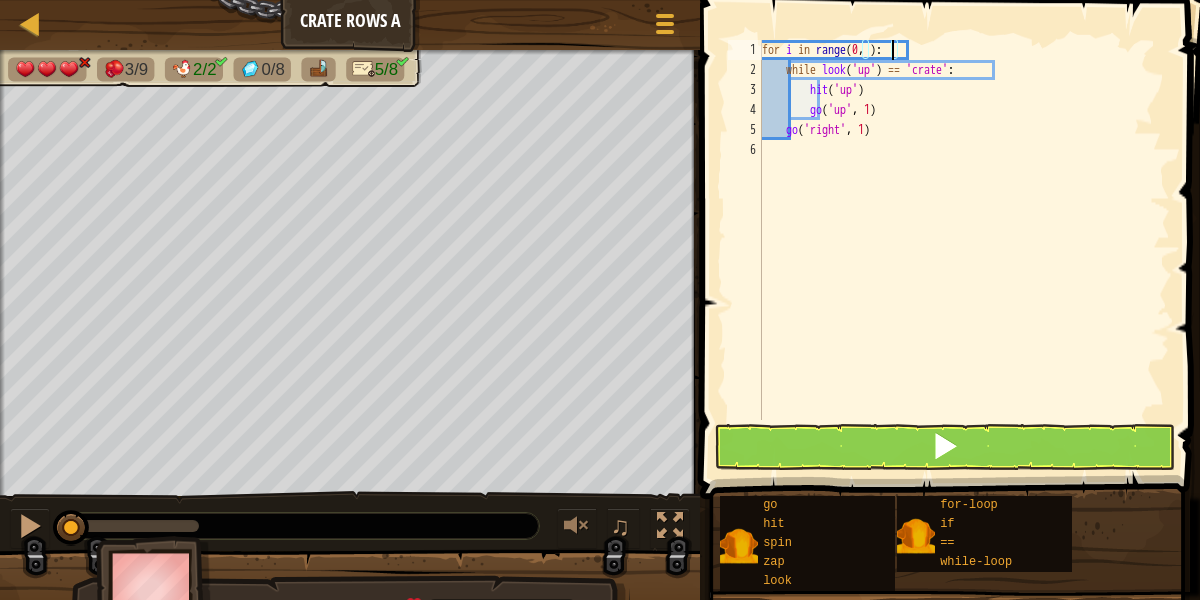 scroll, scrollTop: 9, scrollLeft: 11, axis: both 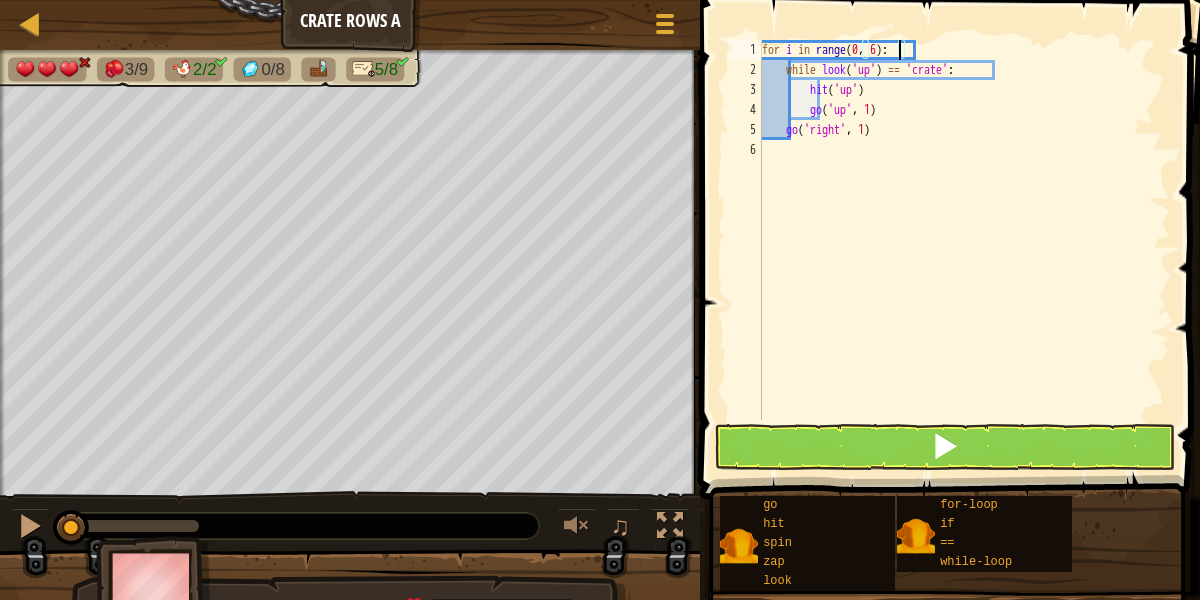 click on "for   i   in   range ( 0 ,   6 ) :      while   look ( 'up' )   ==   'crate' :          hit ( 'up' )          go ( 'up' ,   1 )      go ( 'right' ,   1 )" at bounding box center (964, 250) 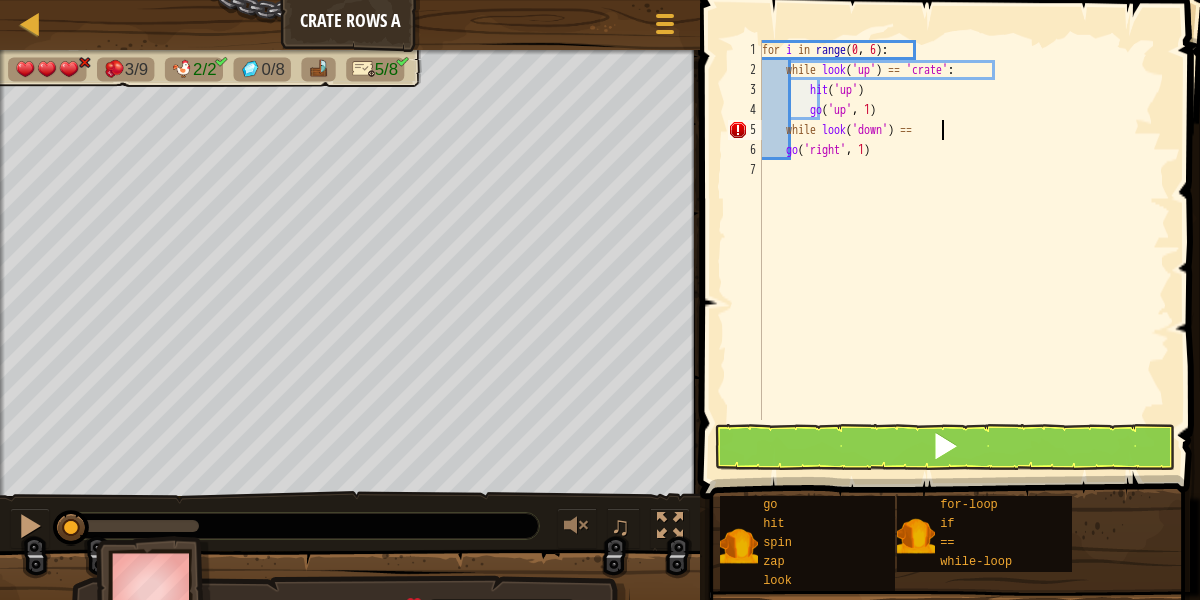 scroll, scrollTop: 9, scrollLeft: 14, axis: both 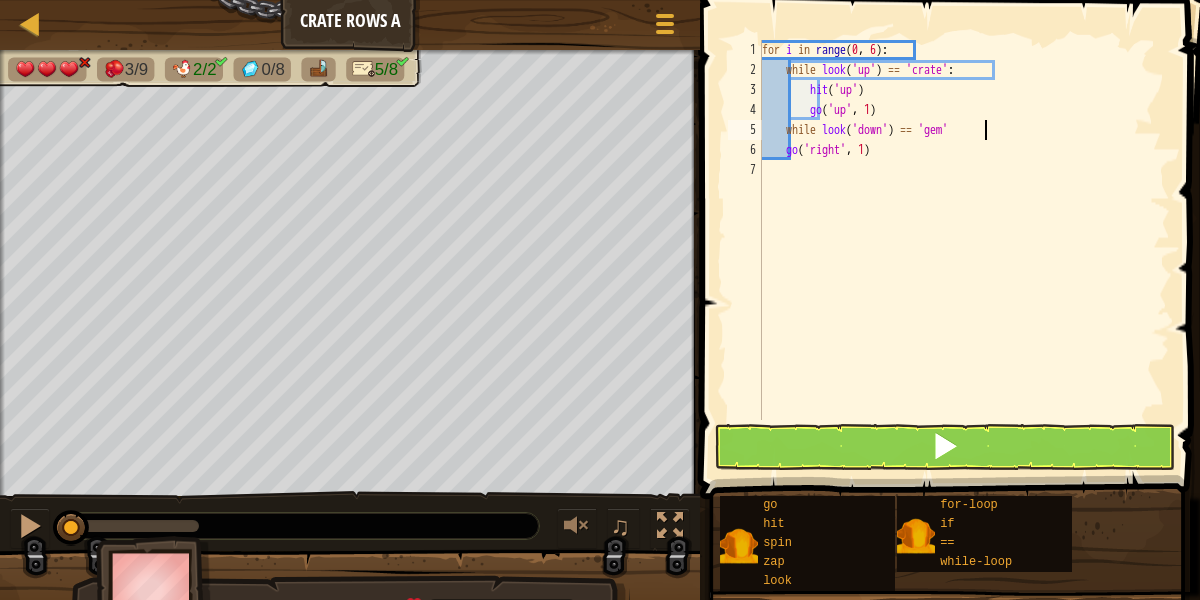 type on "while look('down') == 'gem':" 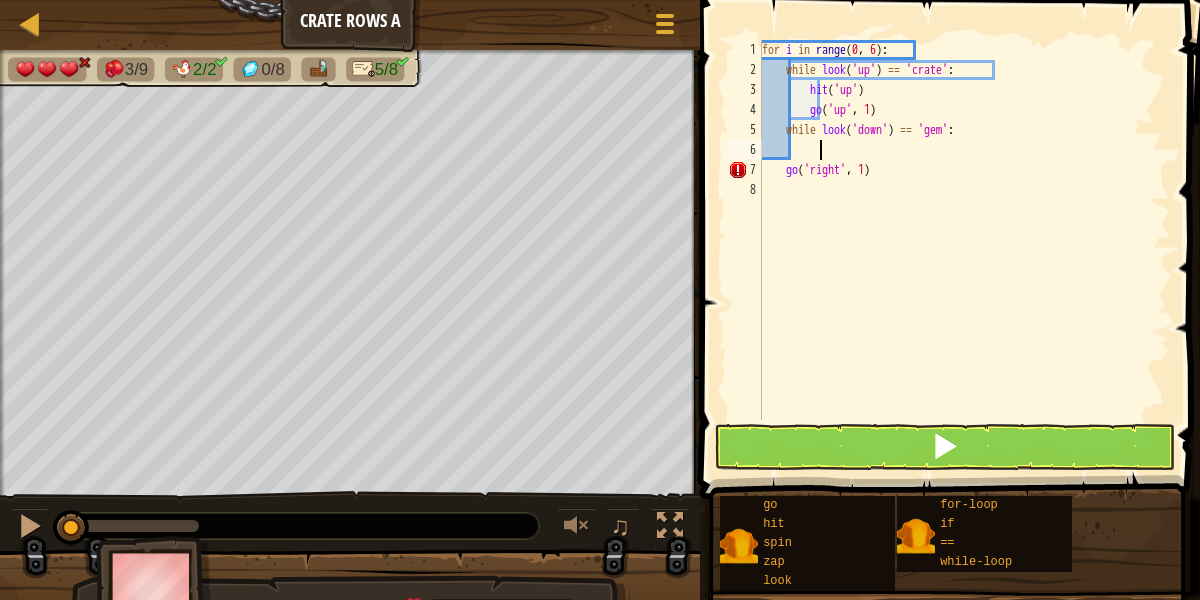 scroll, scrollTop: 9, scrollLeft: 5, axis: both 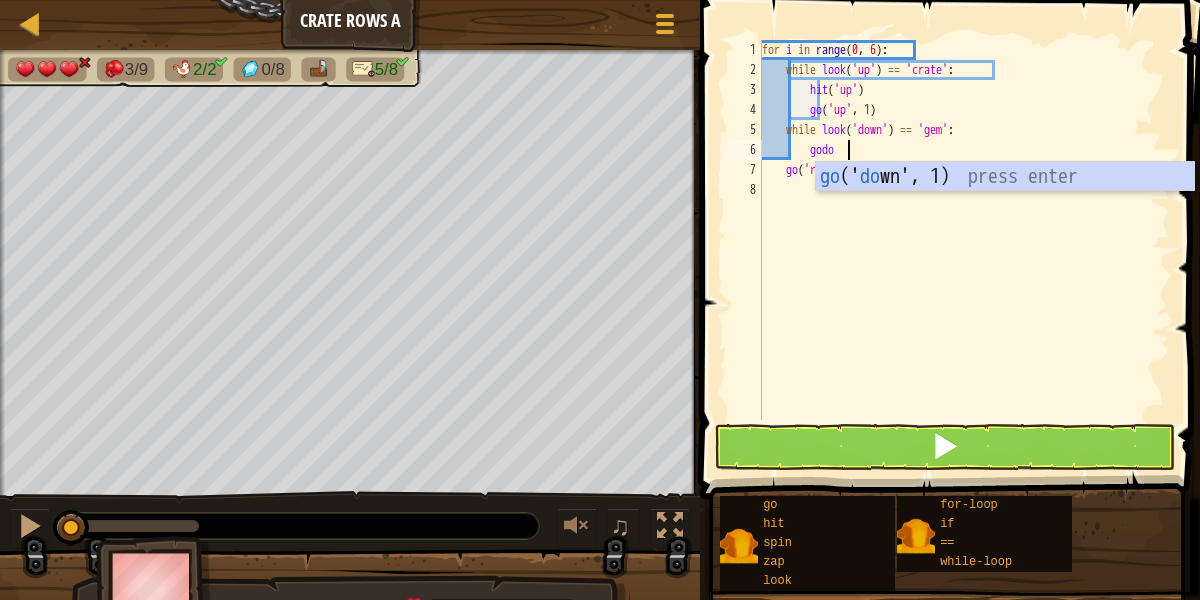 type on "godown" 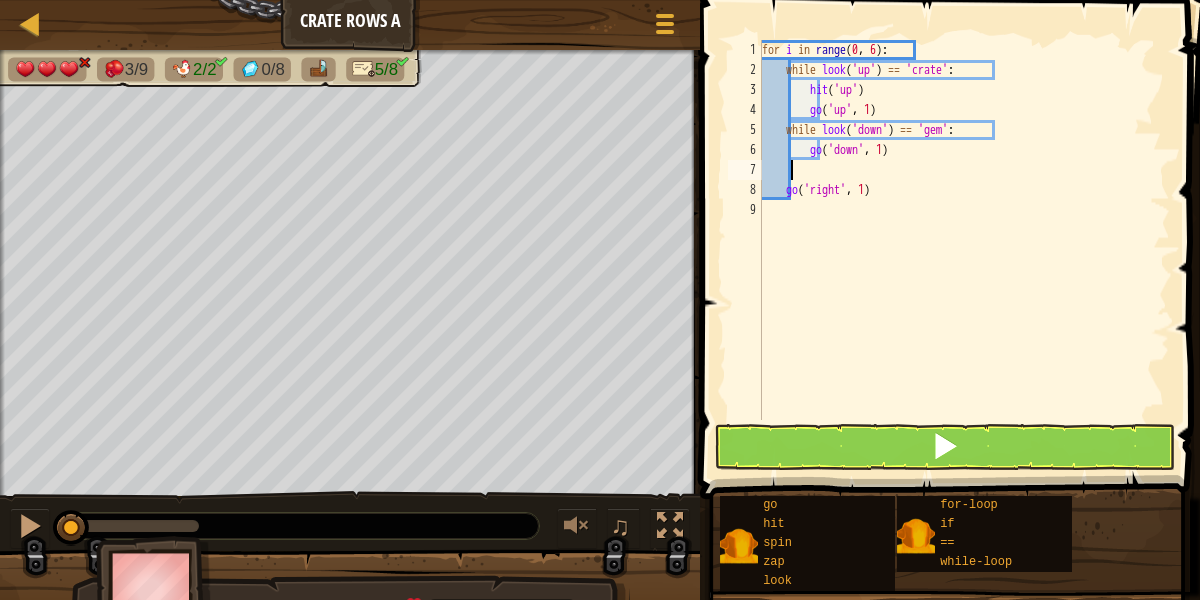 scroll, scrollTop: 9, scrollLeft: 2, axis: both 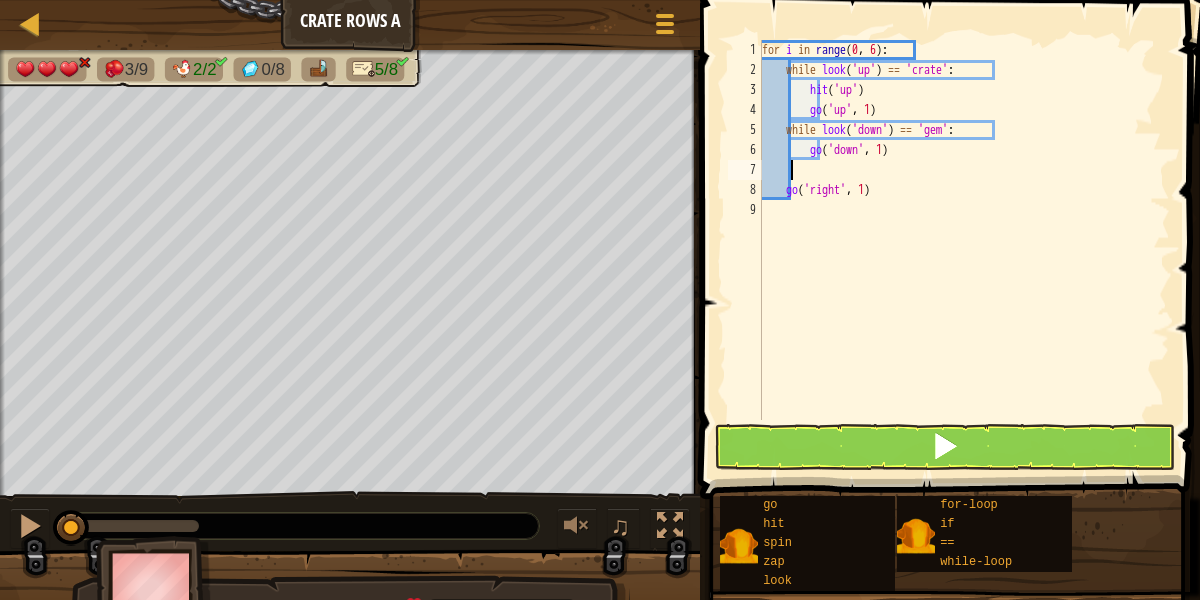 type 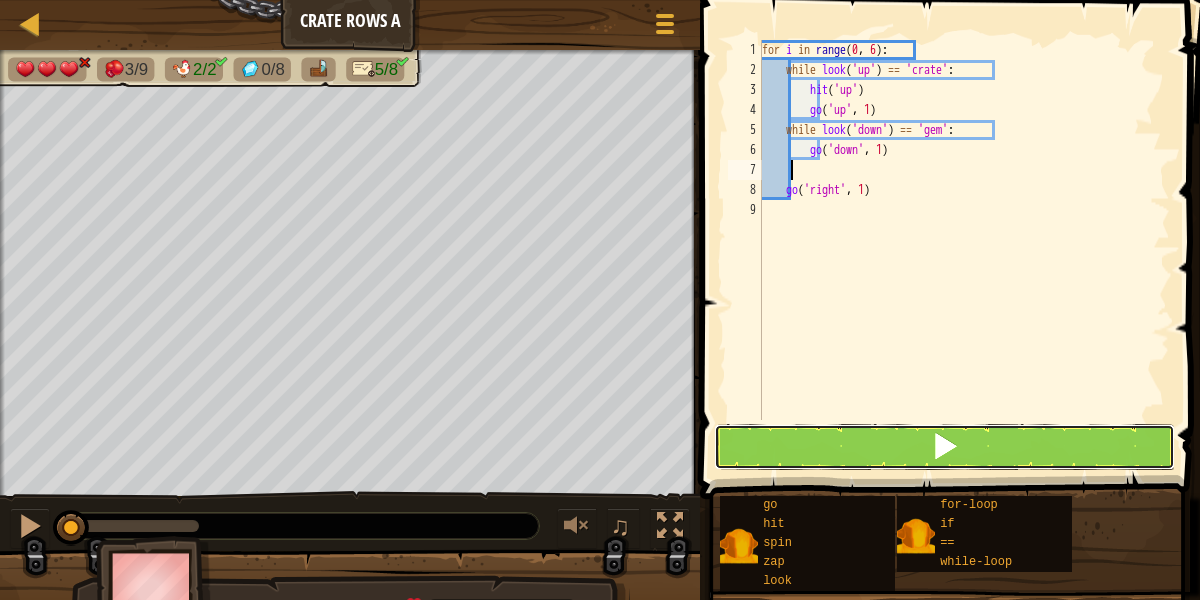 click at bounding box center (945, 447) 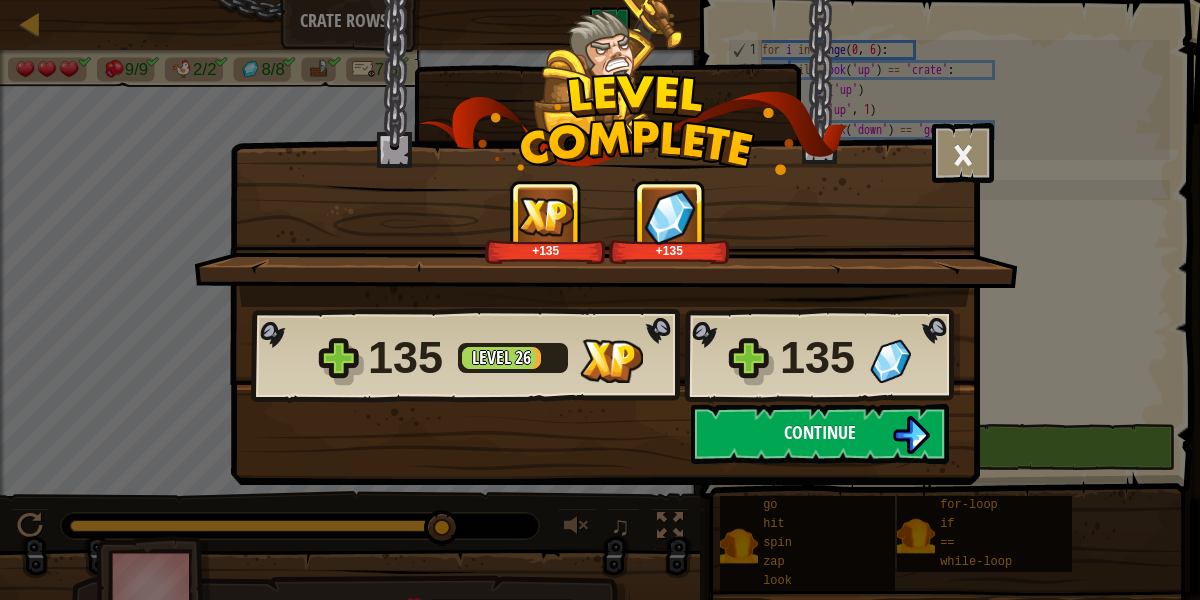 click on "Continue" at bounding box center (820, 434) 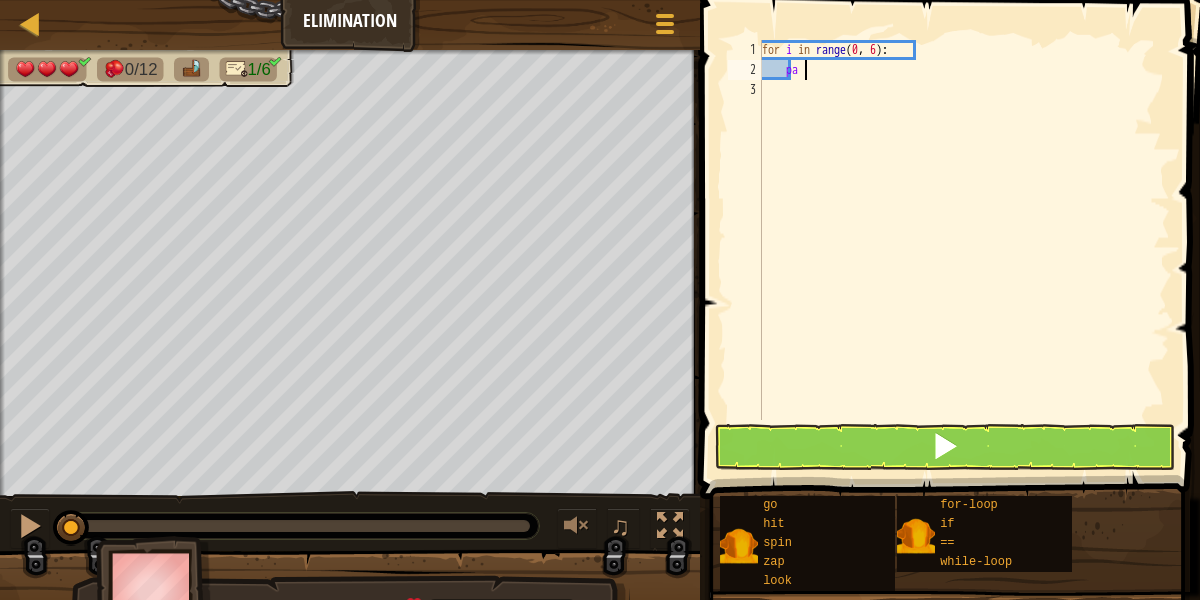 type on "p" 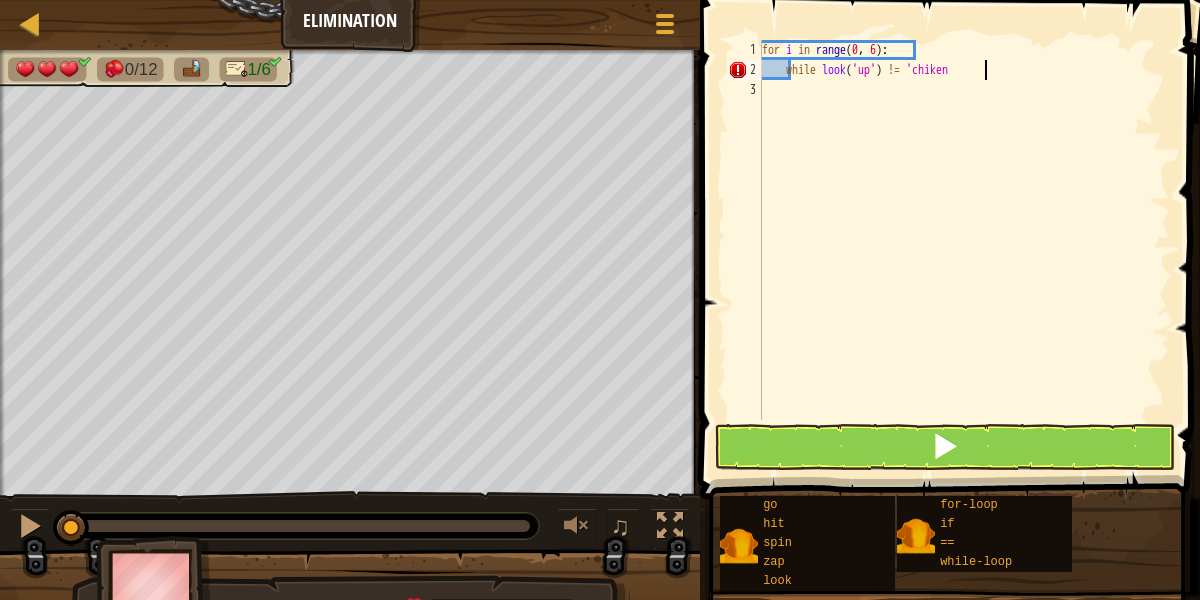 scroll, scrollTop: 9, scrollLeft: 18, axis: both 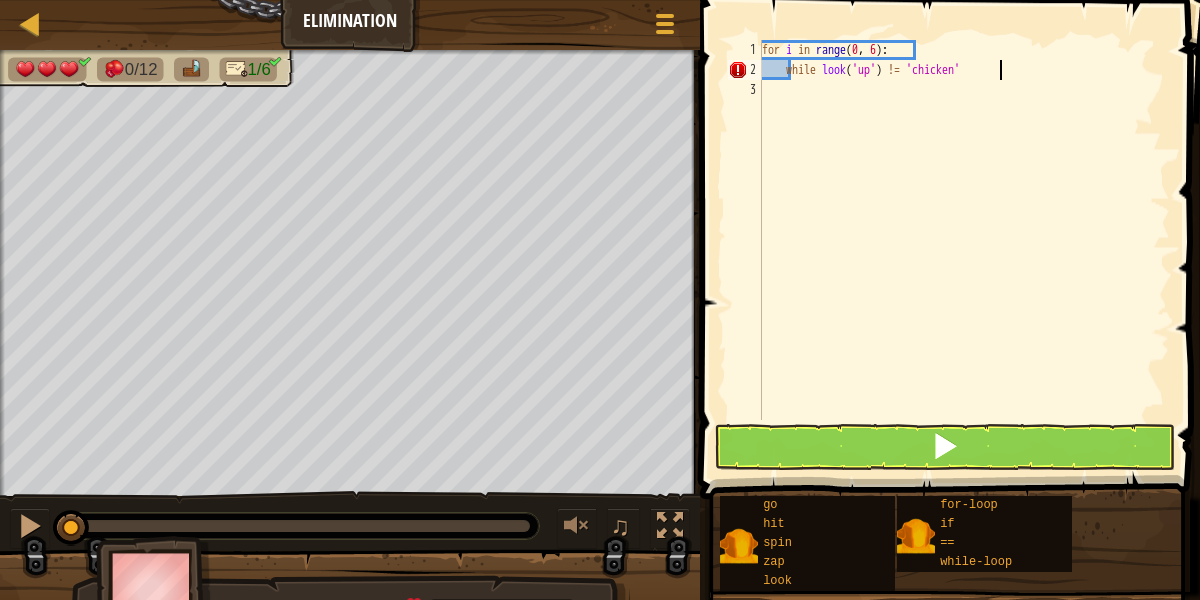 type on "while look('up') != 'chicken':" 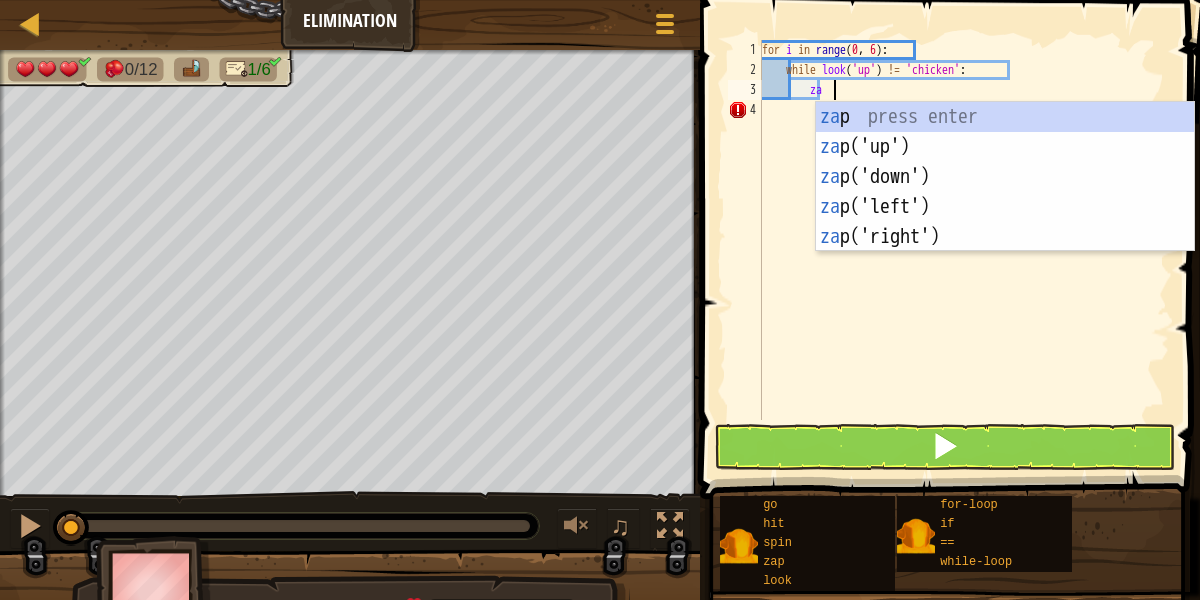 scroll, scrollTop: 9, scrollLeft: 6, axis: both 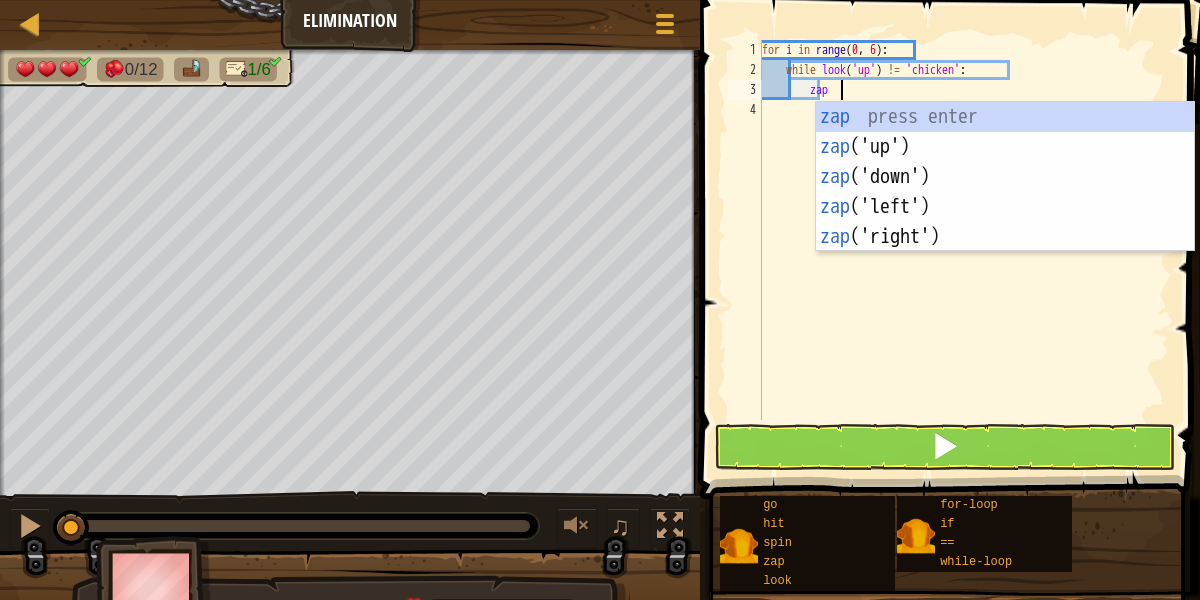 type on "zapup" 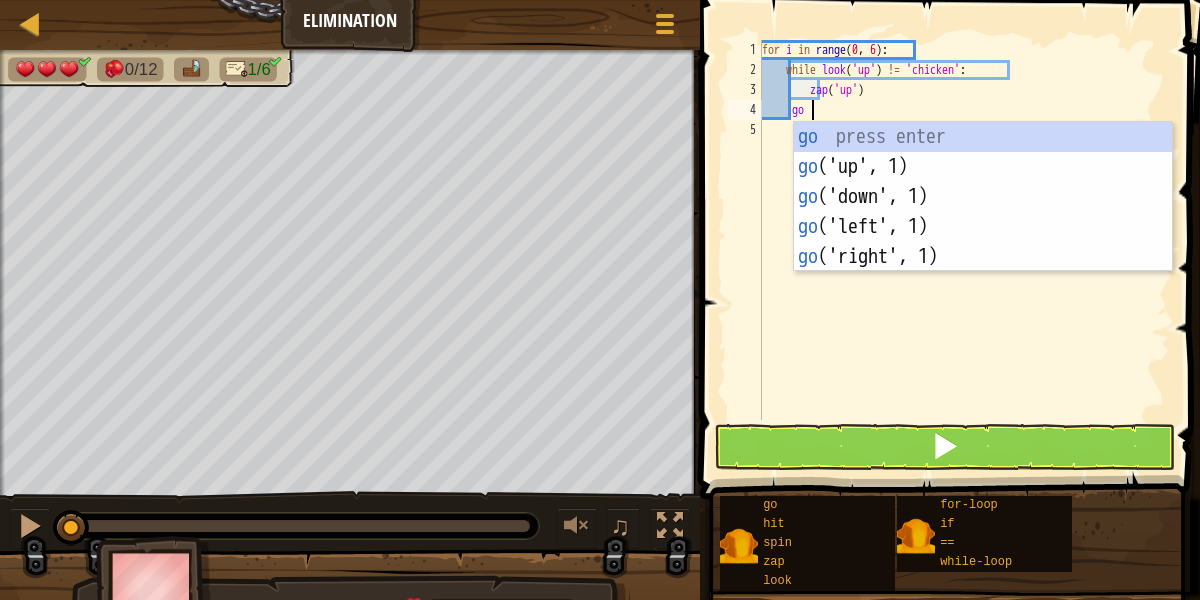 type on "g" 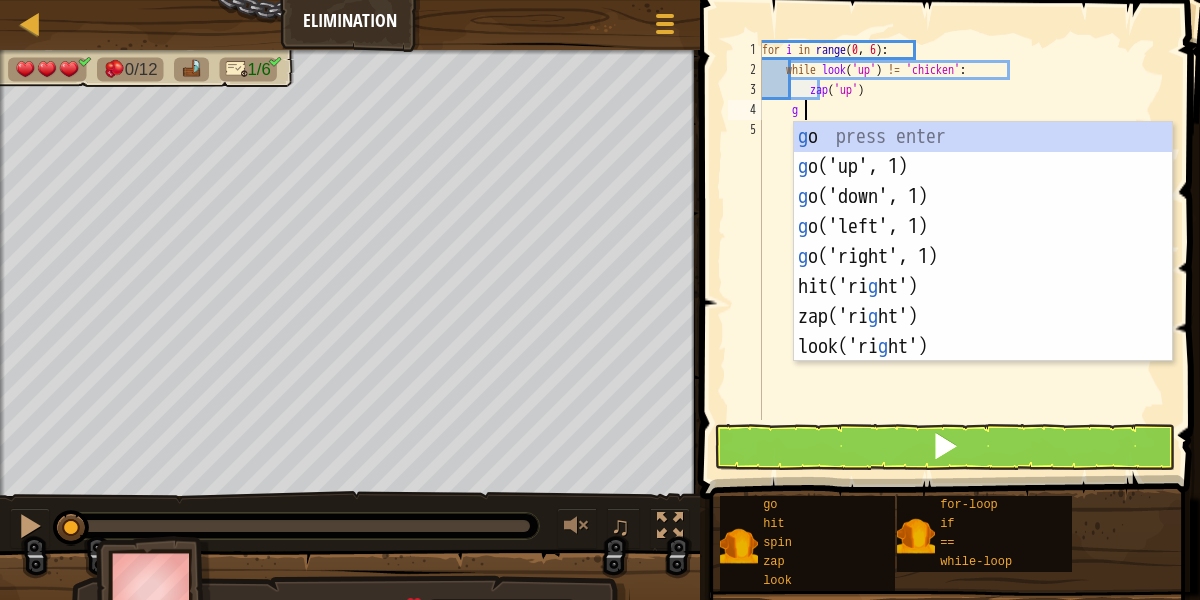 scroll, scrollTop: 9, scrollLeft: 2, axis: both 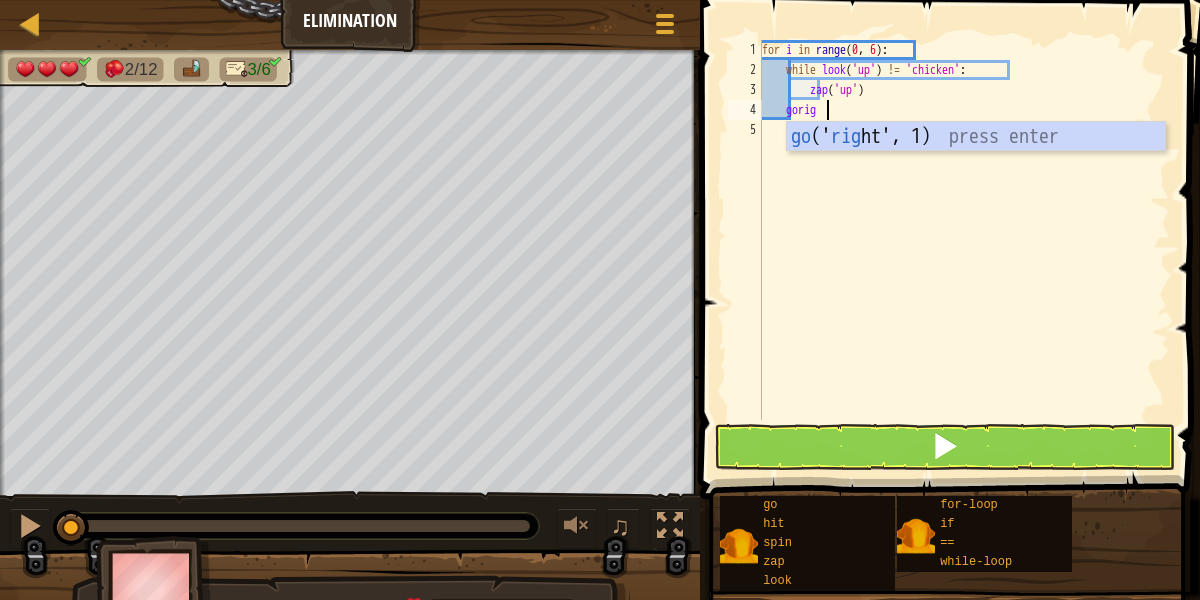 type on "goright" 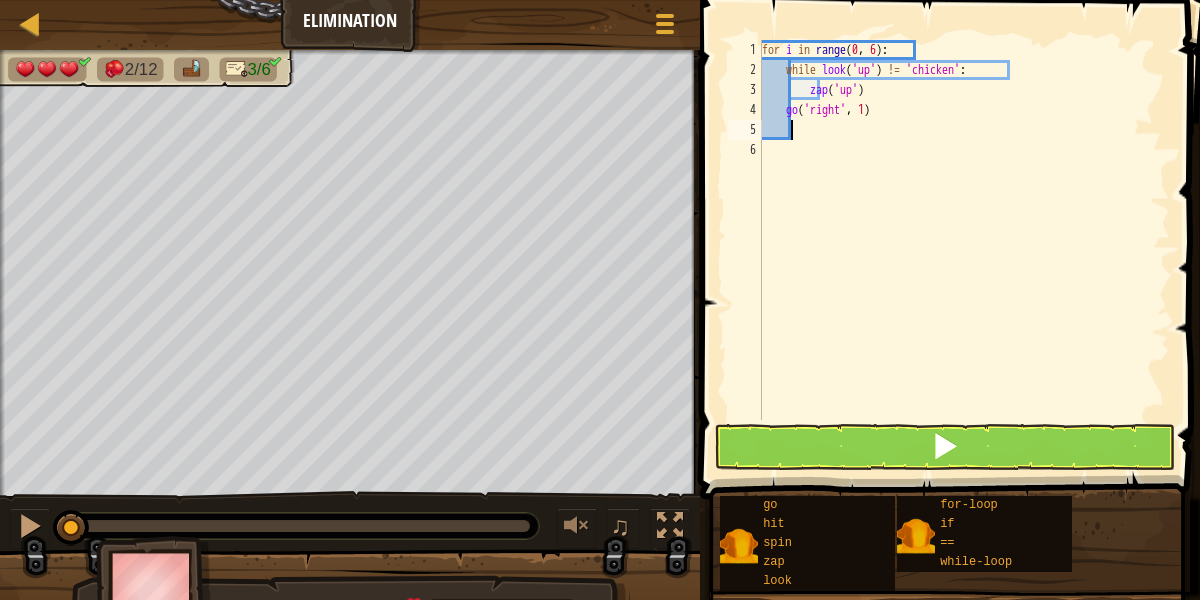 scroll, scrollTop: 9, scrollLeft: 0, axis: vertical 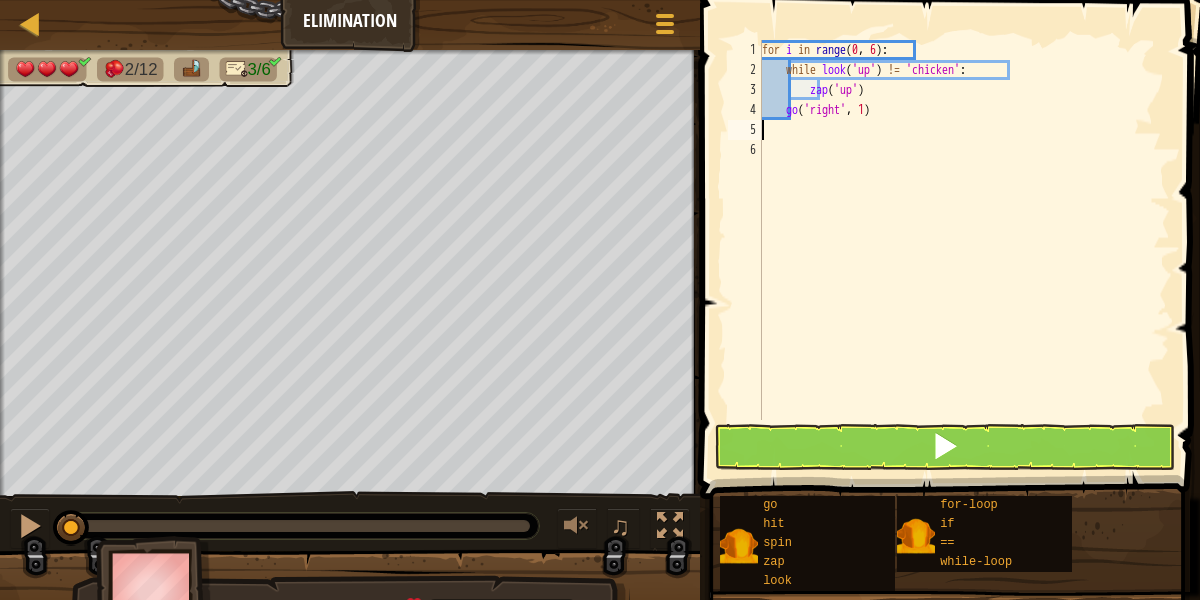 click on "for   i   in   range ( 0 ,   6 ) :      while   look ( 'up' )   !=   'chicken' :          zap ( 'up' )      go ( 'right' ,   1 )" at bounding box center [964, 250] 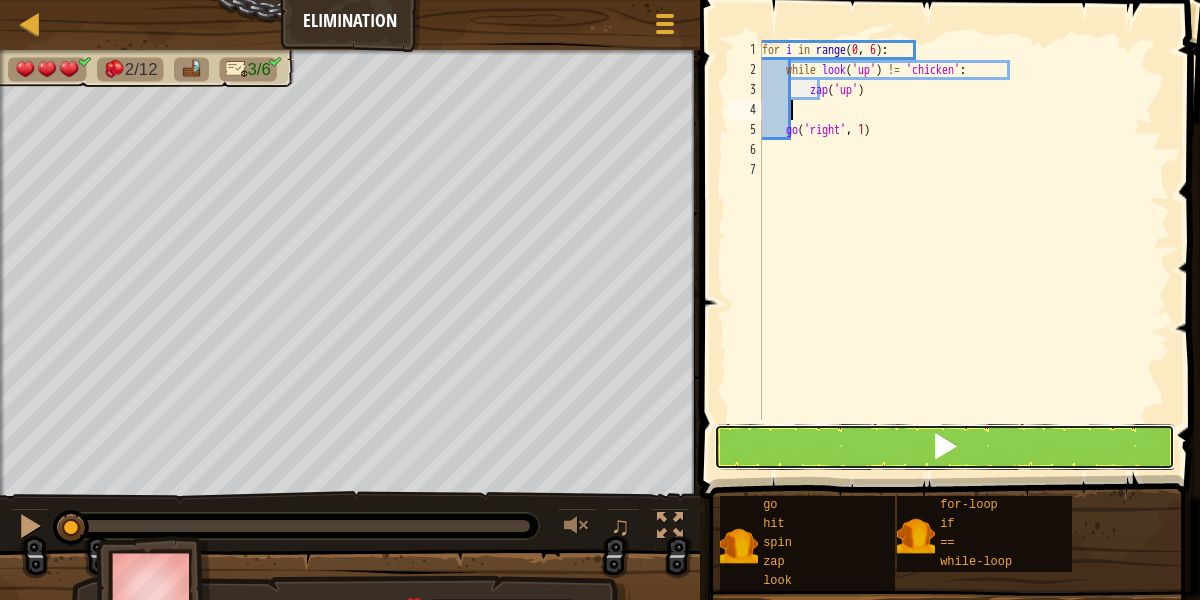 click at bounding box center (945, 447) 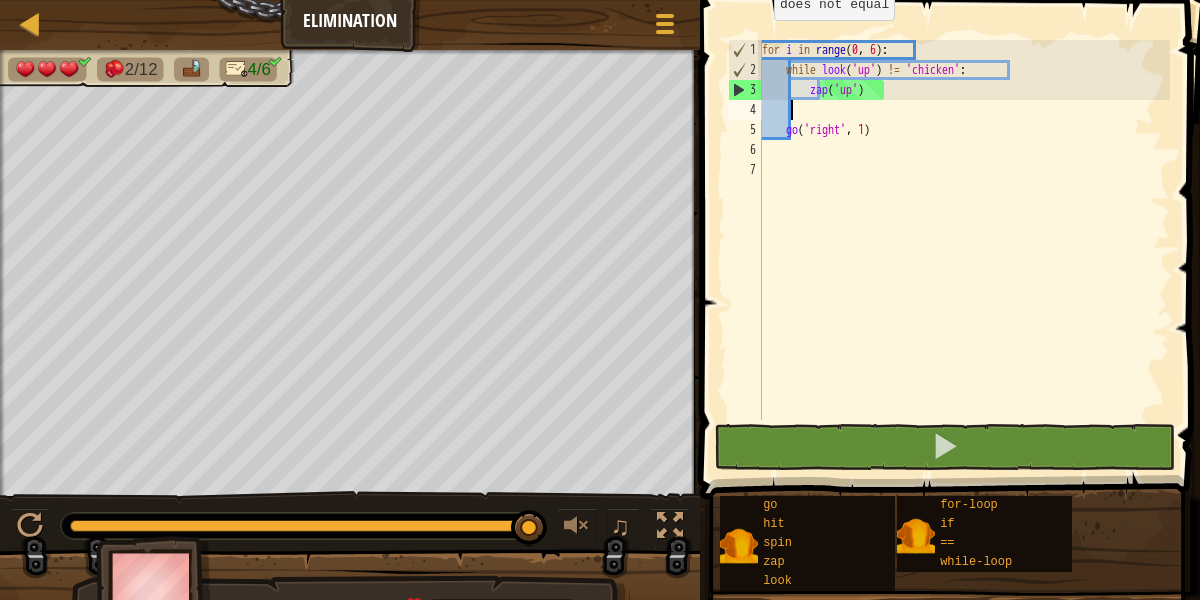 click on "for   i   in   range ( 0 ,   6 ) :      while   look ( 'up' )   !=   'chicken' :          zap ( 'up' )           go ( 'right' ,   1 )" at bounding box center [964, 250] 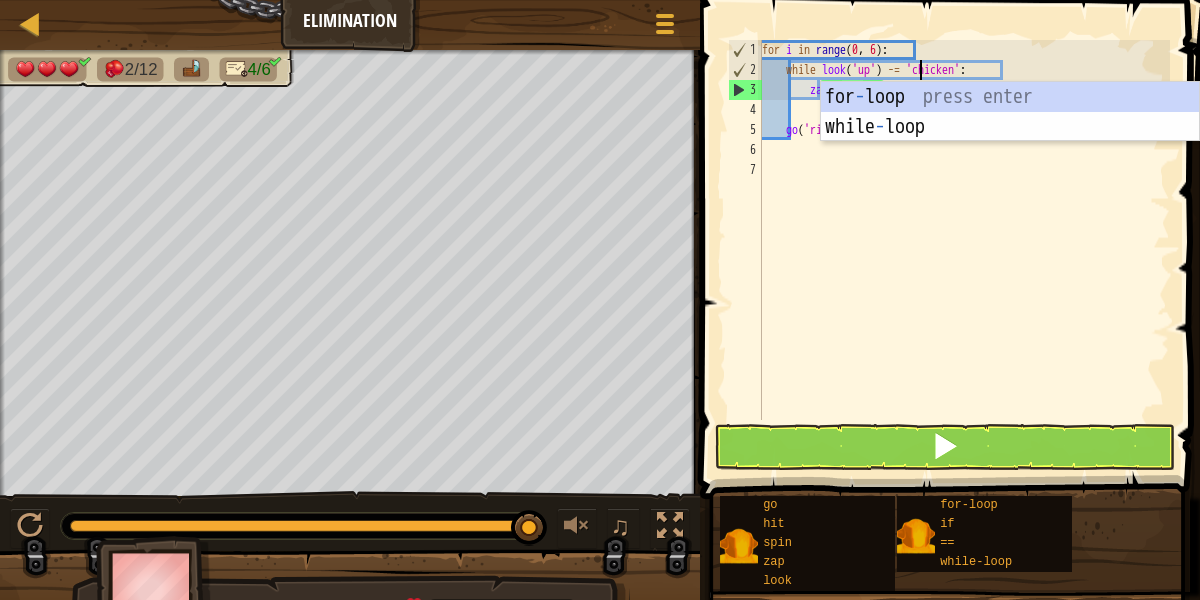 scroll, scrollTop: 9, scrollLeft: 13, axis: both 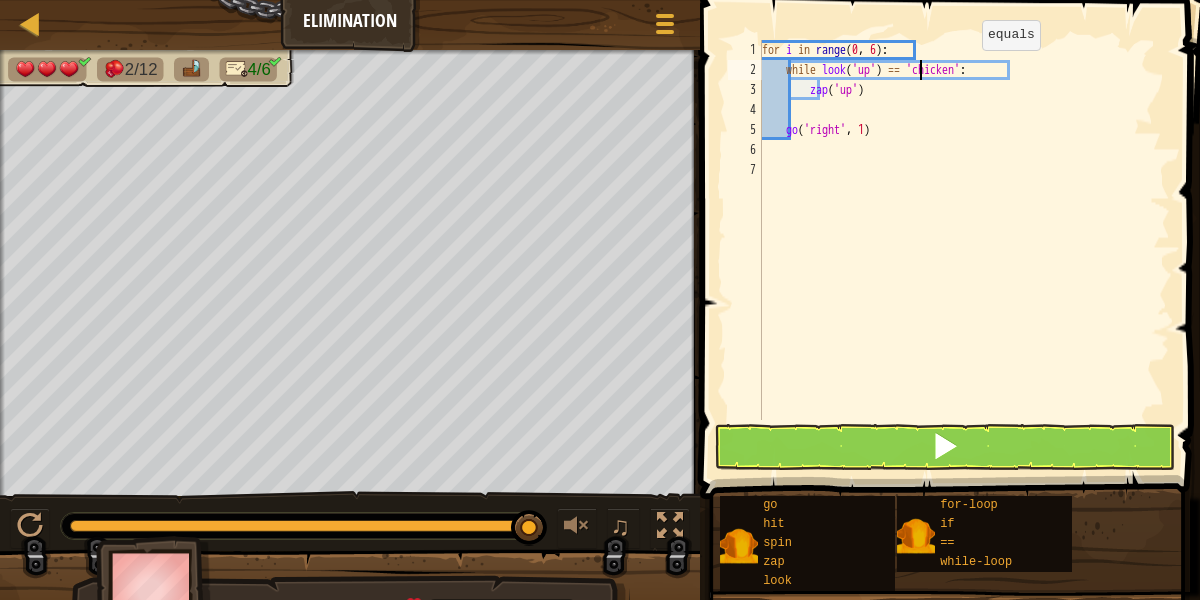 click on "for   i   in   range ( 0 ,   6 ) :      while   look ( 'up' )   ==   'chicken' :          zap ( 'up' )           go ( 'right' ,   1 )" at bounding box center (964, 250) 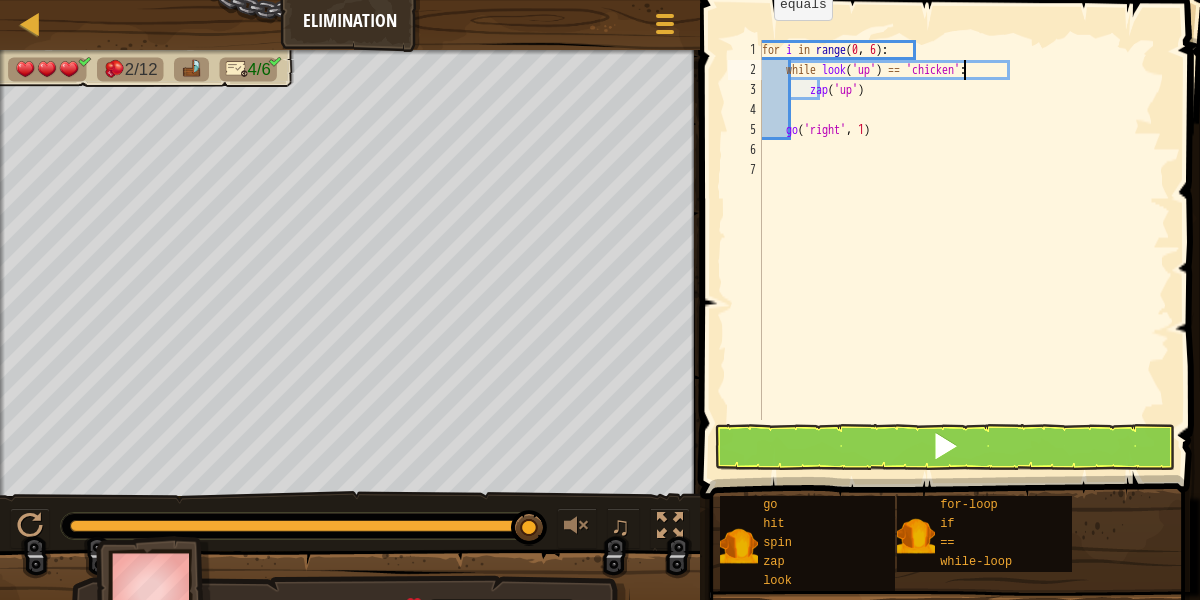 click on "for   i   in   range ( 0 ,   6 ) :      while   look ( 'up' )   ==   'chicken' :          zap ( 'up' )           go ( 'right' ,   1 )" at bounding box center (964, 250) 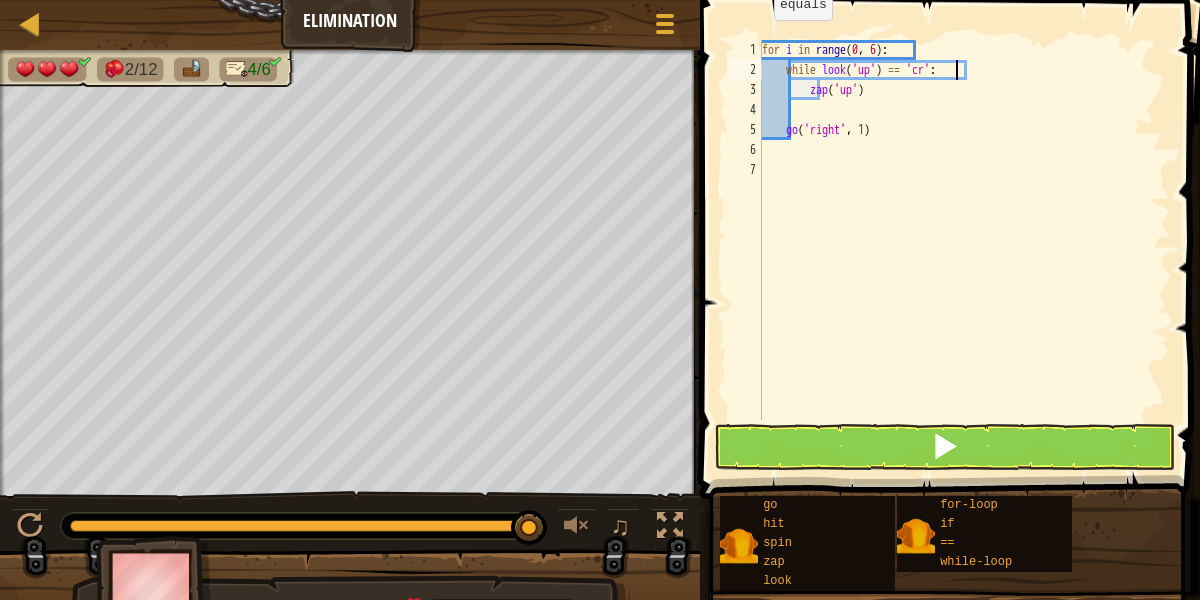 scroll, scrollTop: 9, scrollLeft: 17, axis: both 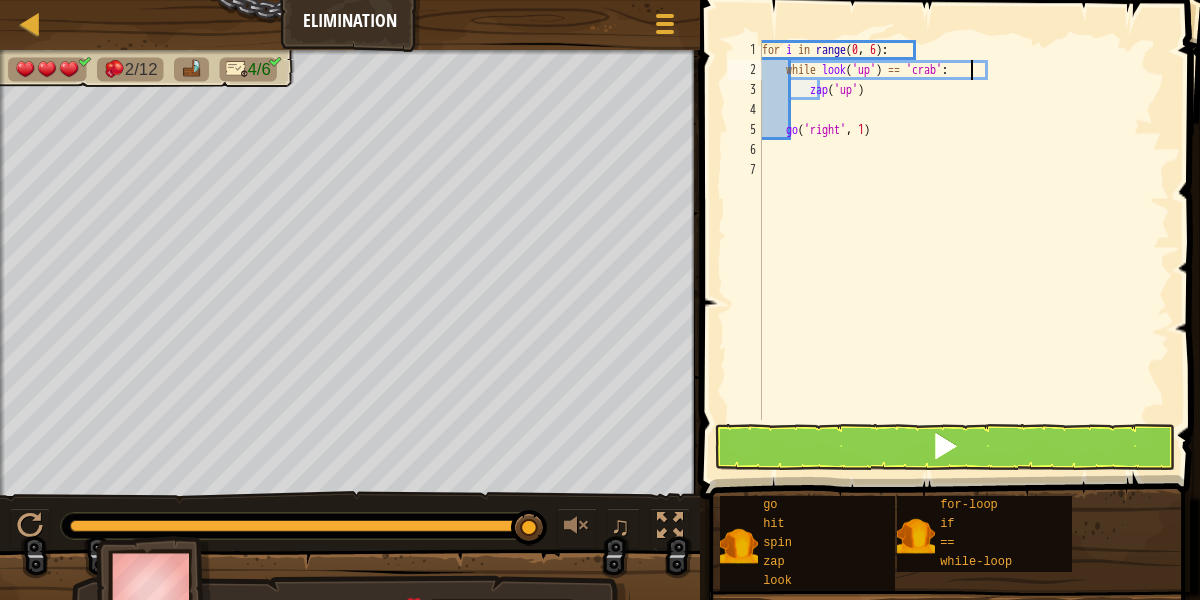 click at bounding box center (945, 447) 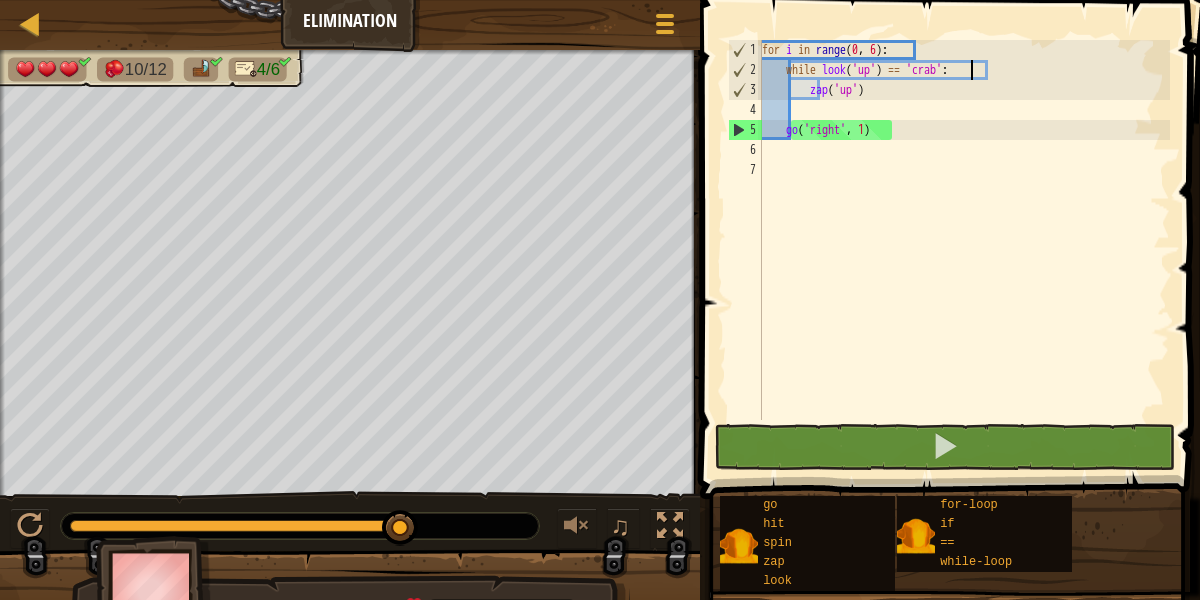 click on "for   i   in   range ( 0 ,   6 ) :      while   look ( 'up' )   ==   'crab' :          zap ( 'up' )           go ( 'right' ,   1 )" at bounding box center (964, 250) 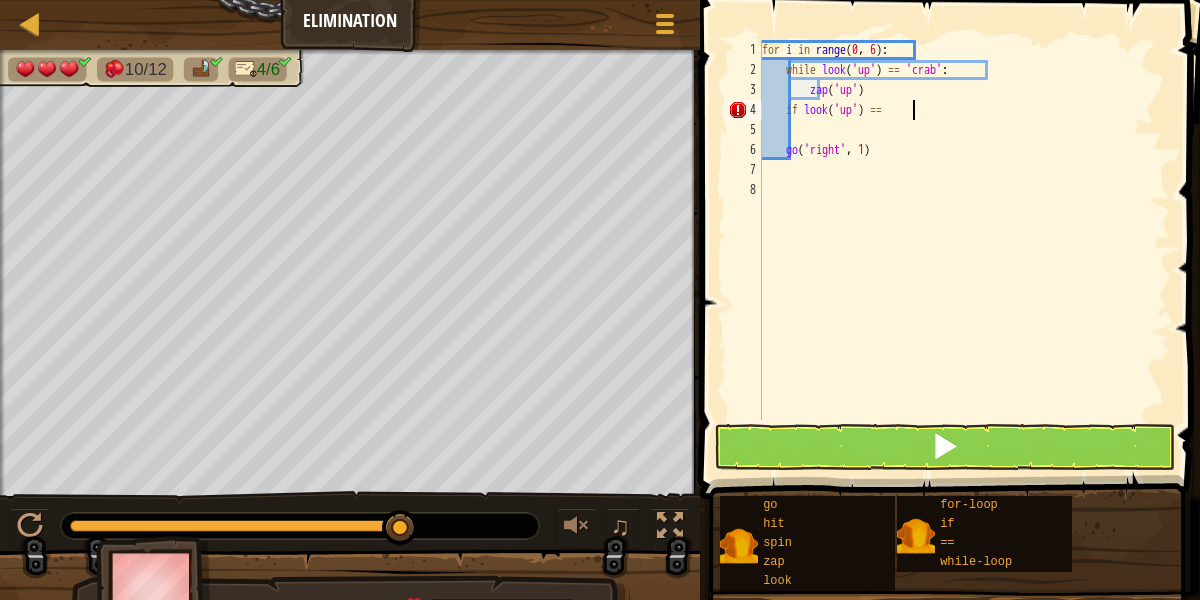 scroll, scrollTop: 9, scrollLeft: 12, axis: both 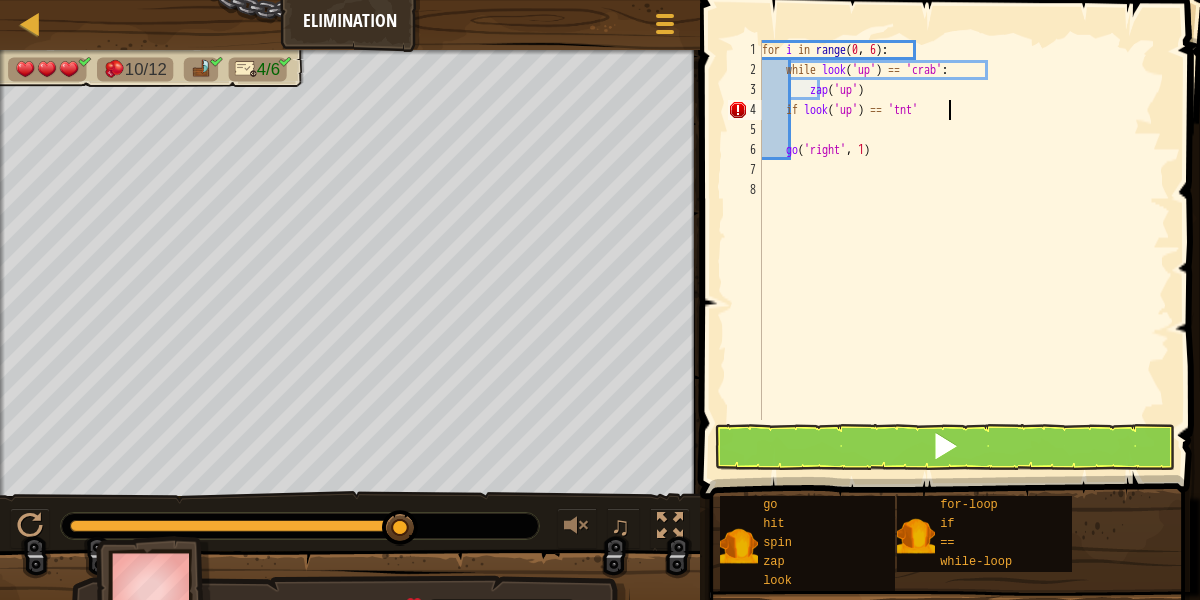 type on "if look('up') == 'tnt':" 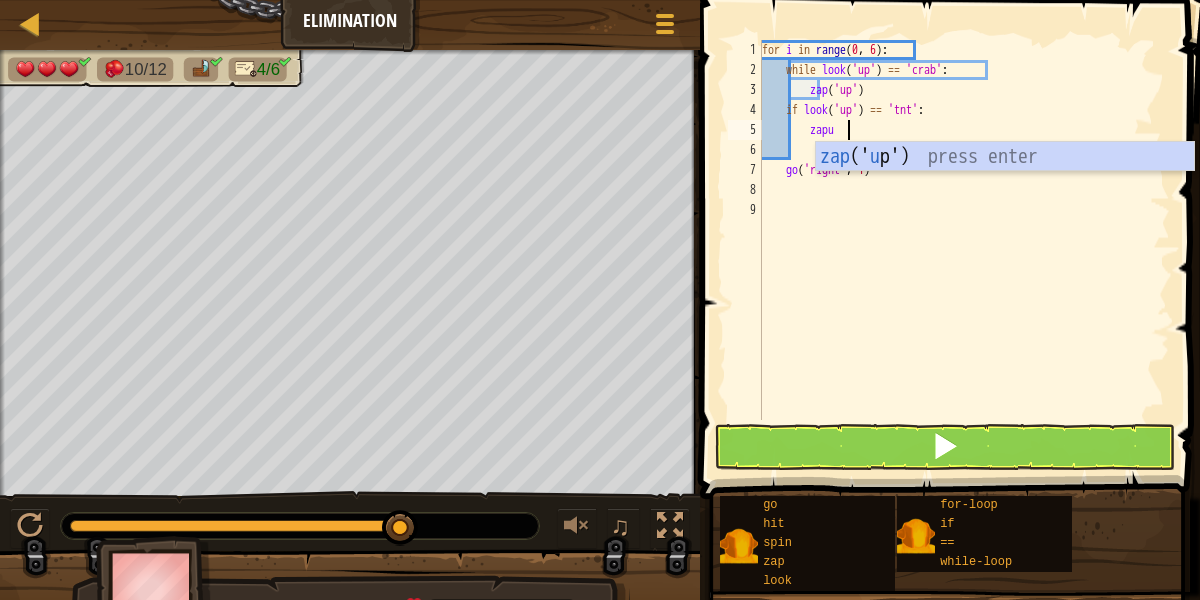 type on "zapup" 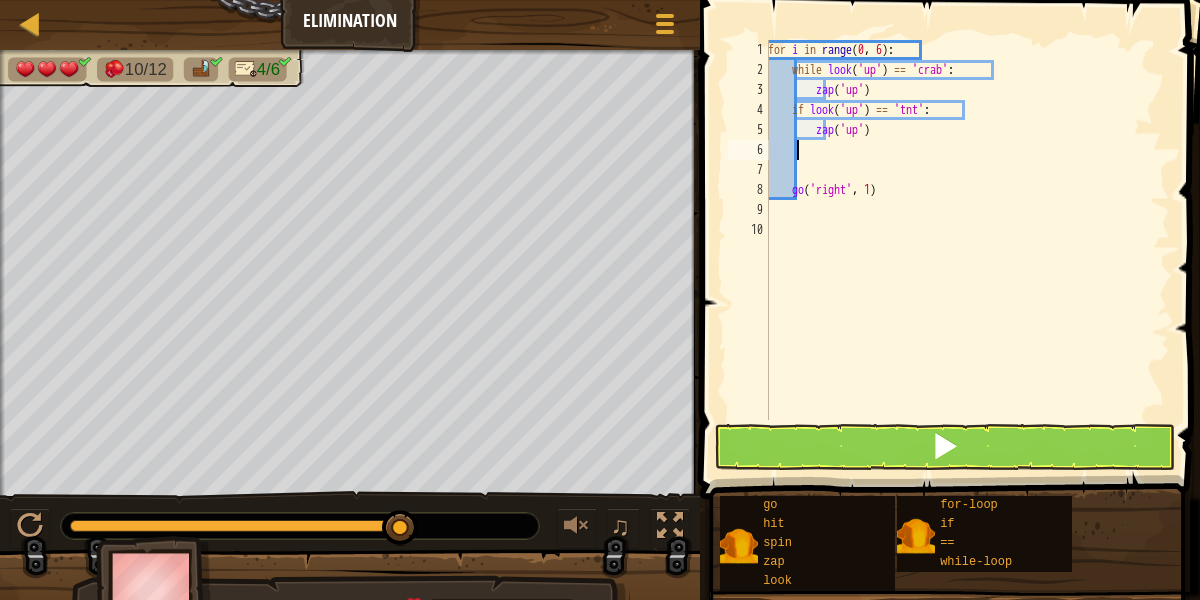 scroll, scrollTop: 9, scrollLeft: 0, axis: vertical 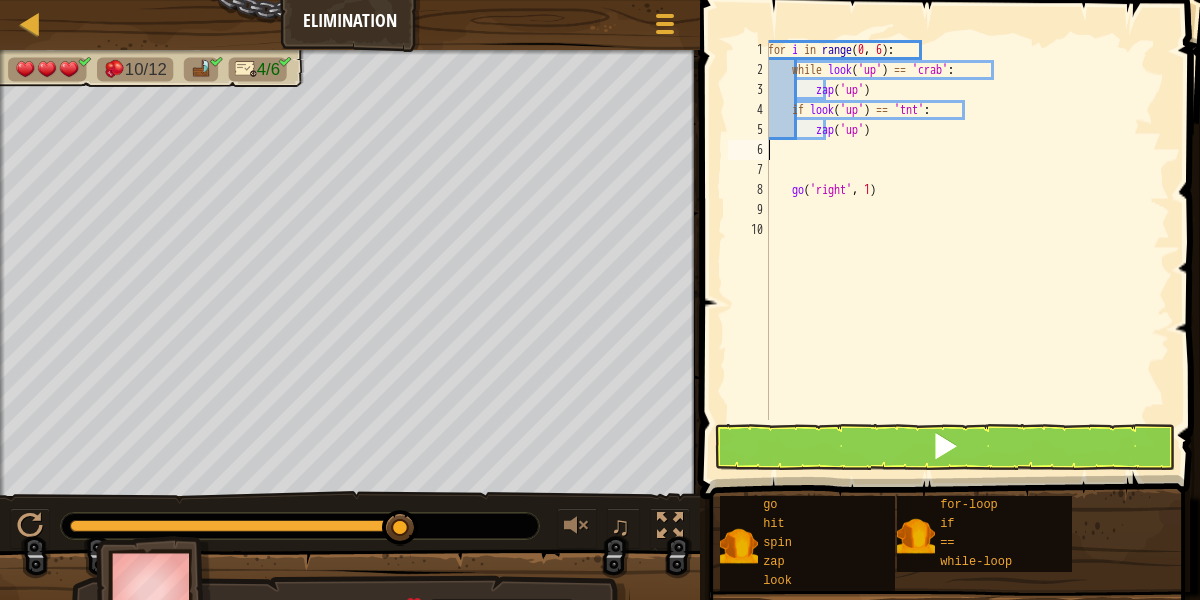 type on "zap('up')" 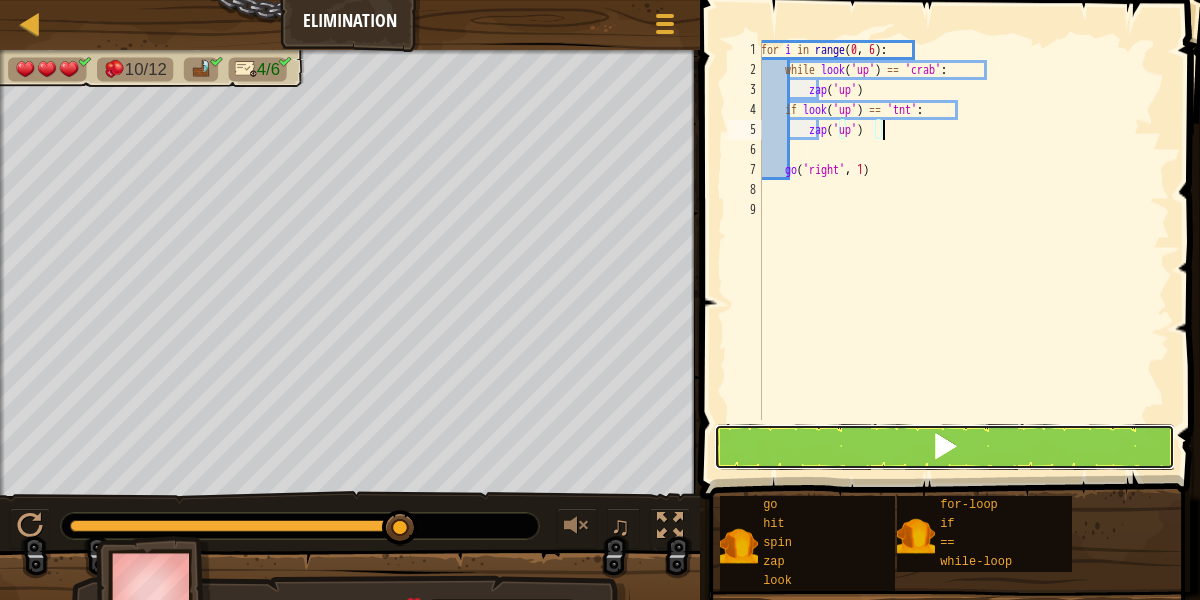click at bounding box center (945, 447) 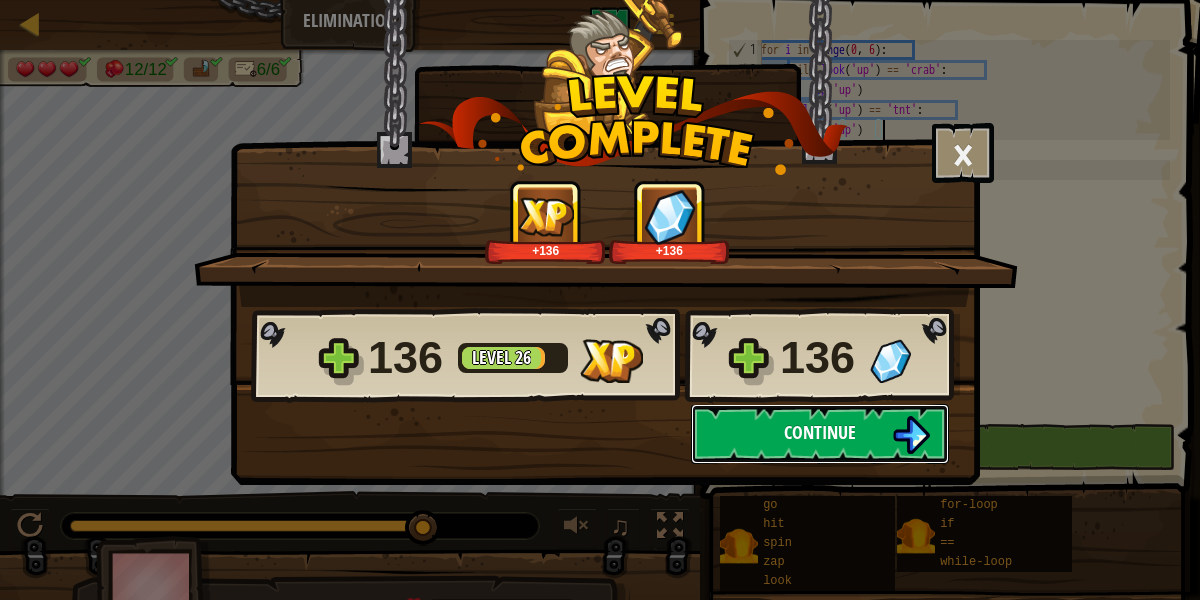 click on "Continue" at bounding box center (820, 434) 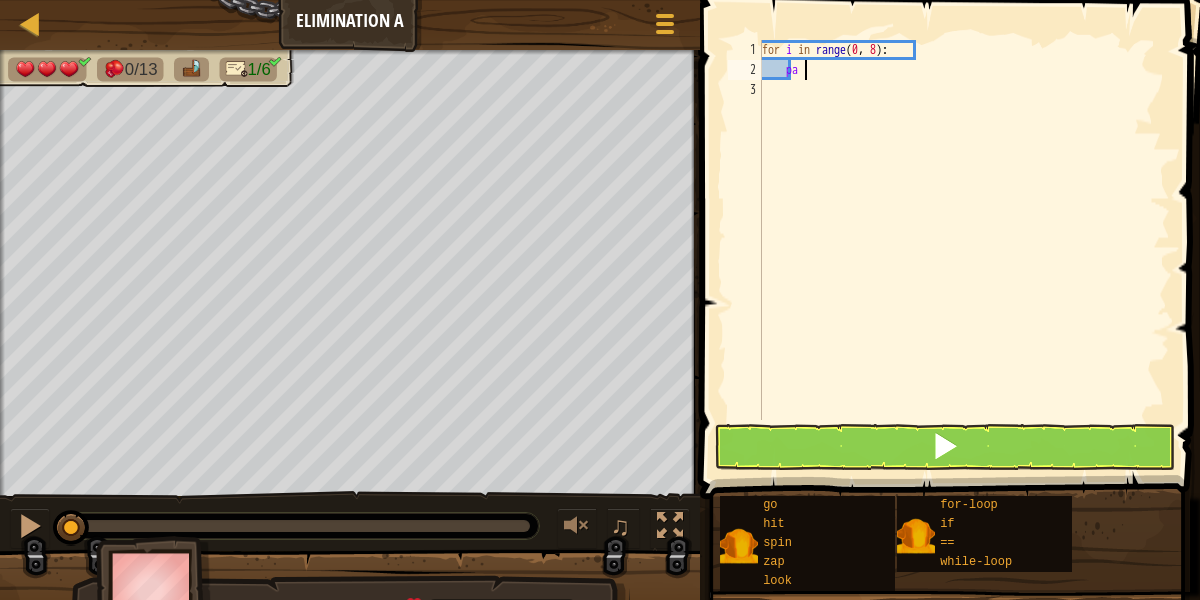 type on "p" 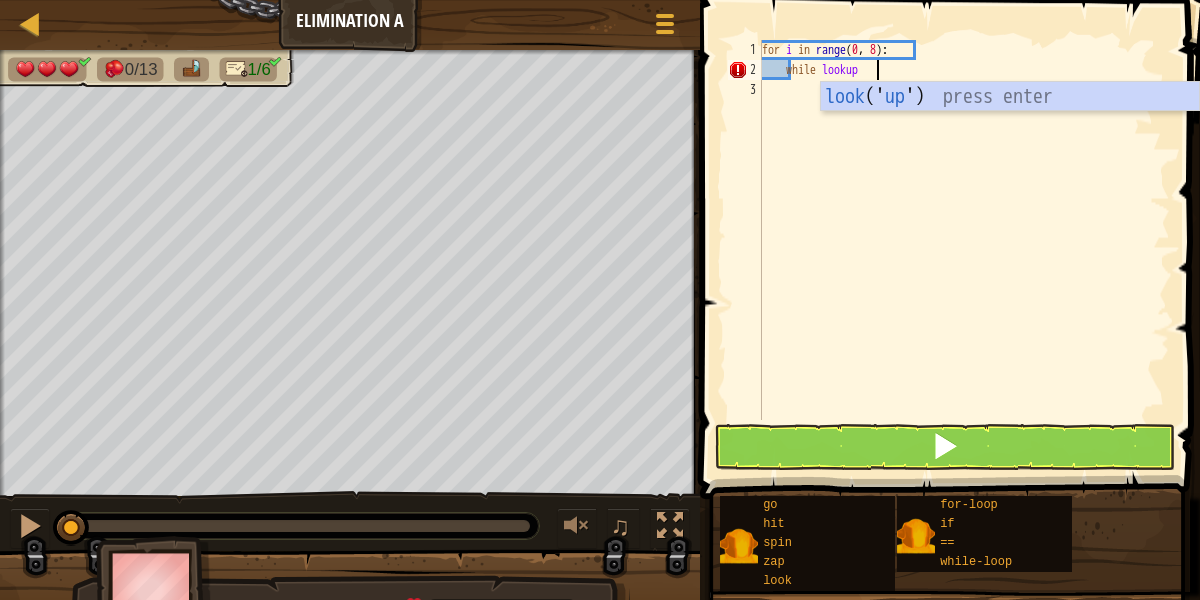 scroll, scrollTop: 9, scrollLeft: 9, axis: both 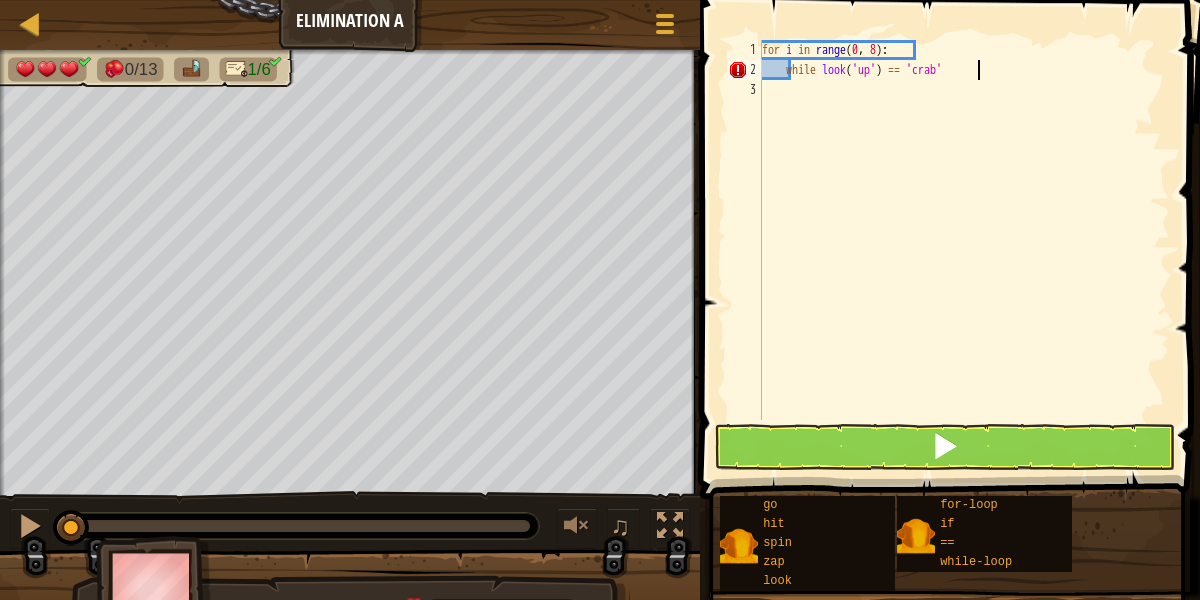 type on "while look('up') == 'crab':" 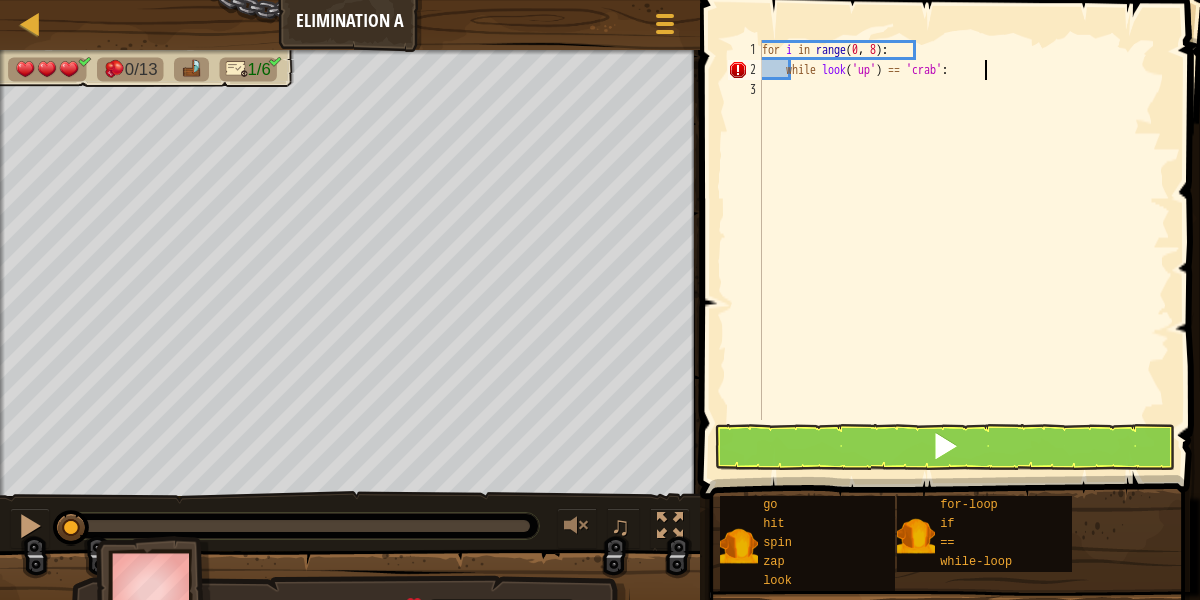 scroll, scrollTop: 9, scrollLeft: 4, axis: both 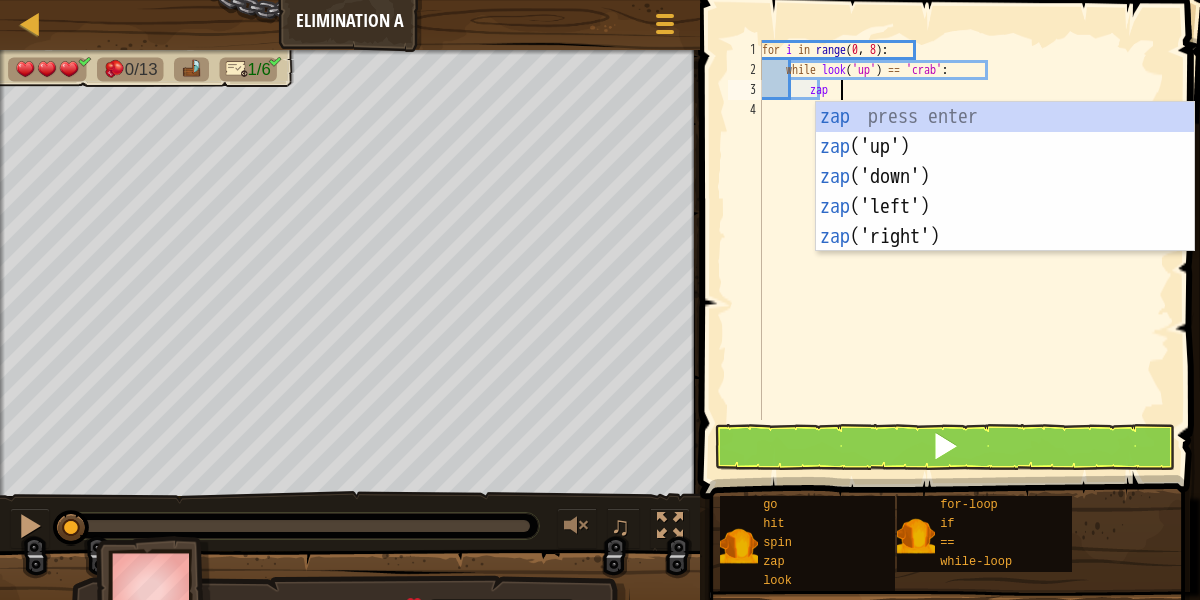 type on "zapup" 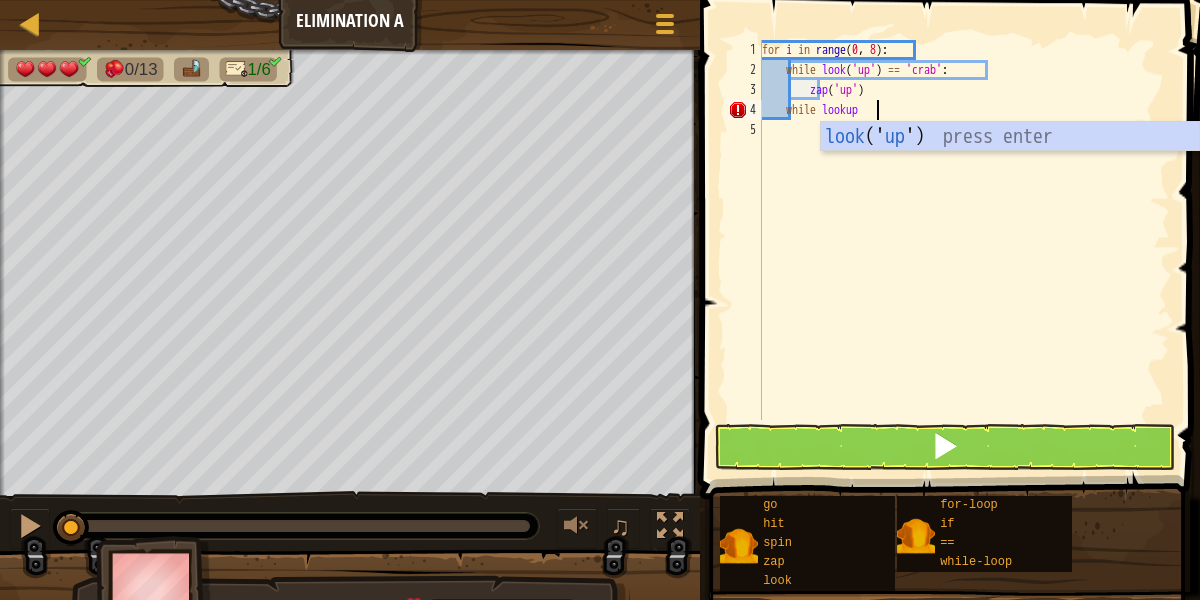 scroll, scrollTop: 9, scrollLeft: 9, axis: both 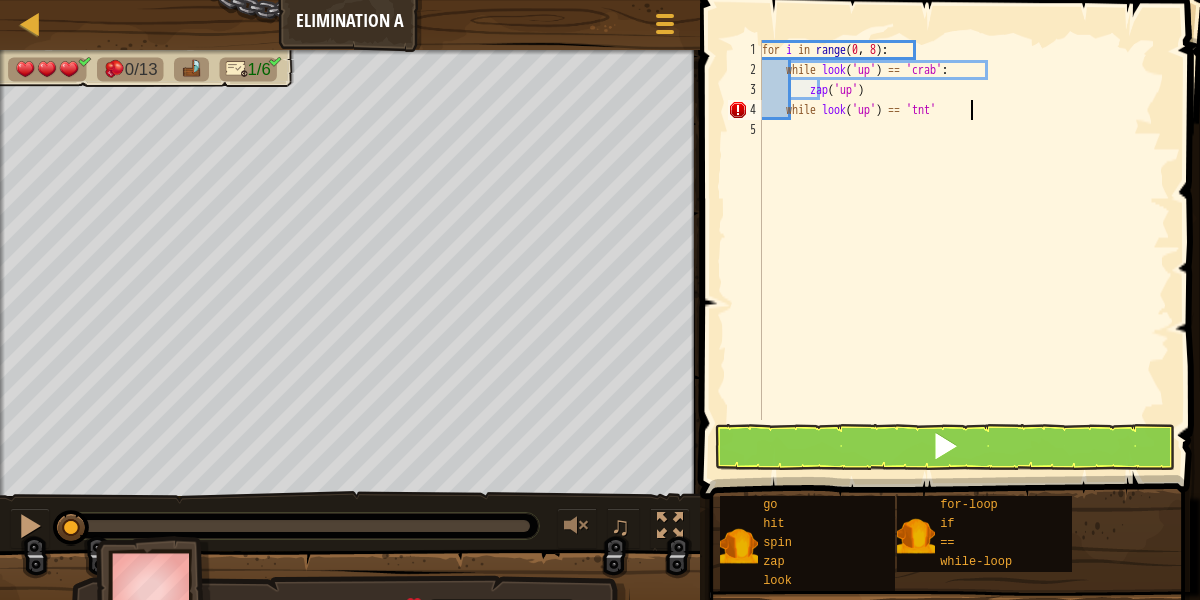 type on "while look('up') == 'tnt':" 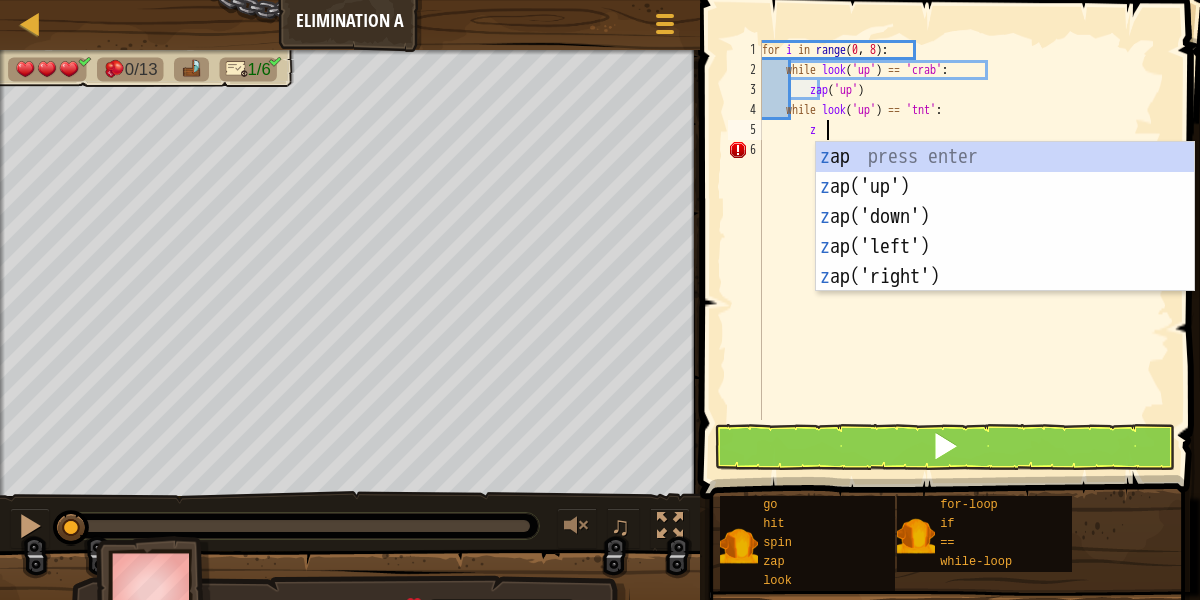 scroll, scrollTop: 9, scrollLeft: 6, axis: both 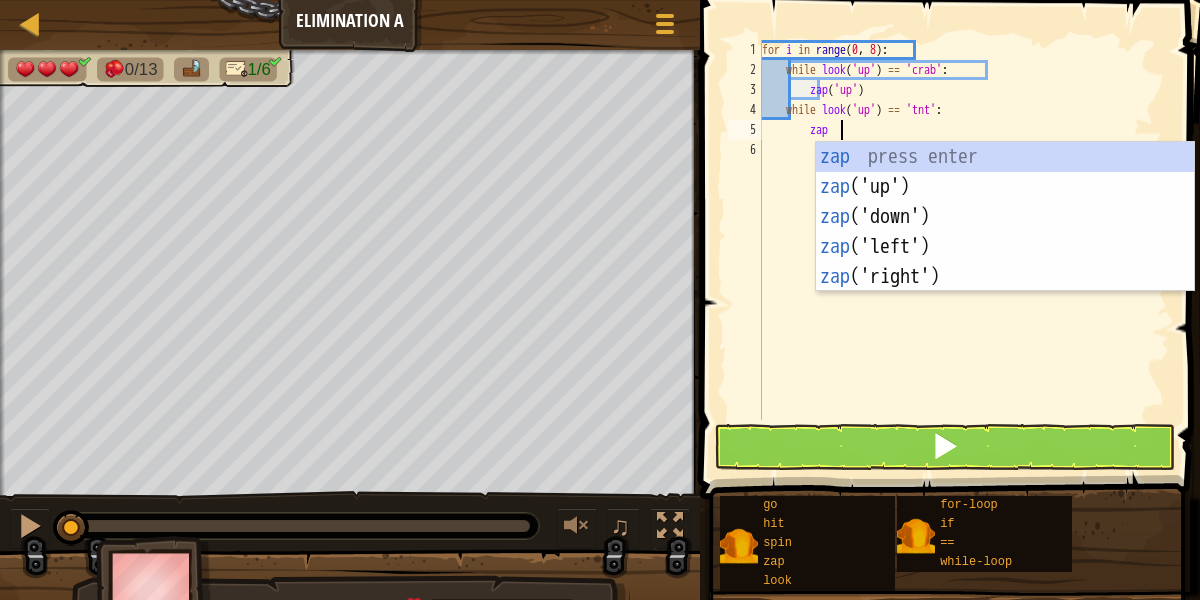 type on "zapup" 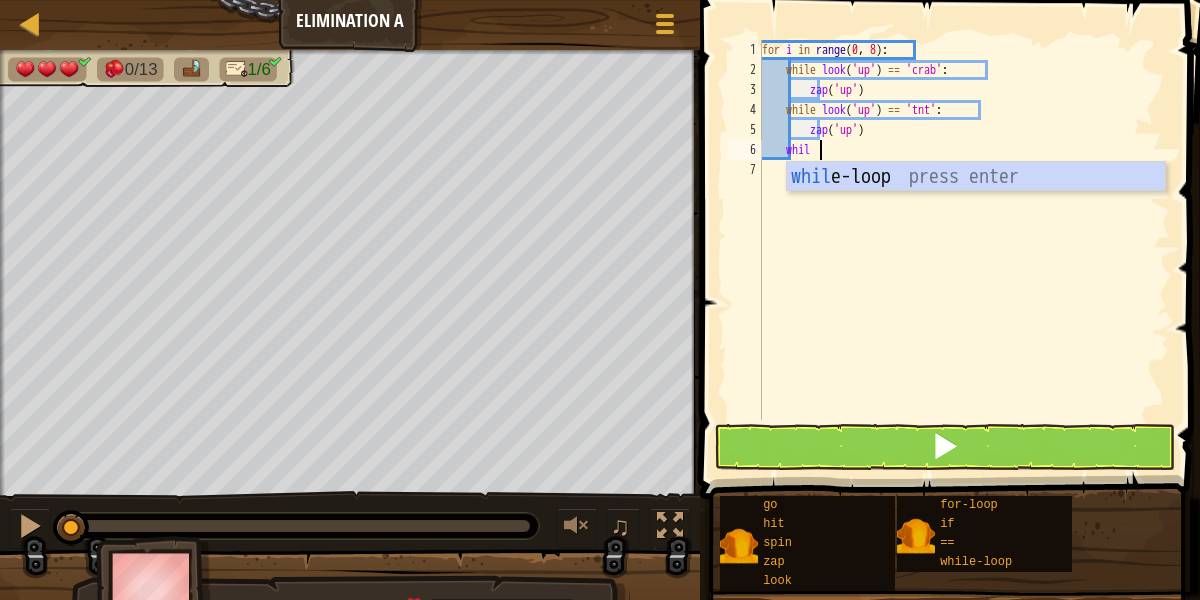 scroll, scrollTop: 9, scrollLeft: 5, axis: both 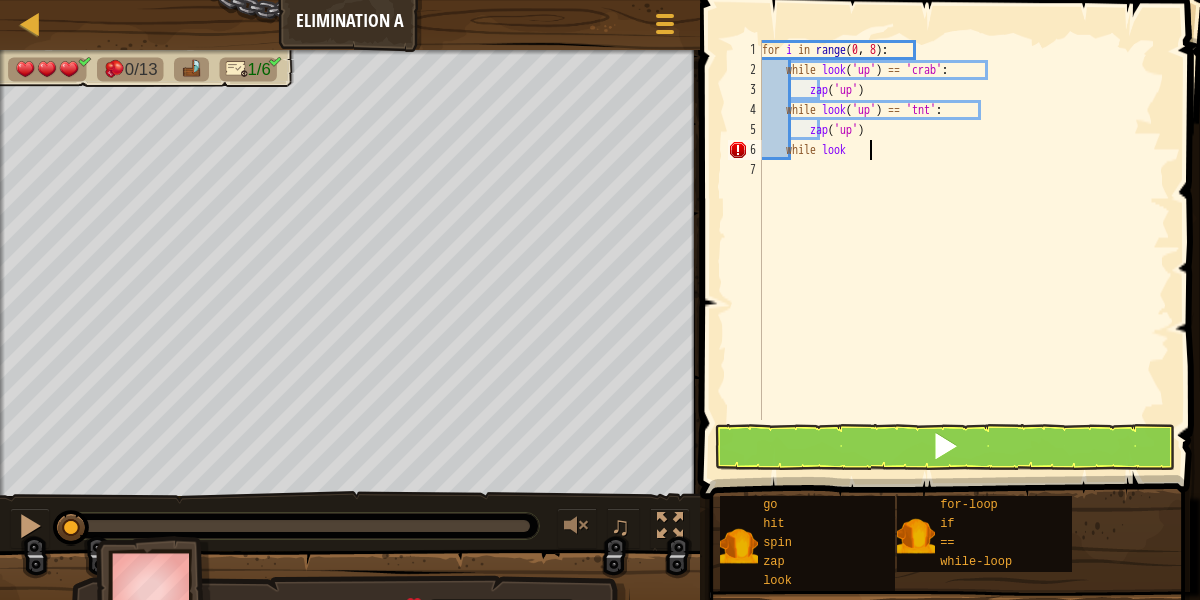 type on "while look up" 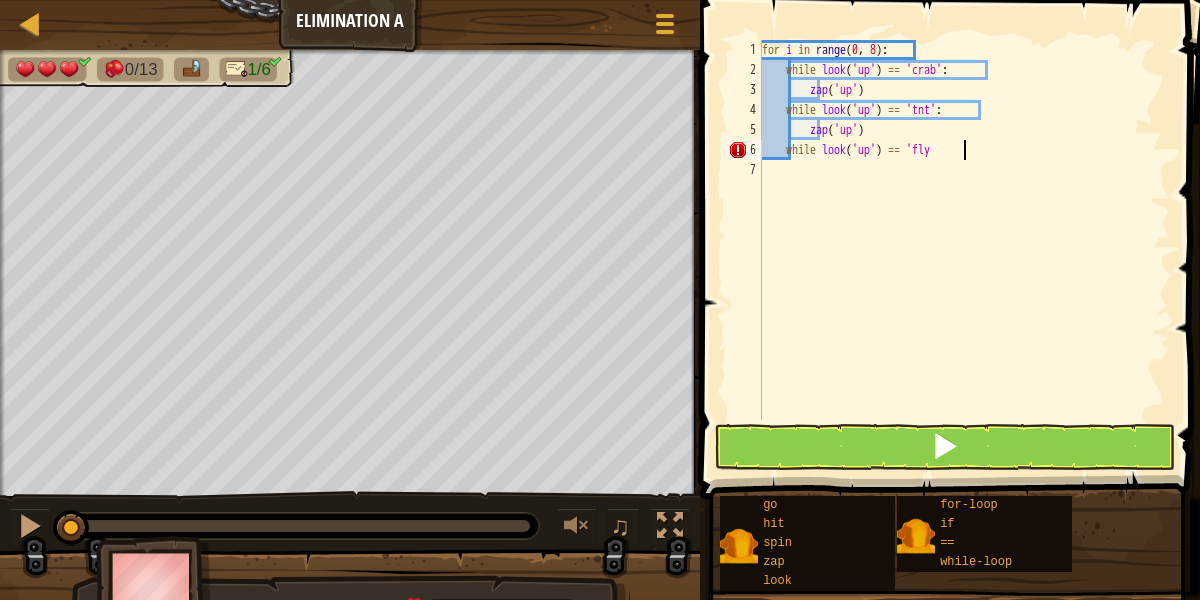 scroll, scrollTop: 9, scrollLeft: 17, axis: both 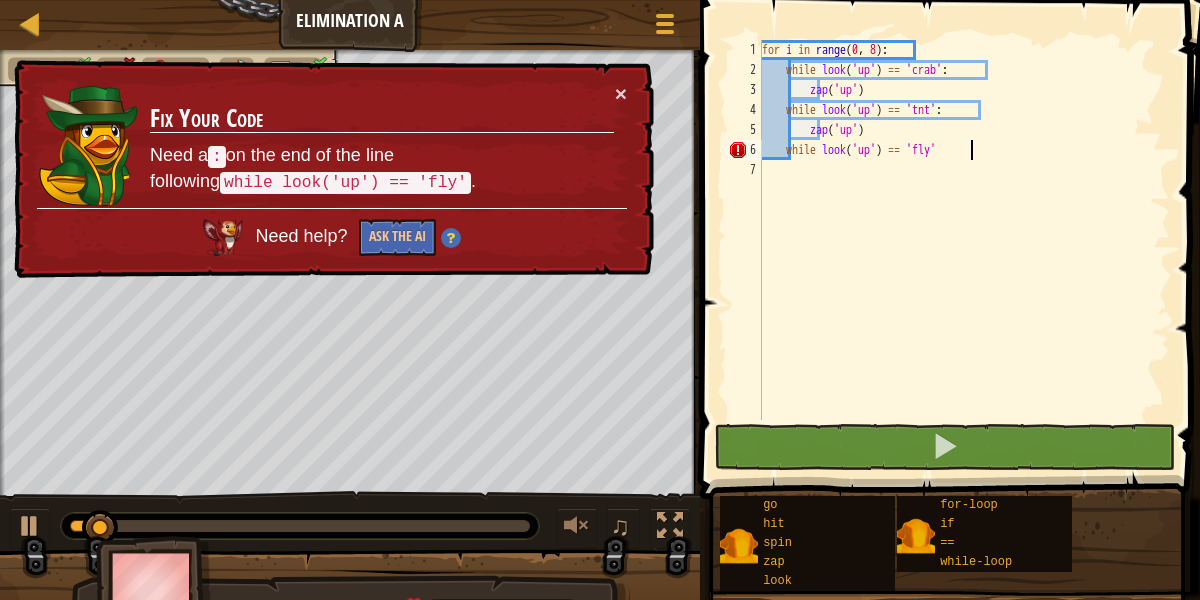 click on "for   i   in   range ( 0 ,   8 ) :      while   look ( 'up' )   ==   'crab' :          zap ( 'up' )      while   look ( 'up' )   ==   'tnt' :          zap ( 'up' )      while   look ( 'up' )   ==   'fly'" at bounding box center (964, 250) 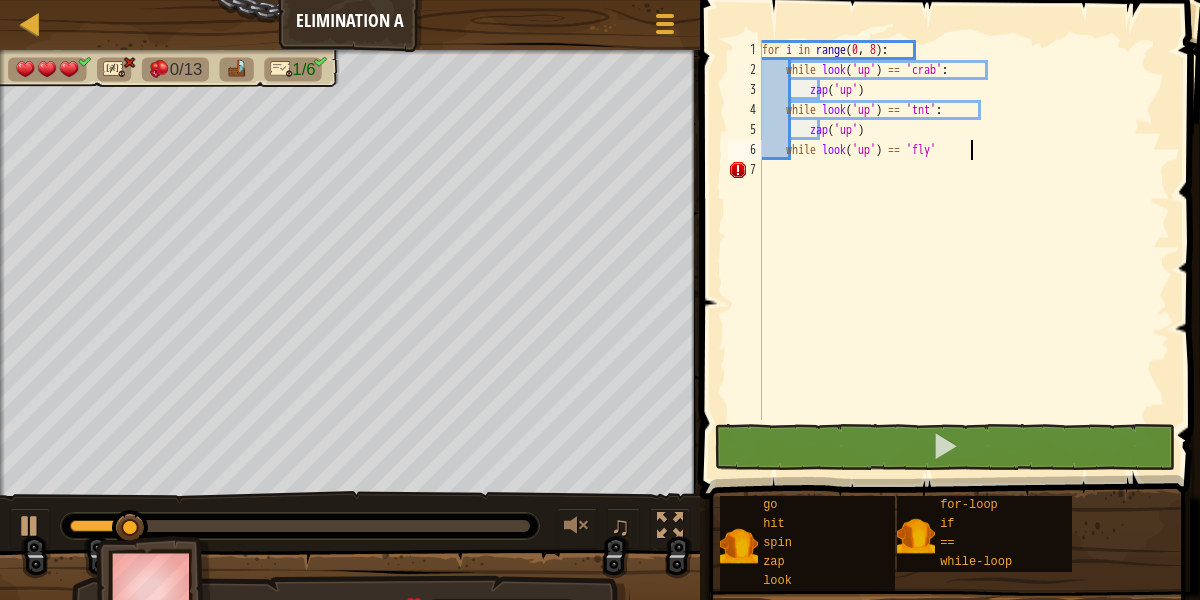 type on "while look('up') == 'fly':" 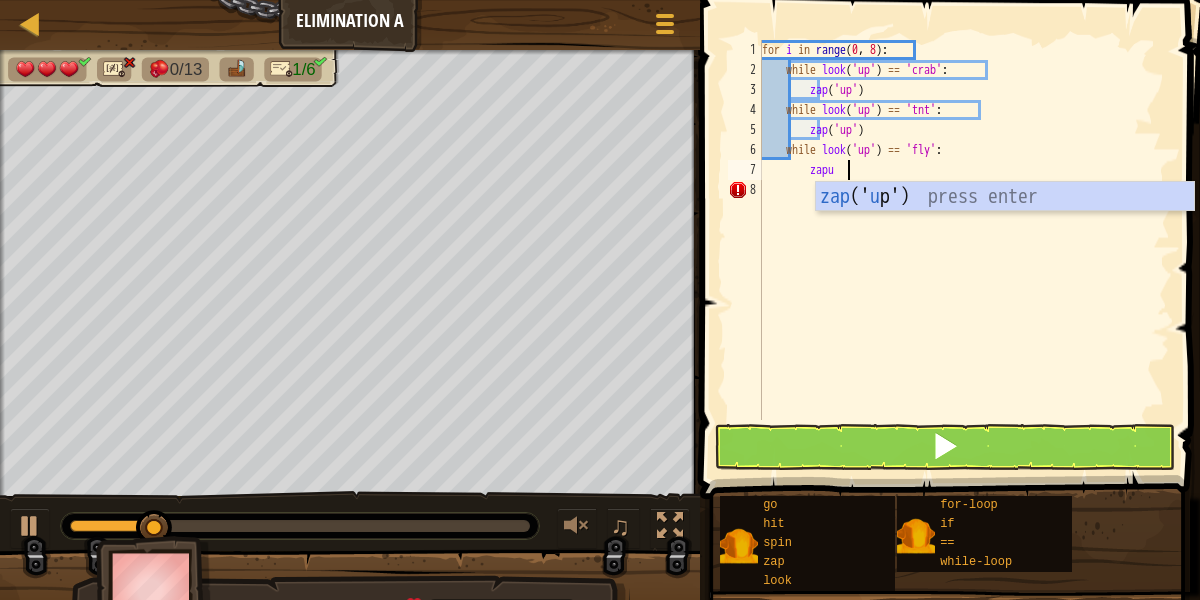 type on "zapup" 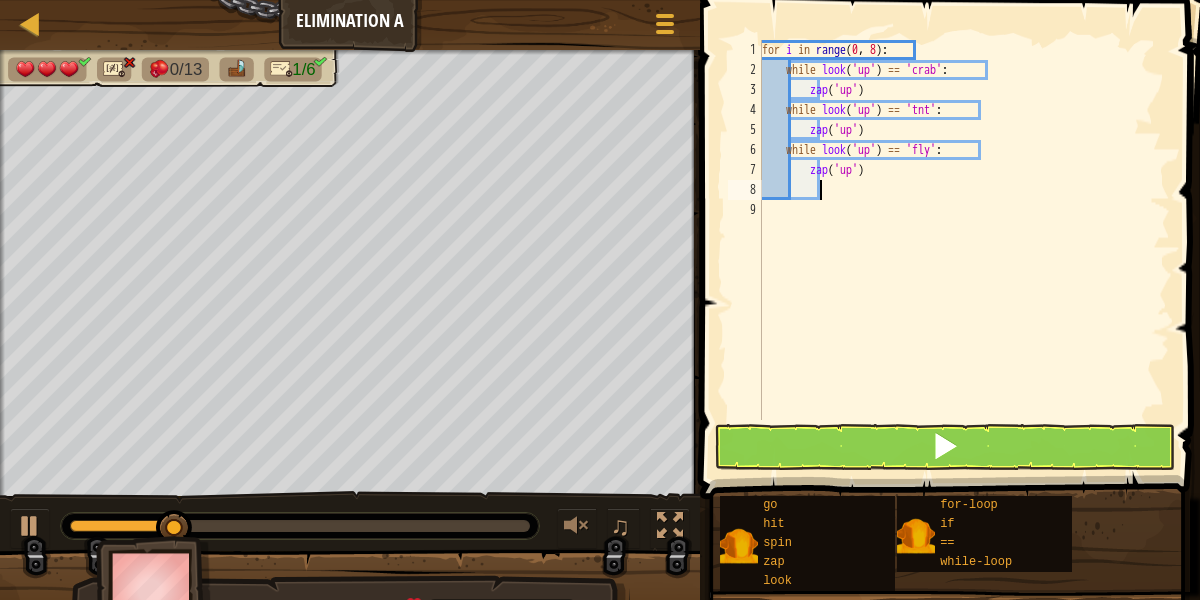 scroll, scrollTop: 9, scrollLeft: 2, axis: both 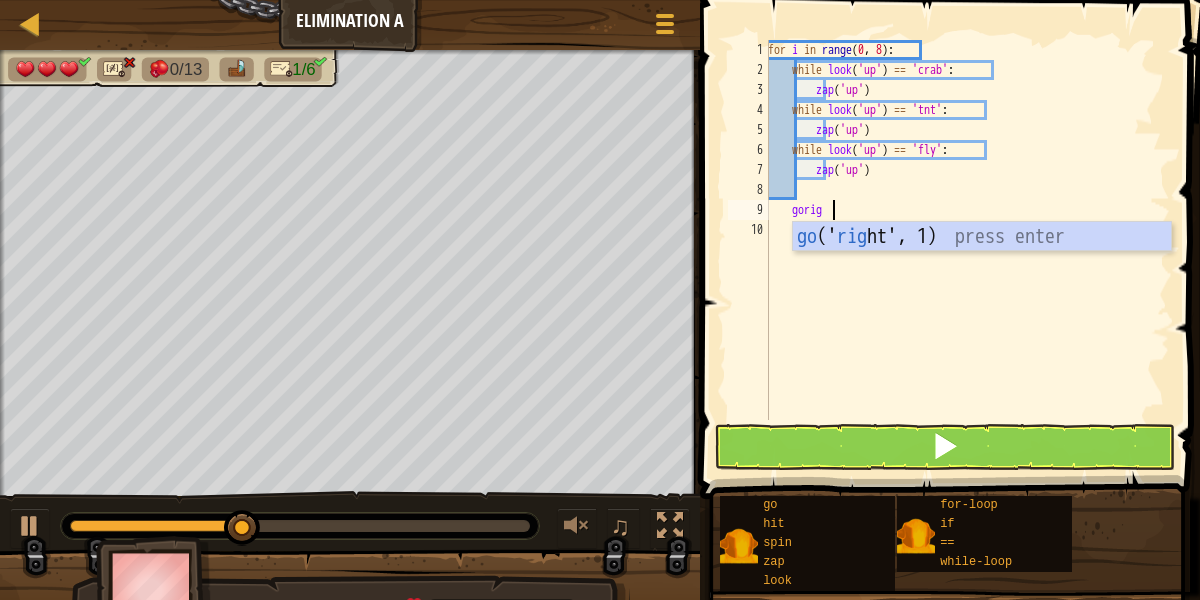type on "goright" 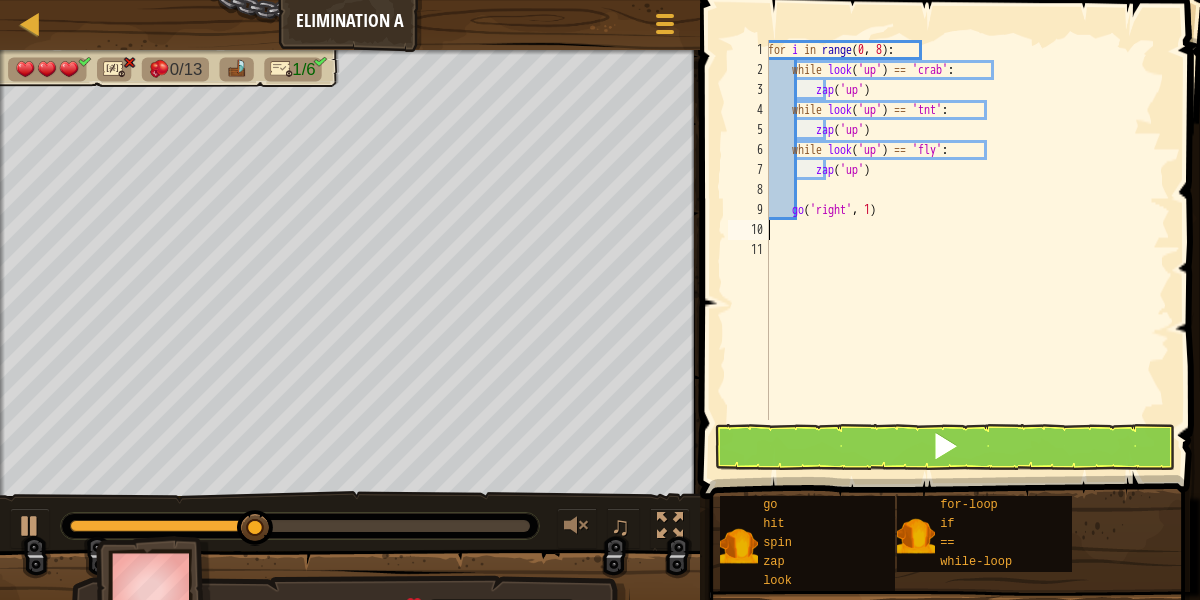scroll, scrollTop: 9, scrollLeft: 0, axis: vertical 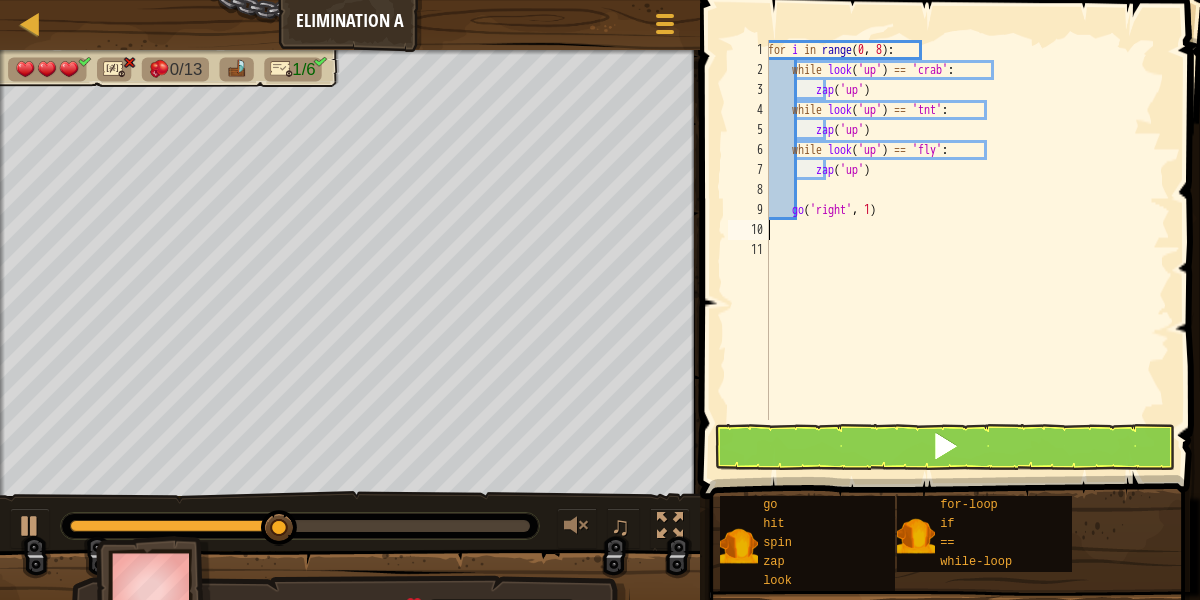 click at bounding box center [945, 447] 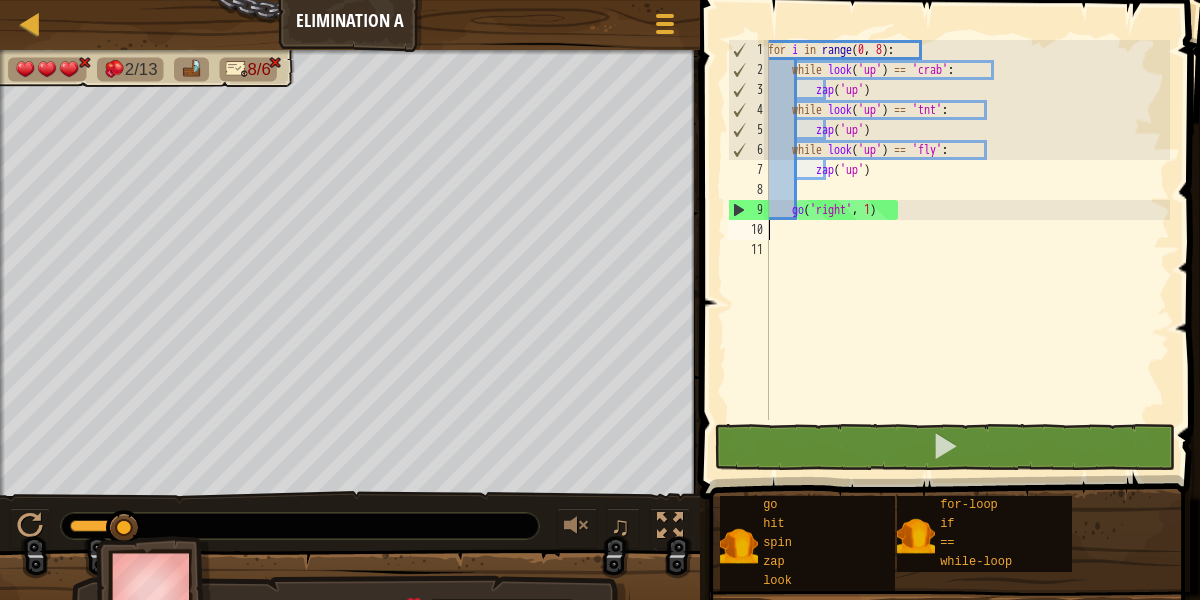 click on "for   i   in   range ( 0 ,   8 ) :      while   look ( 'up' )   ==   'crab' :          zap ( 'up' )      while   look ( 'up' )   ==   'tnt' :          zap ( 'up' )      while   look ( 'up' )   ==   'fly' :          zap ( 'up' )           go ( 'right' ,   1 )" at bounding box center (967, 250) 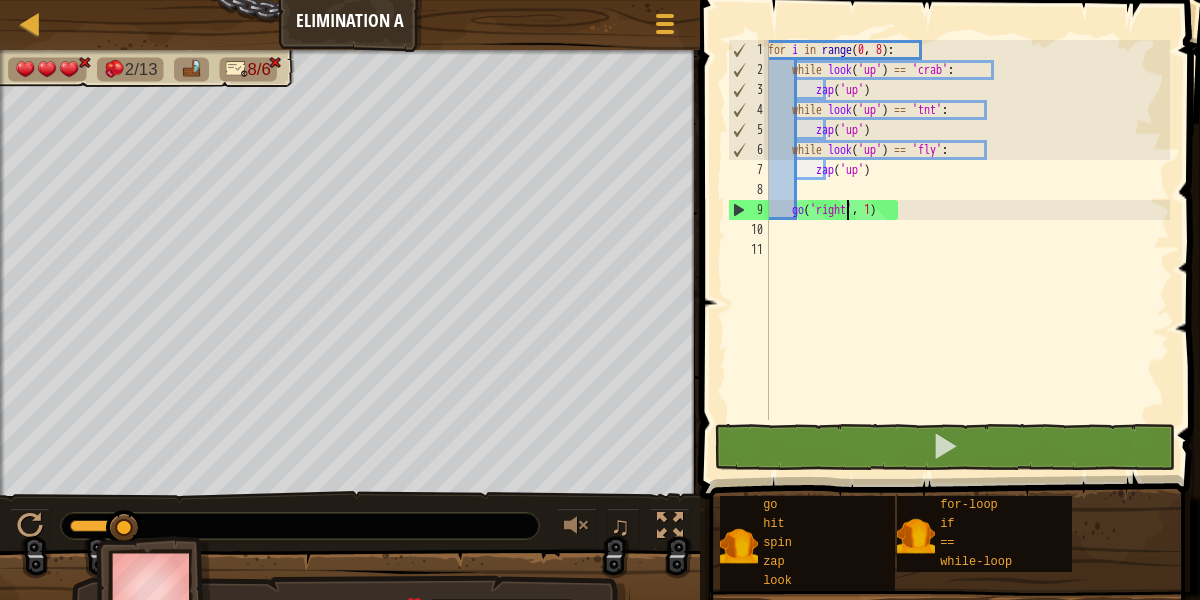 click on "for   i   in   range ( 0 ,   8 ) :      while   look ( 'up' )   ==   'crab' :          zap ( 'up' )      while   look ( 'up' )   ==   'tnt' :          zap ( 'up' )      while   look ( 'up' )   ==   'fly' :          zap ( 'up' )           go ( 'right' ,   1 )" at bounding box center (967, 250) 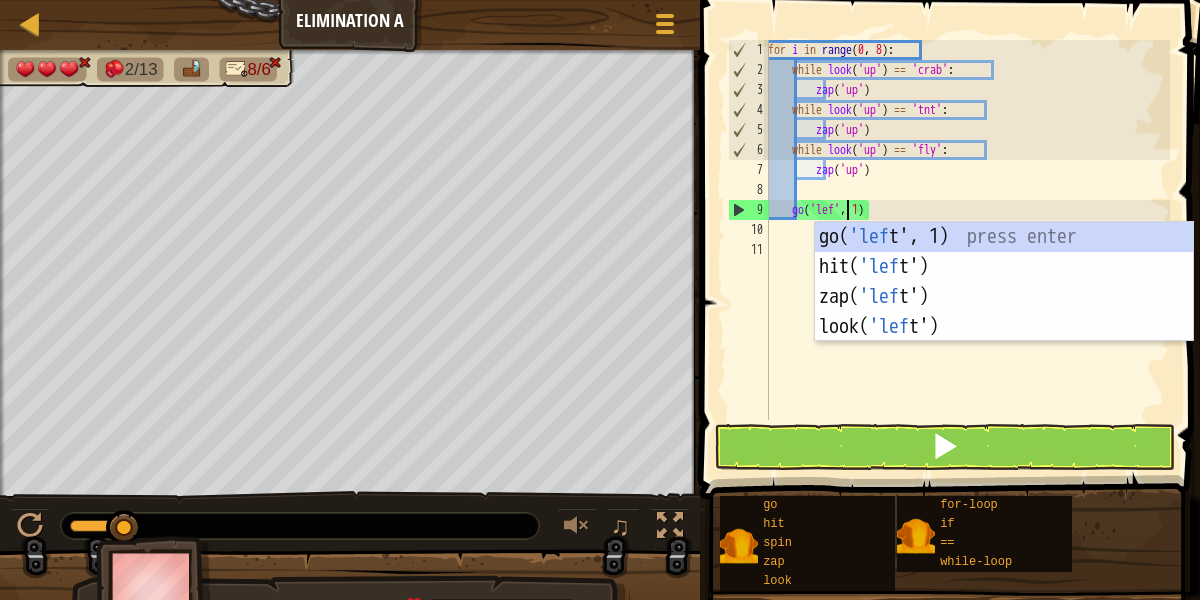 scroll, scrollTop: 9, scrollLeft: 7, axis: both 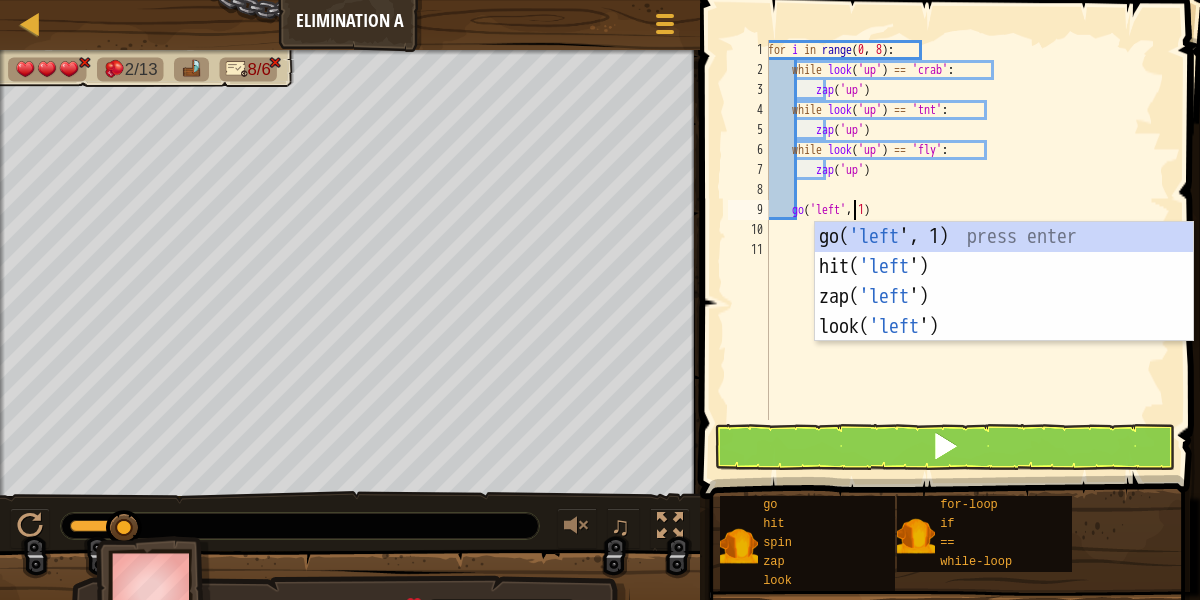 click at bounding box center (945, 447) 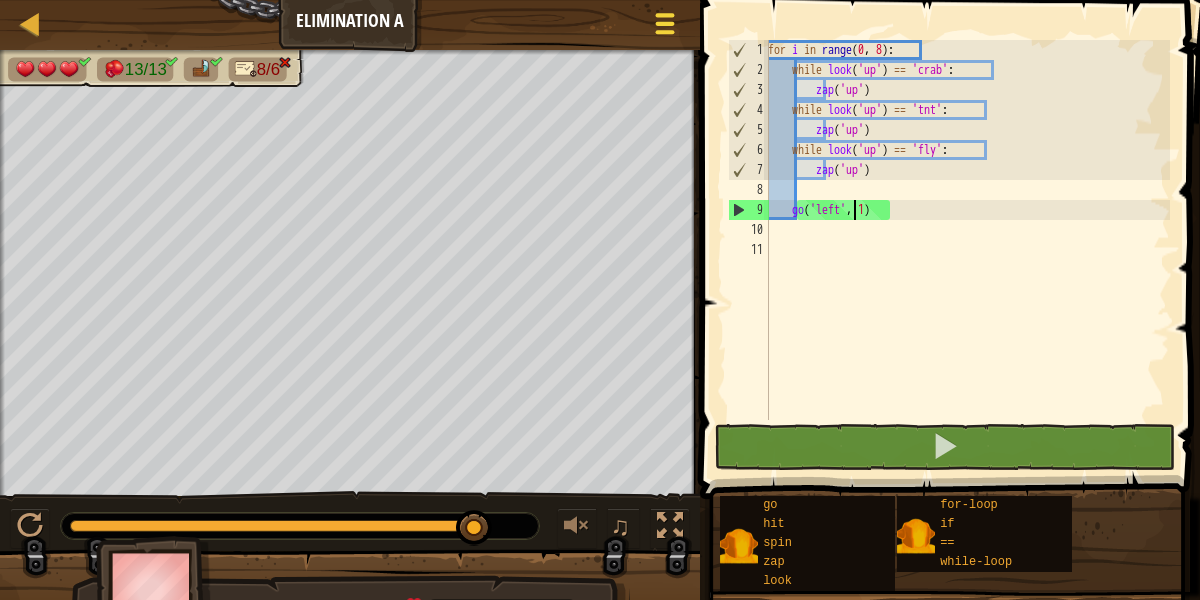 click on "Game Menu" at bounding box center (665, 27) 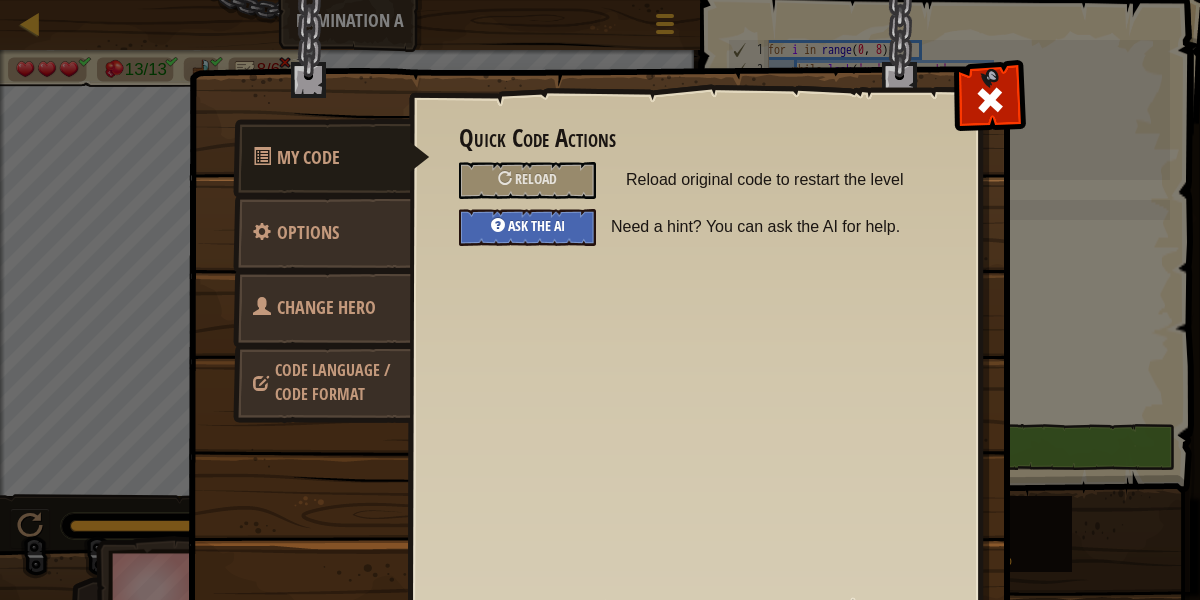 click on "Ask the AI" at bounding box center [536, 225] 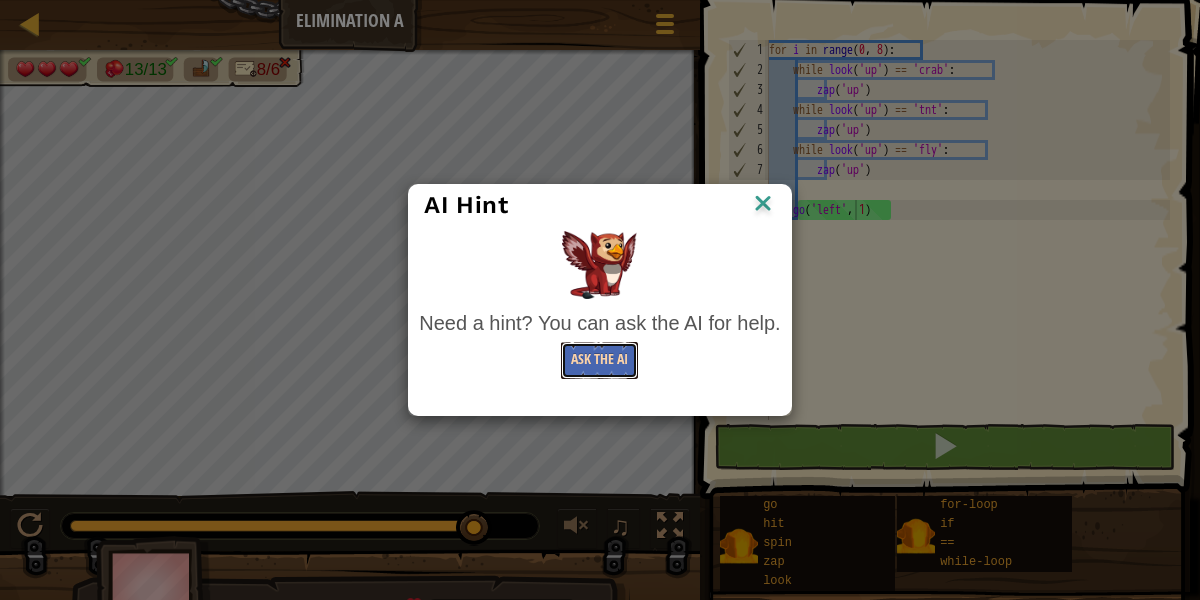 click on "Ask the AI" at bounding box center (599, 360) 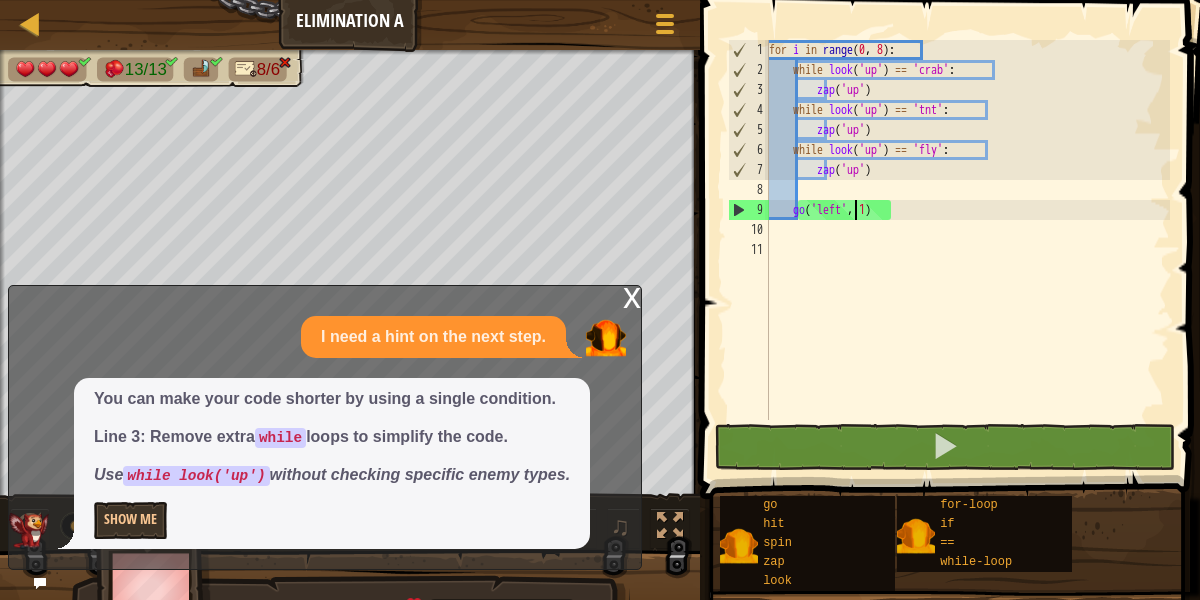 click on "x" at bounding box center [632, 296] 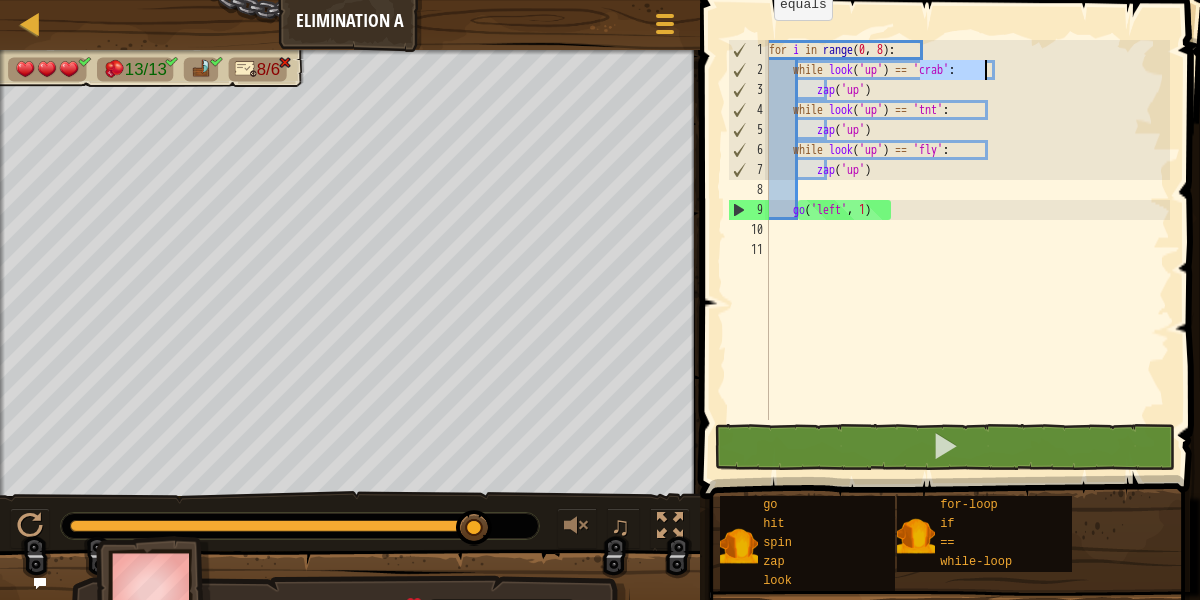 drag, startPoint x: 921, startPoint y: 72, endPoint x: 985, endPoint y: 67, distance: 64.195015 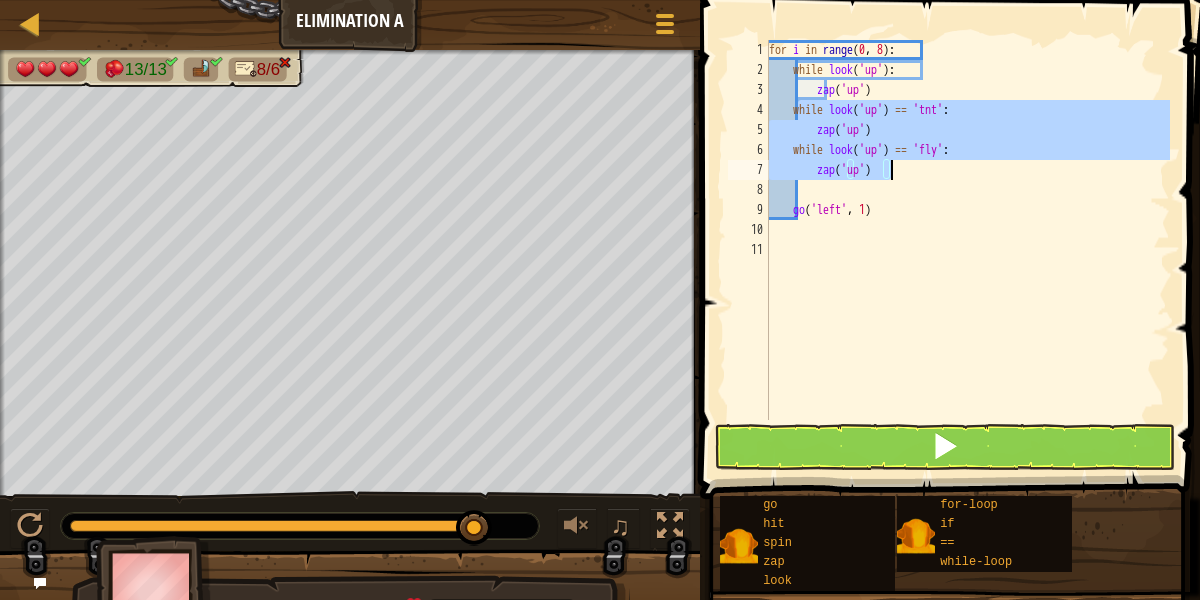 drag, startPoint x: 798, startPoint y: 111, endPoint x: 992, endPoint y: 176, distance: 204.59961 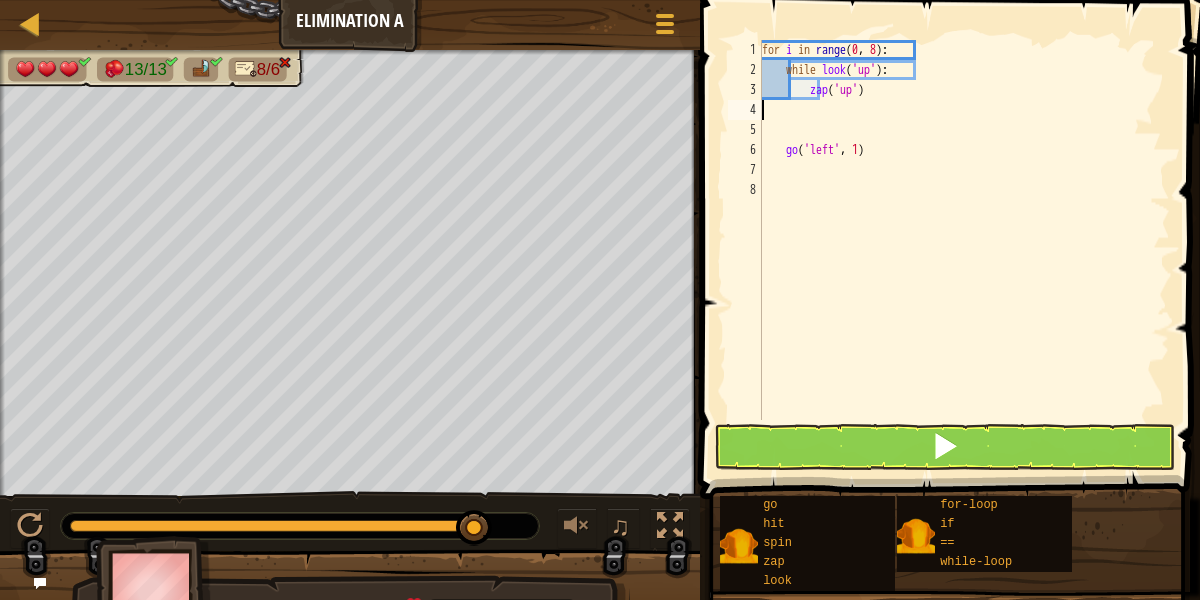 type on "zap('up')" 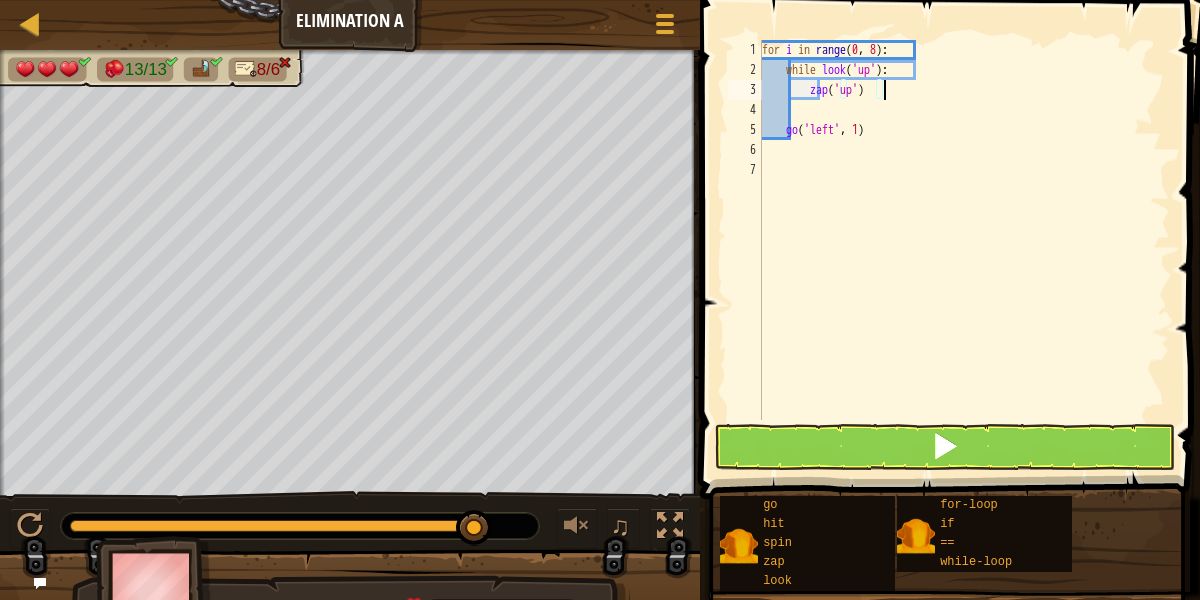 click at bounding box center [945, 447] 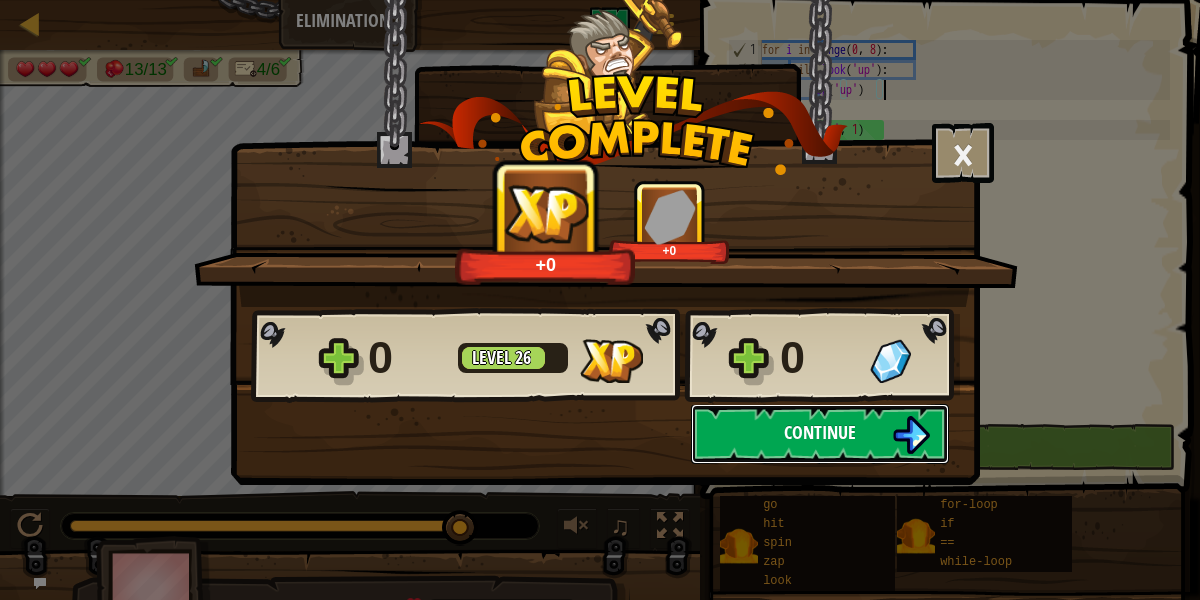 click on "Continue" at bounding box center [820, 432] 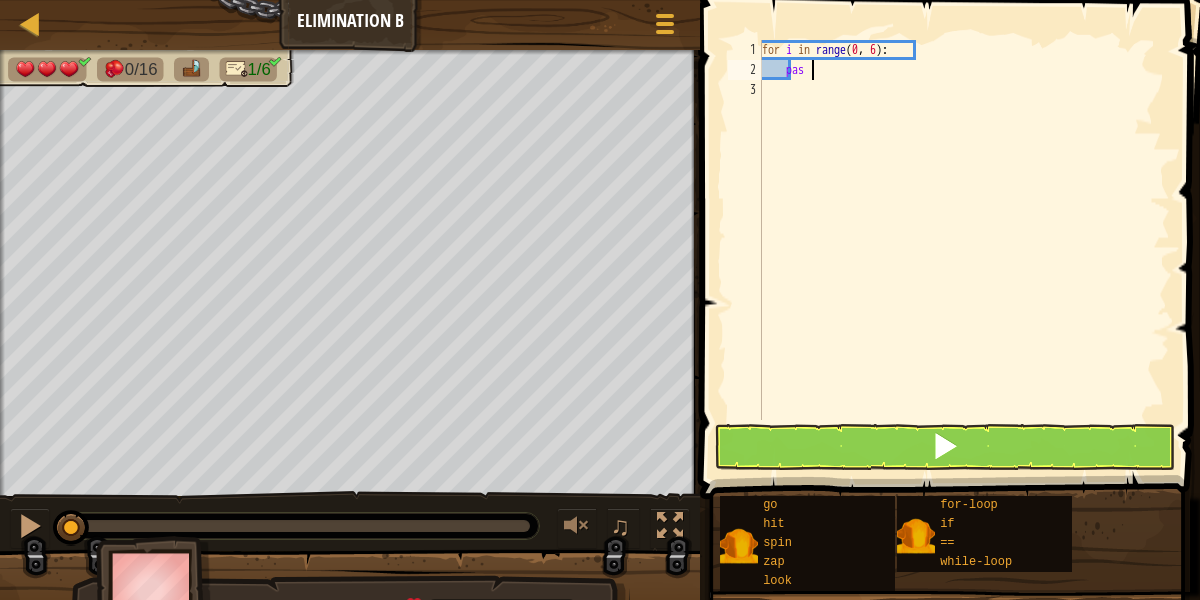 type on "p" 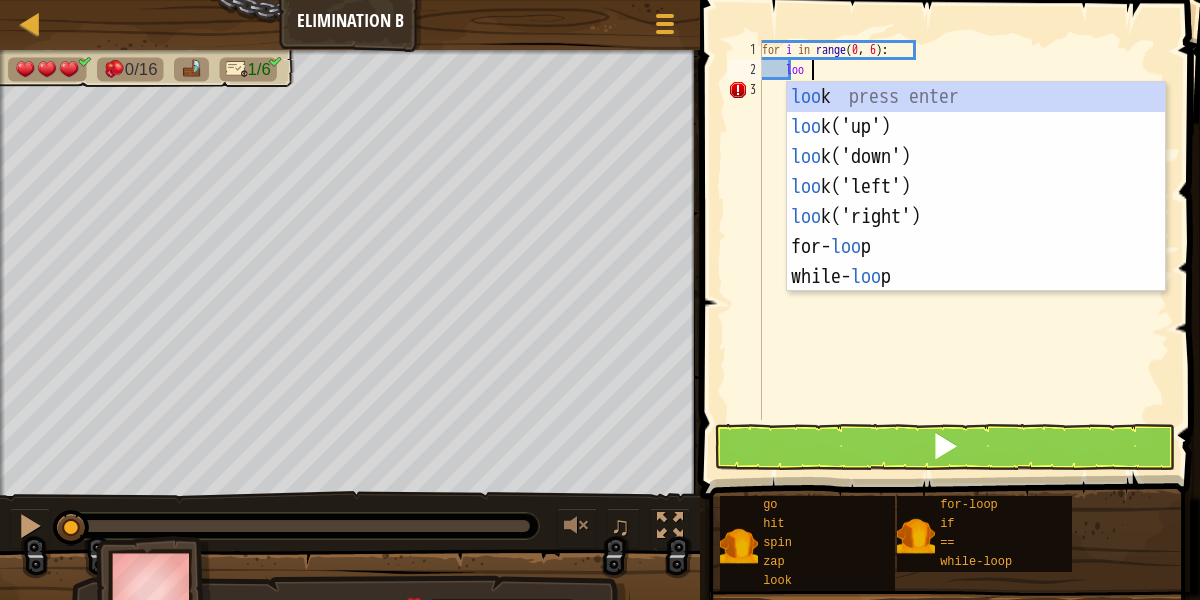 type on "l" 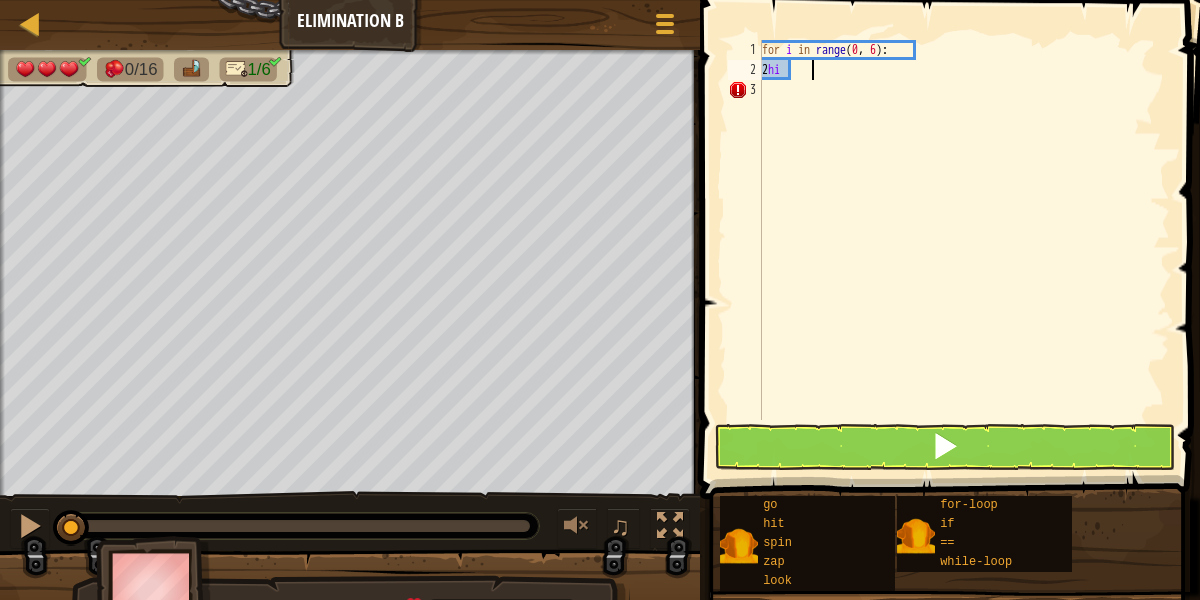 type on "2" 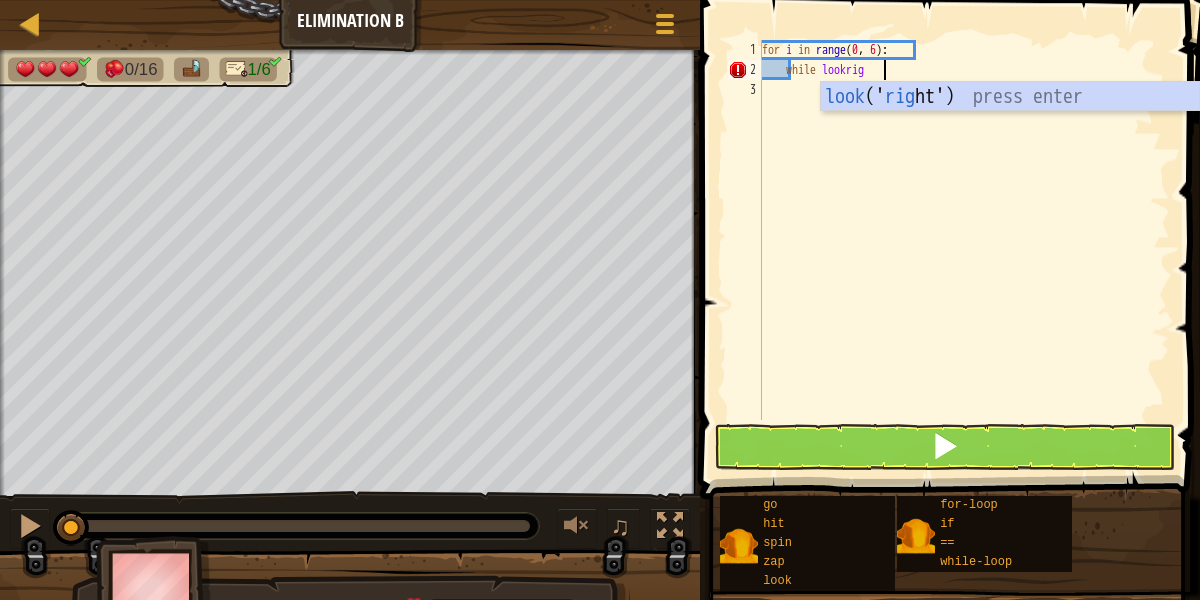 scroll, scrollTop: 9, scrollLeft: 11, axis: both 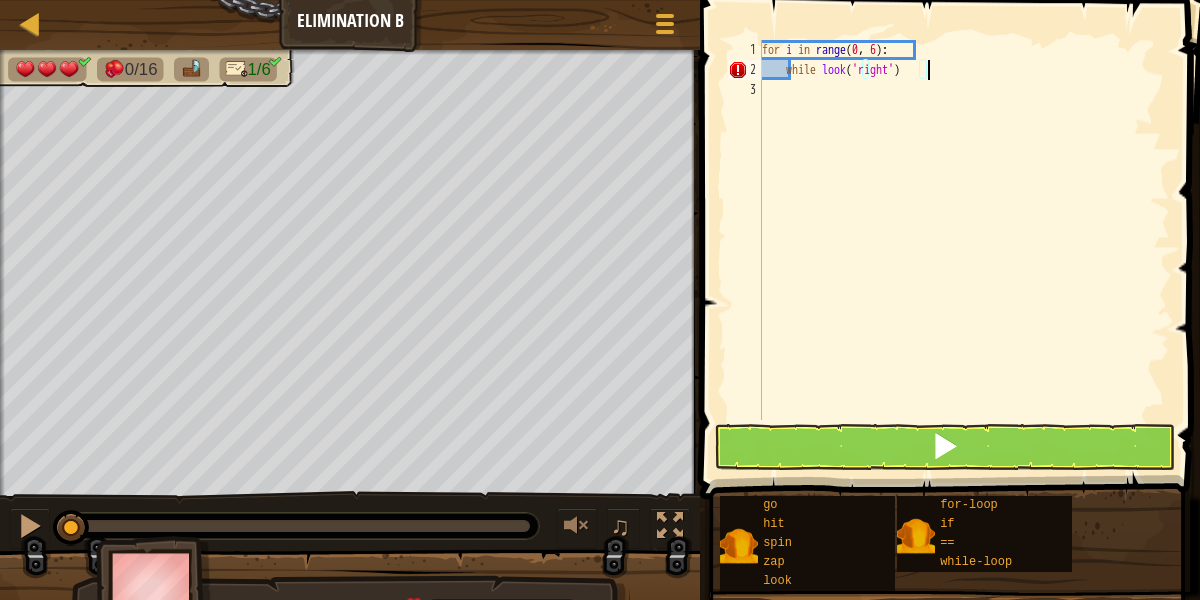 type on "while look('right'):" 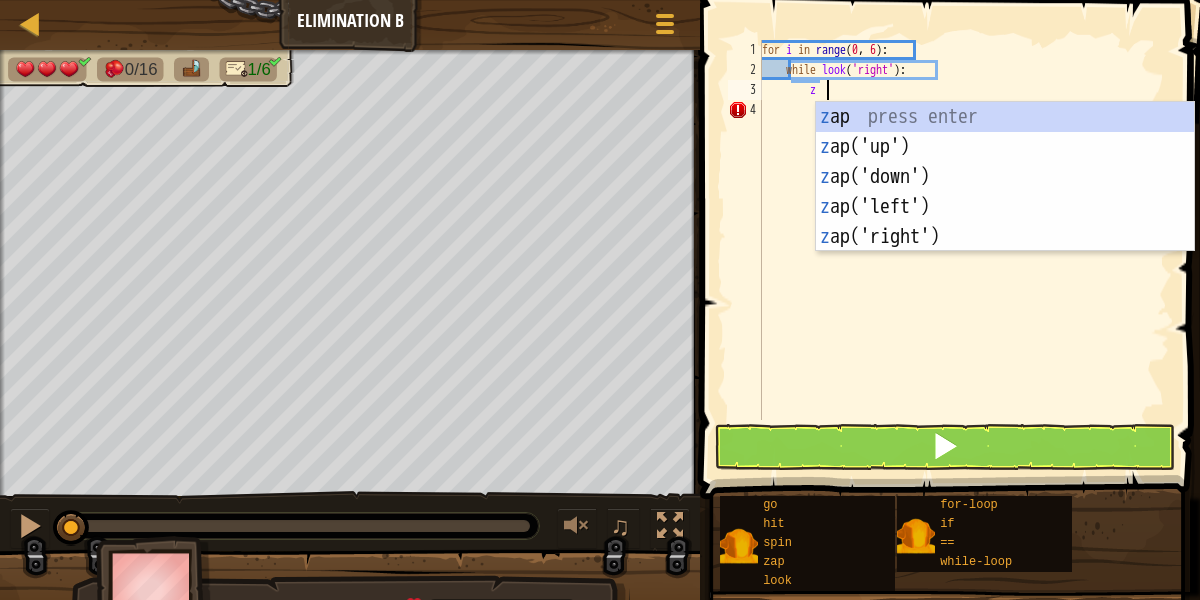 scroll, scrollTop: 9, scrollLeft: 6, axis: both 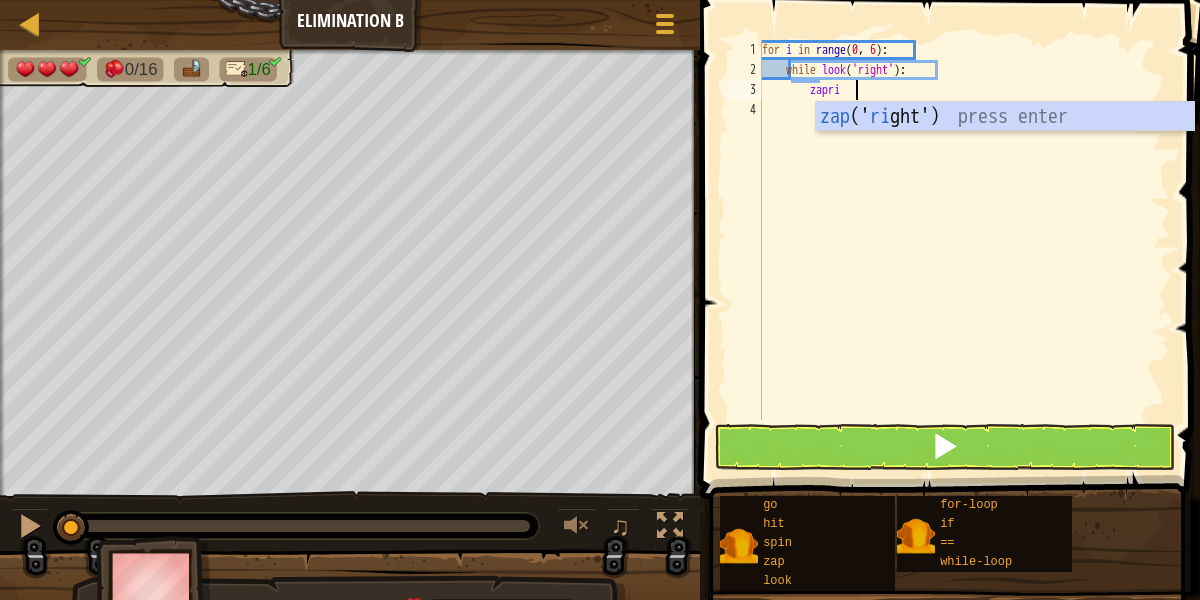 type on "zapright" 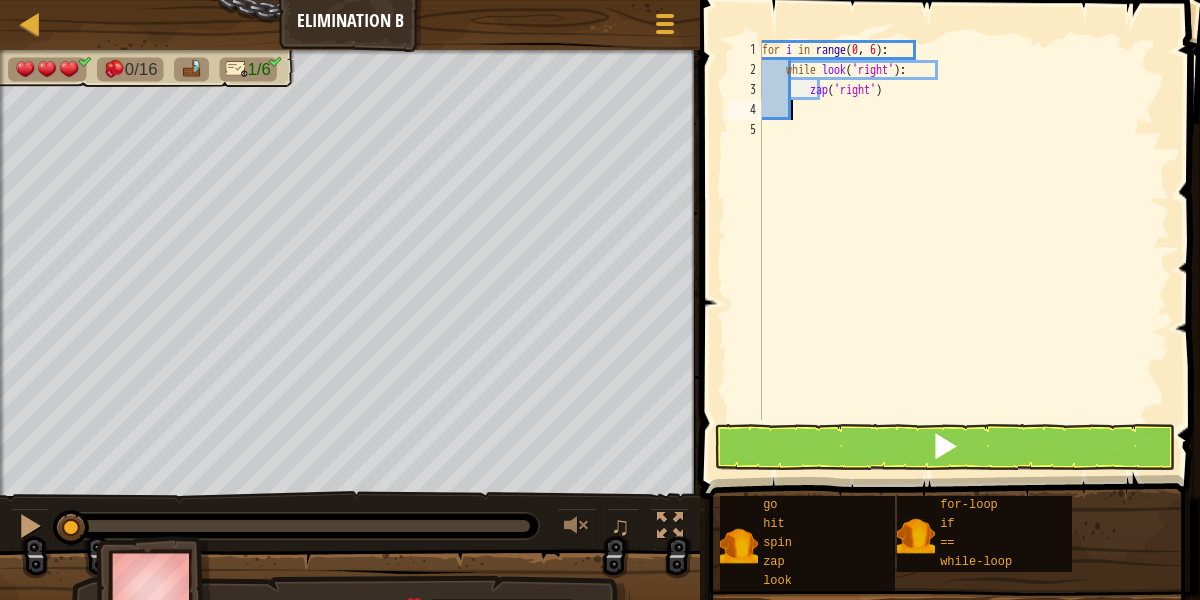 scroll, scrollTop: 9, scrollLeft: 2, axis: both 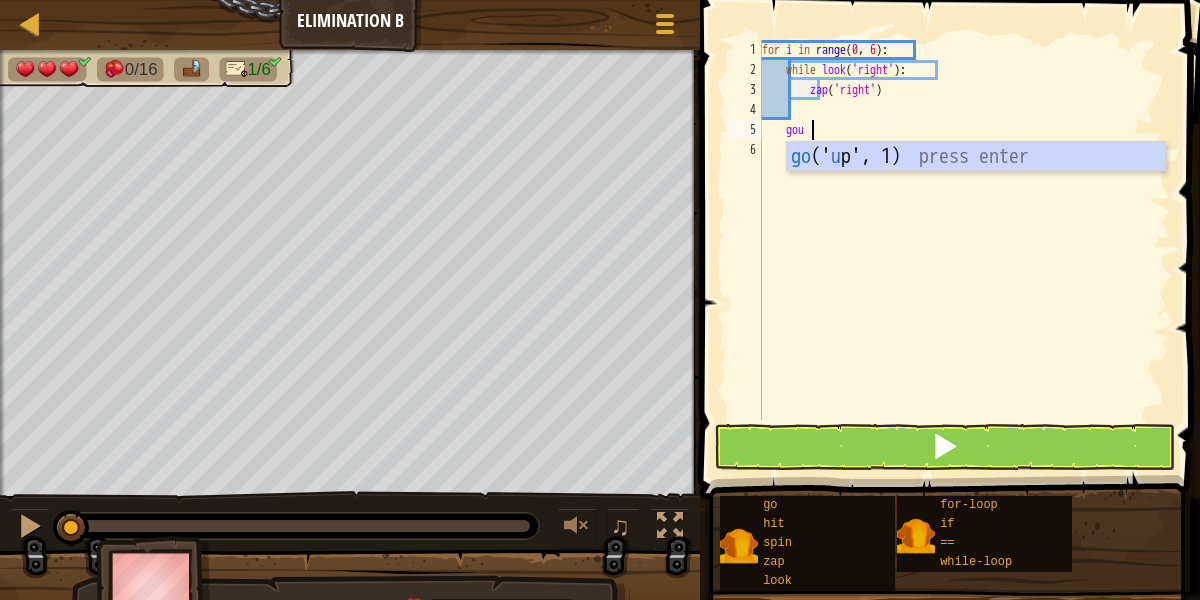 type on "goup" 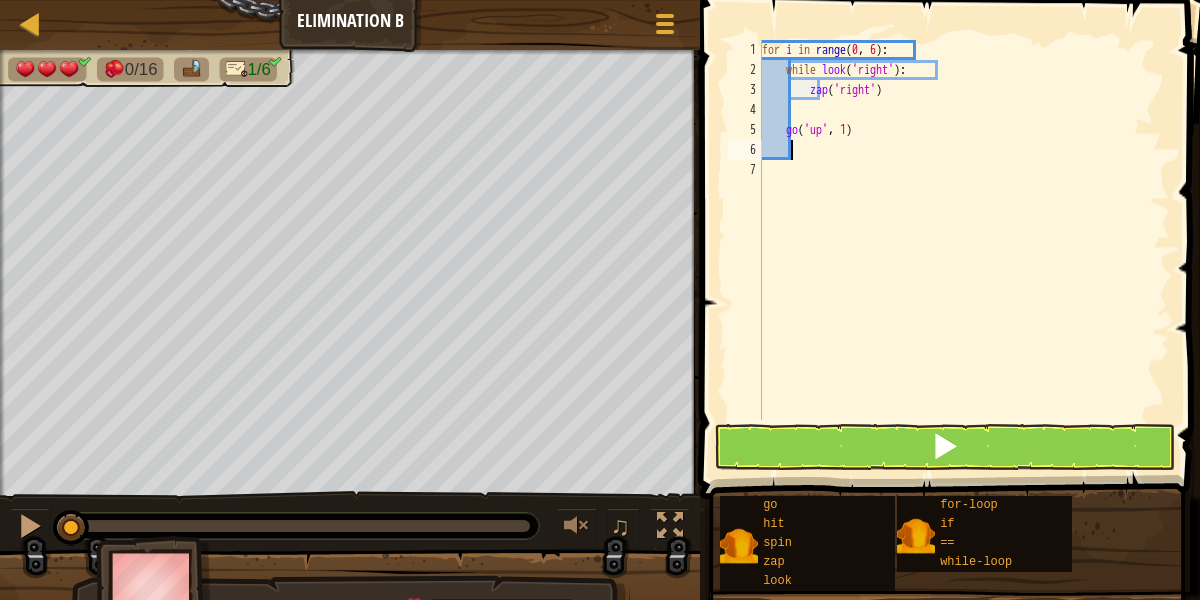scroll, scrollTop: 9, scrollLeft: 2, axis: both 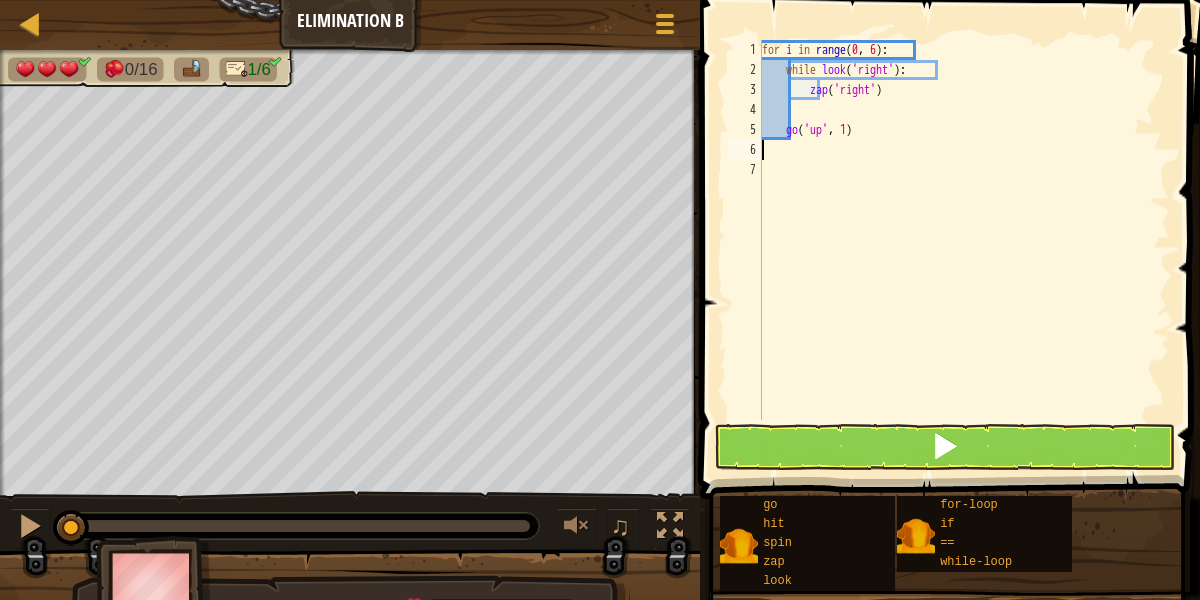 click at bounding box center (945, 447) 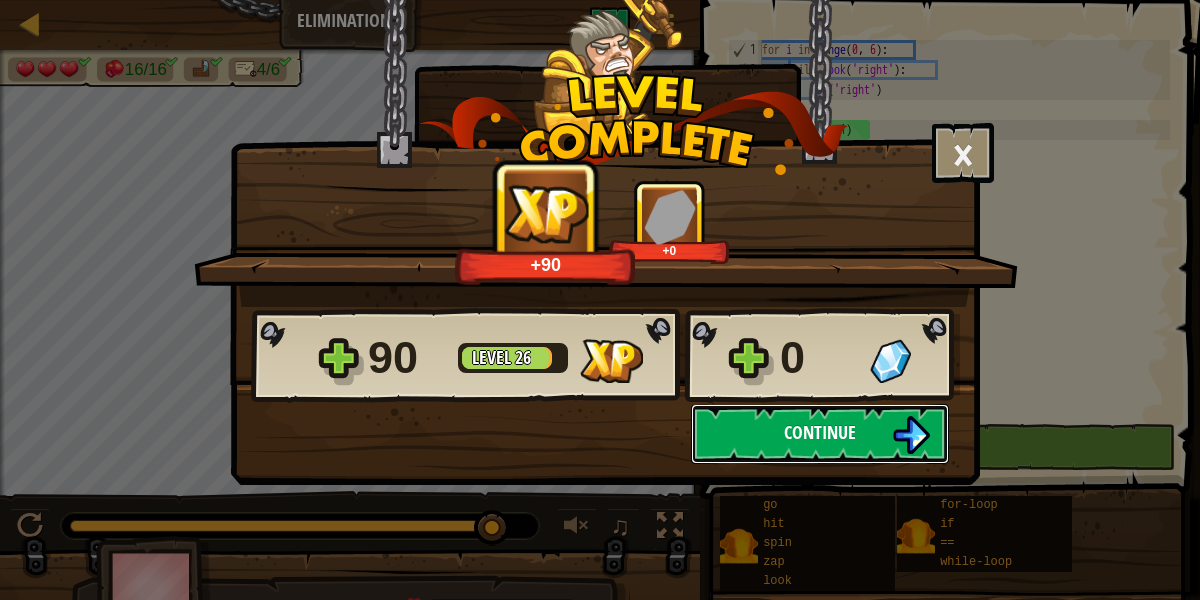 click on "Continue" at bounding box center (820, 432) 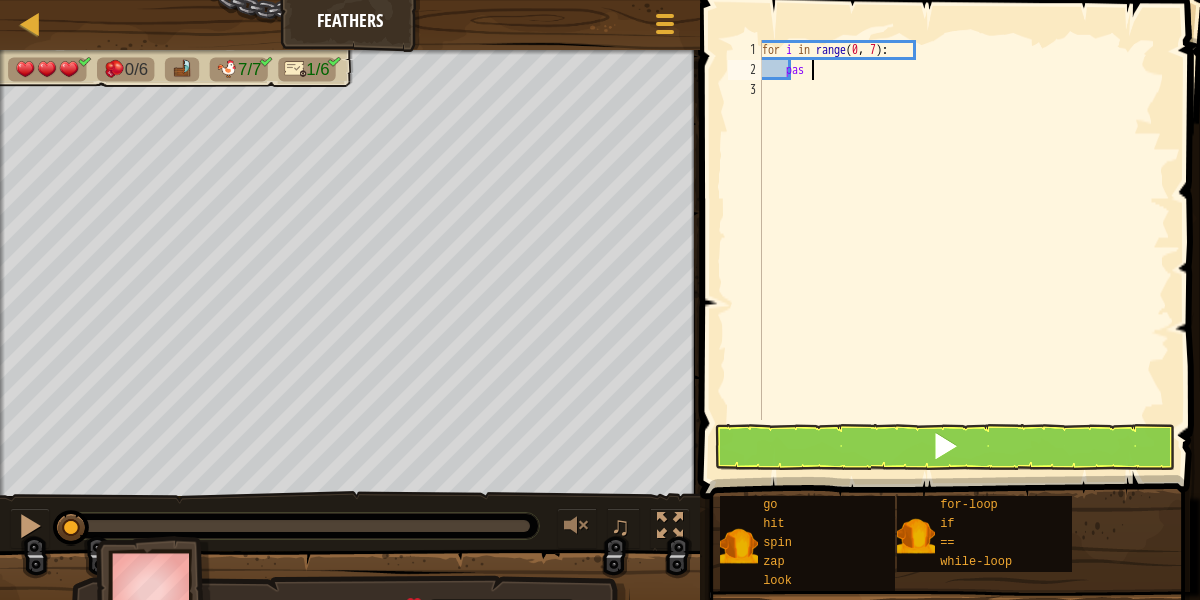 type on "p" 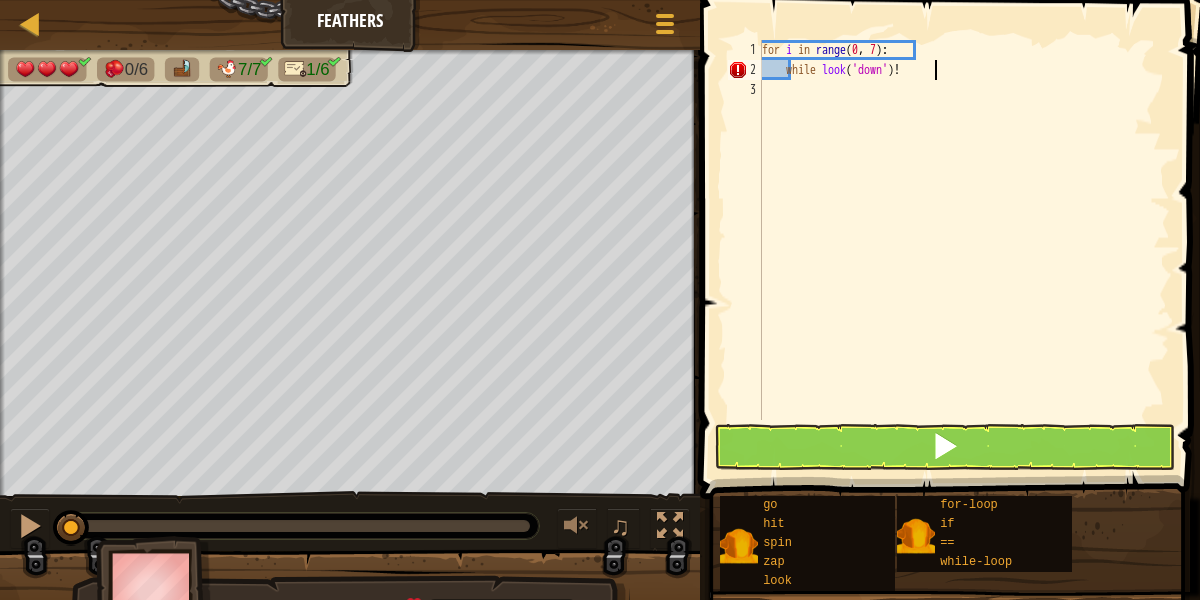 scroll, scrollTop: 9, scrollLeft: 14, axis: both 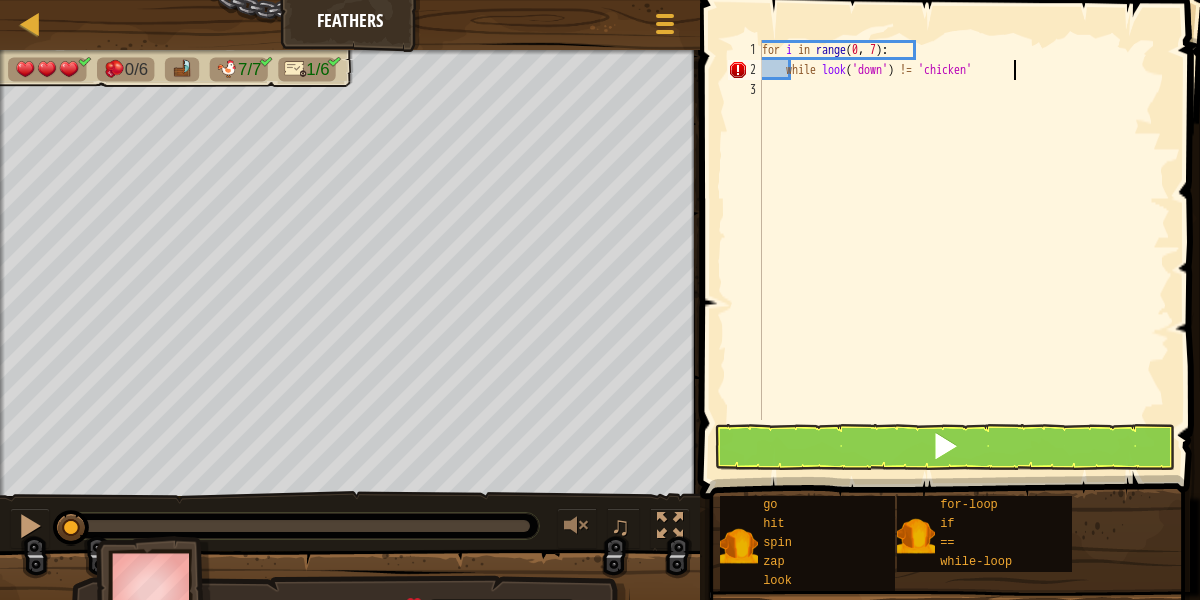 type on "while look('down') != 'chicken':" 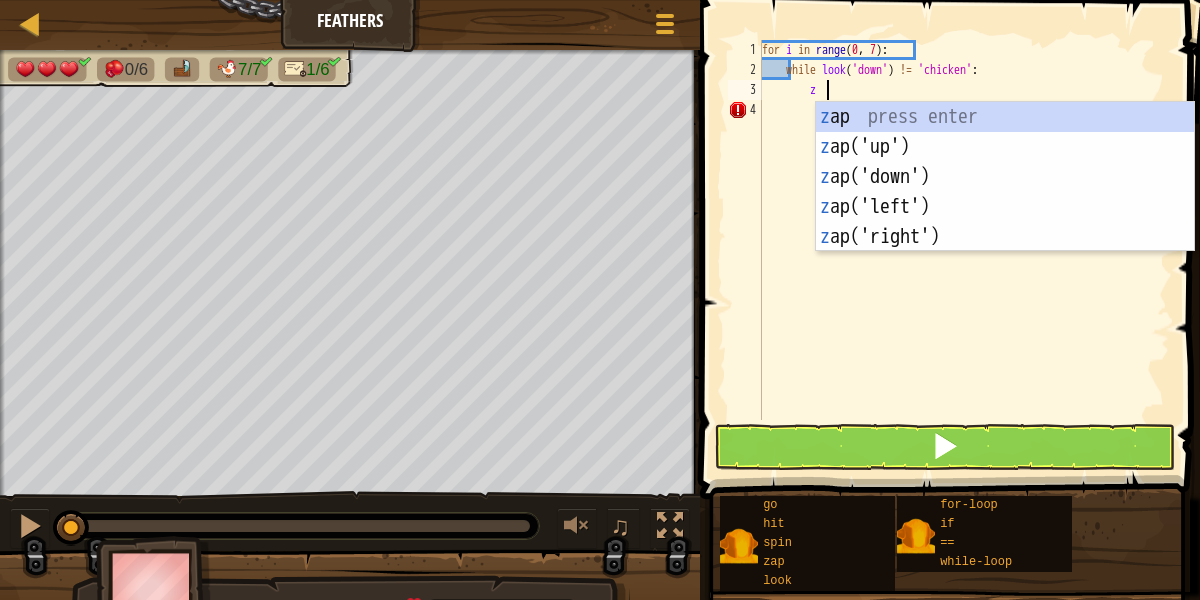 scroll, scrollTop: 9, scrollLeft: 6, axis: both 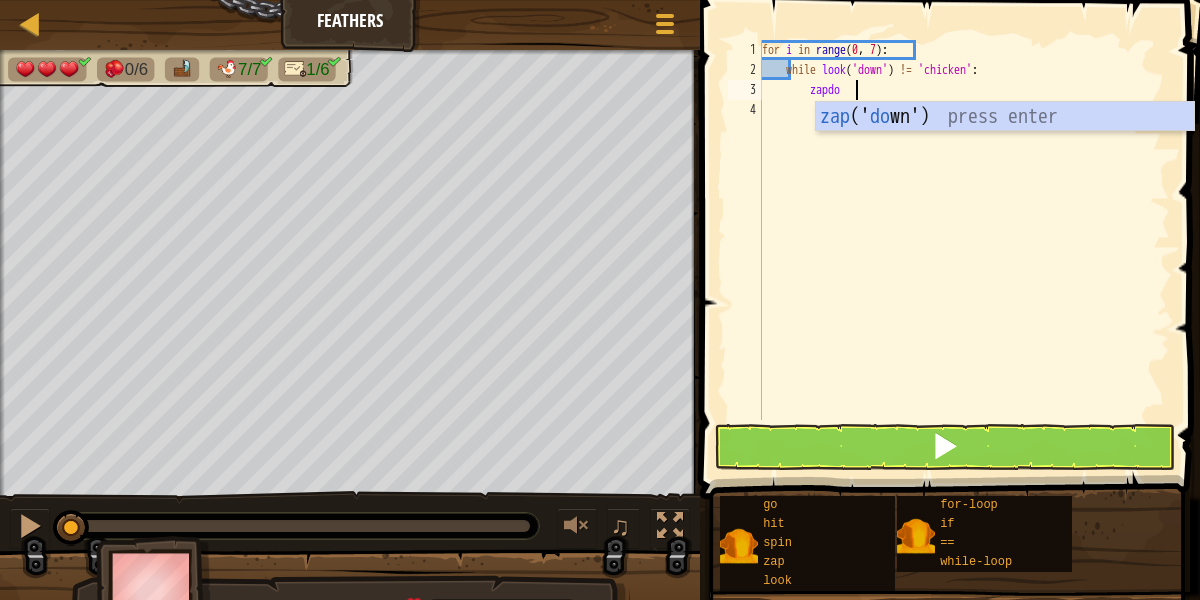 type on "zapdown" 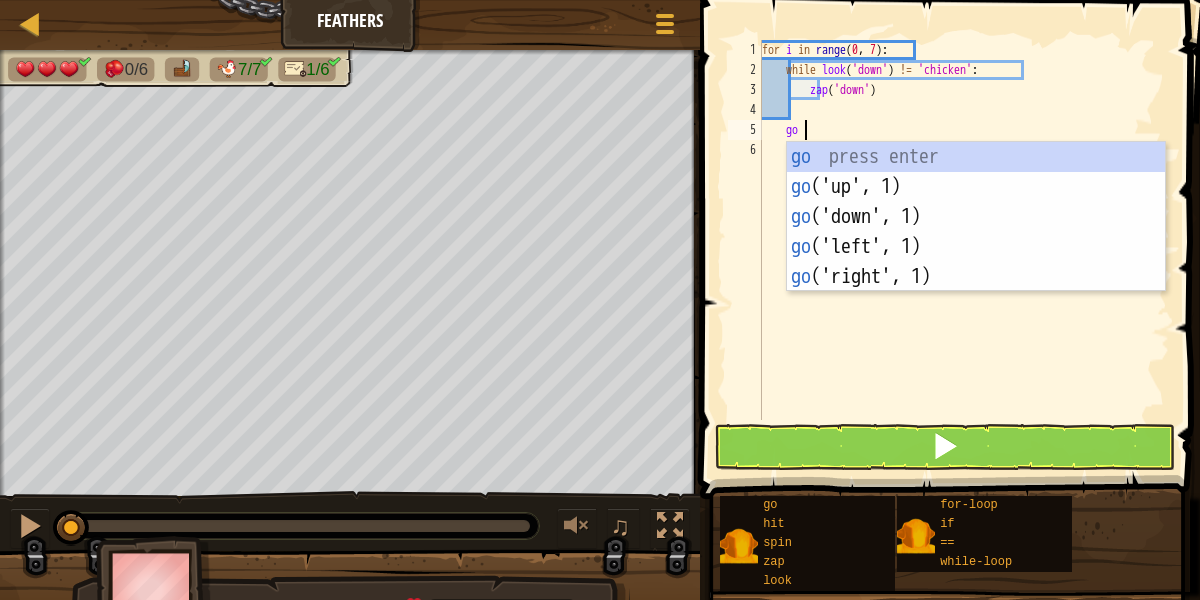 scroll, scrollTop: 9, scrollLeft: 3, axis: both 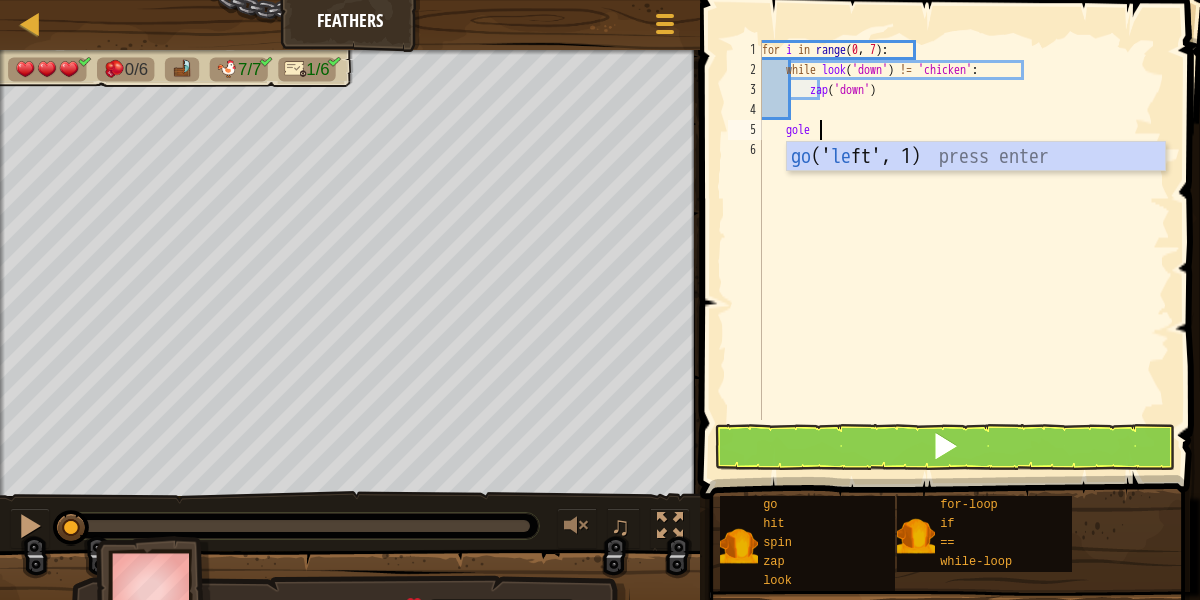 type on "goleft" 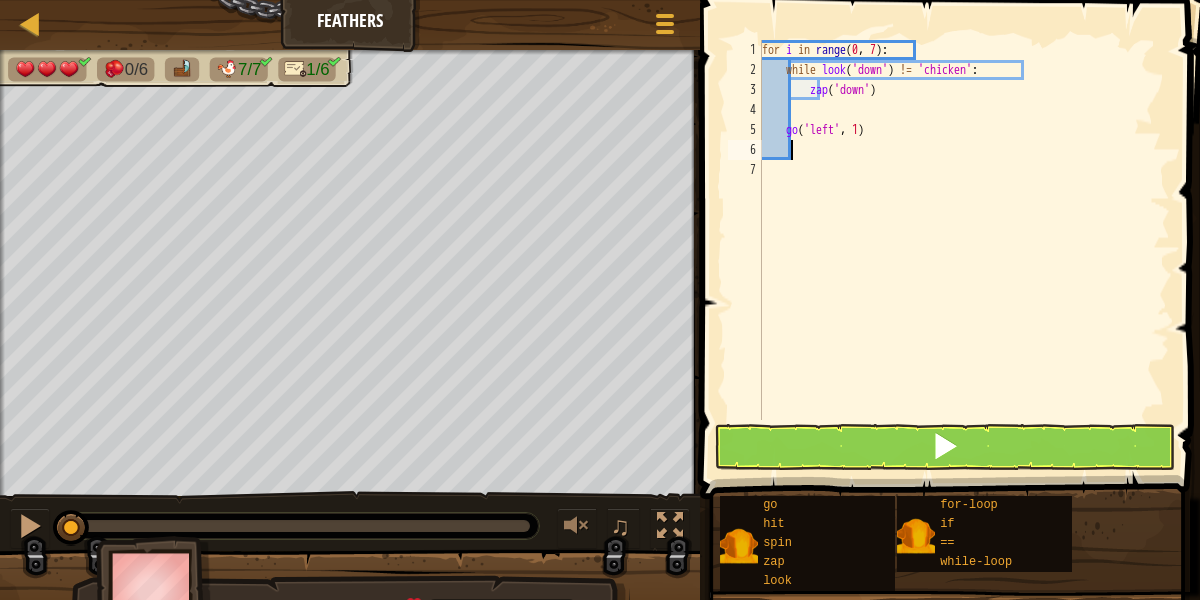 scroll, scrollTop: 9, scrollLeft: 2, axis: both 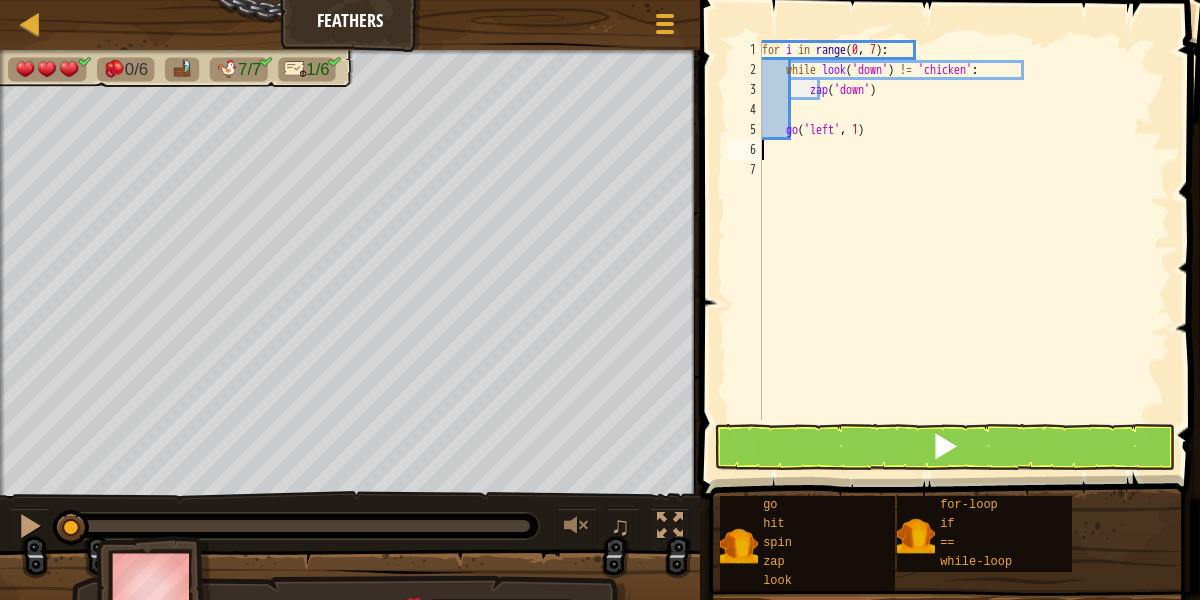 type 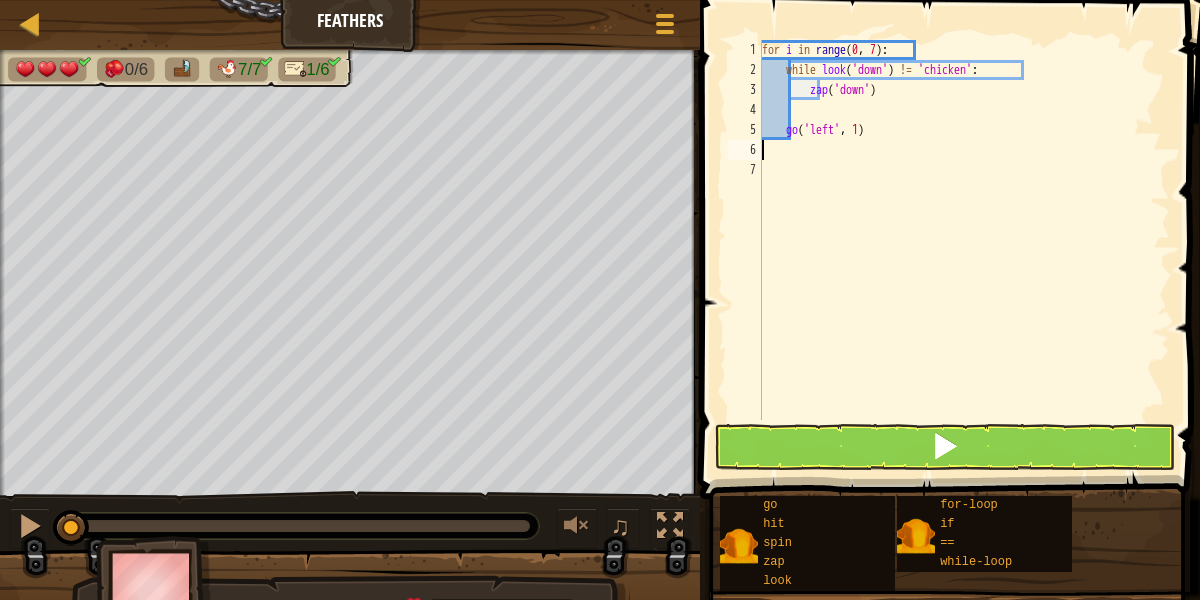 click at bounding box center (945, 447) 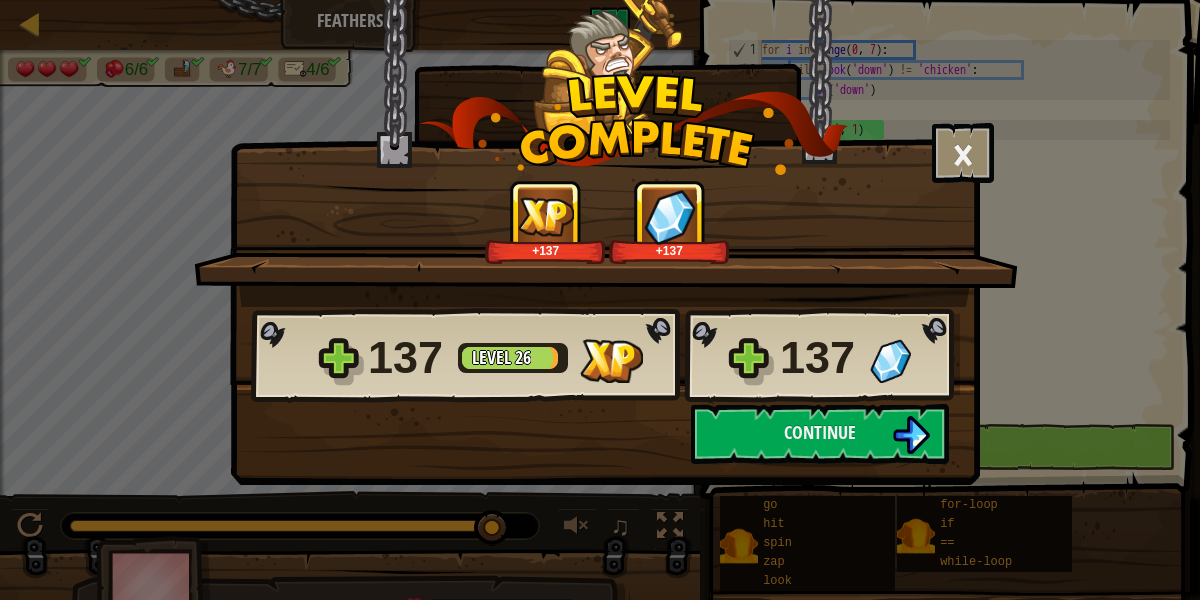 click on "Continue" at bounding box center [820, 432] 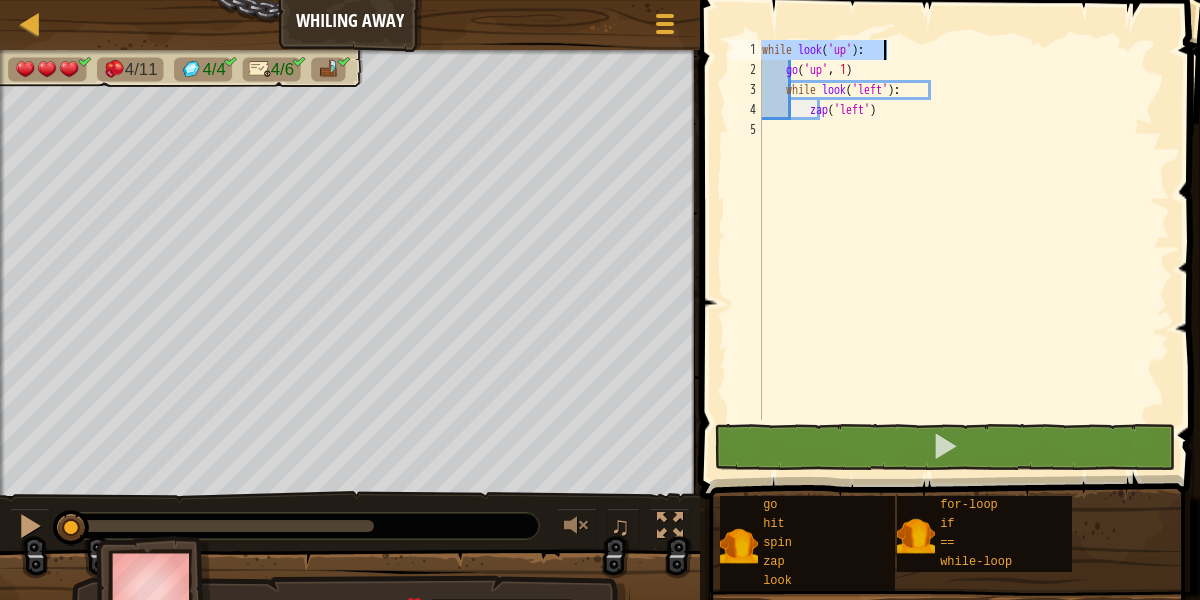 drag, startPoint x: 763, startPoint y: 51, endPoint x: 881, endPoint y: 52, distance: 118.004234 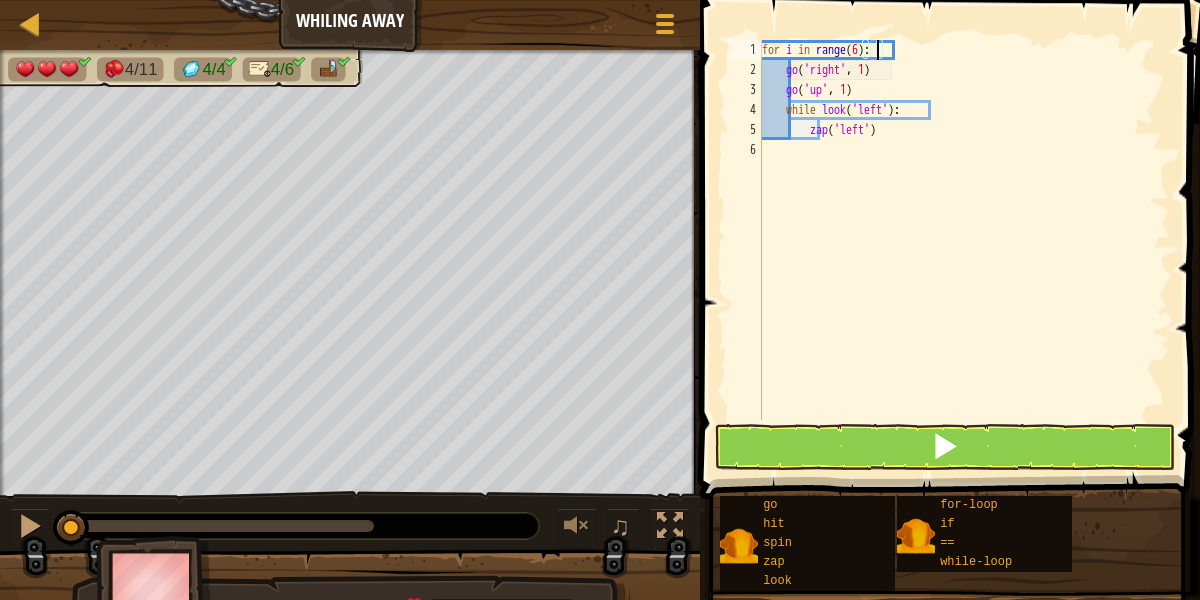 scroll, scrollTop: 9, scrollLeft: 9, axis: both 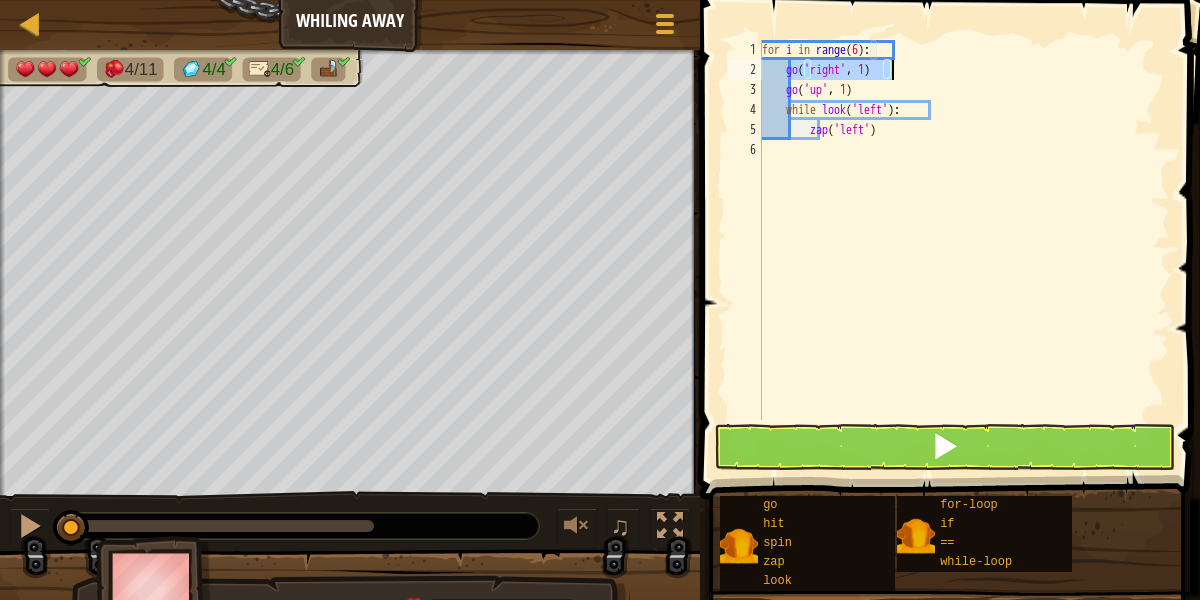 drag, startPoint x: 791, startPoint y: 73, endPoint x: 921, endPoint y: 66, distance: 130.18832 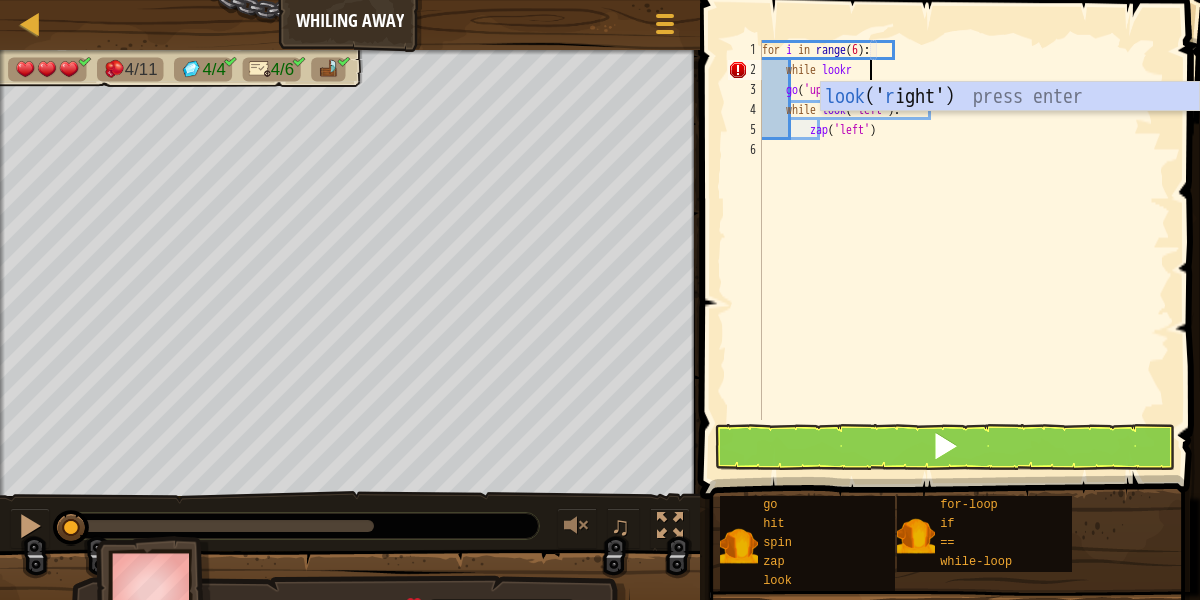 scroll, scrollTop: 9, scrollLeft: 11, axis: both 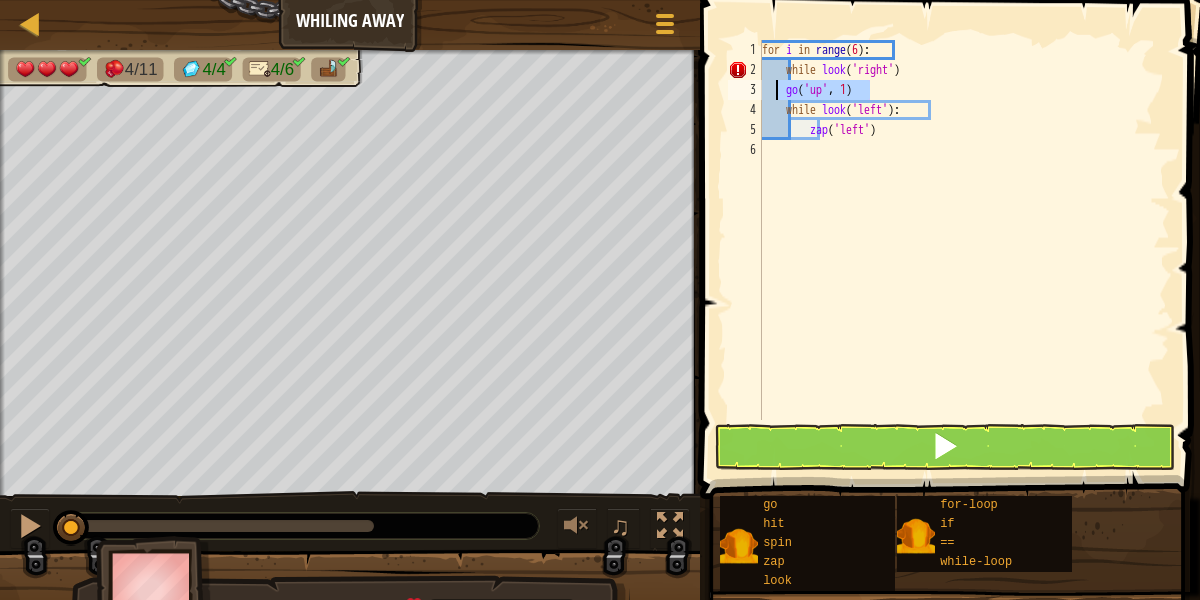 drag, startPoint x: 910, startPoint y: 81, endPoint x: 776, endPoint y: 89, distance: 134.23859 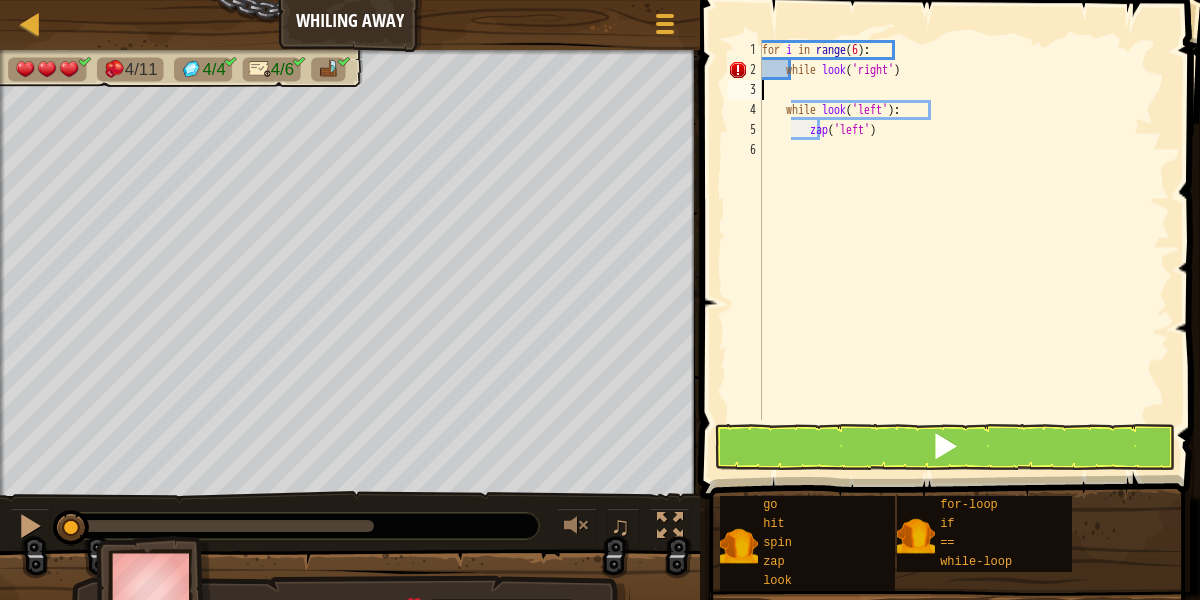 type on "while look('right')" 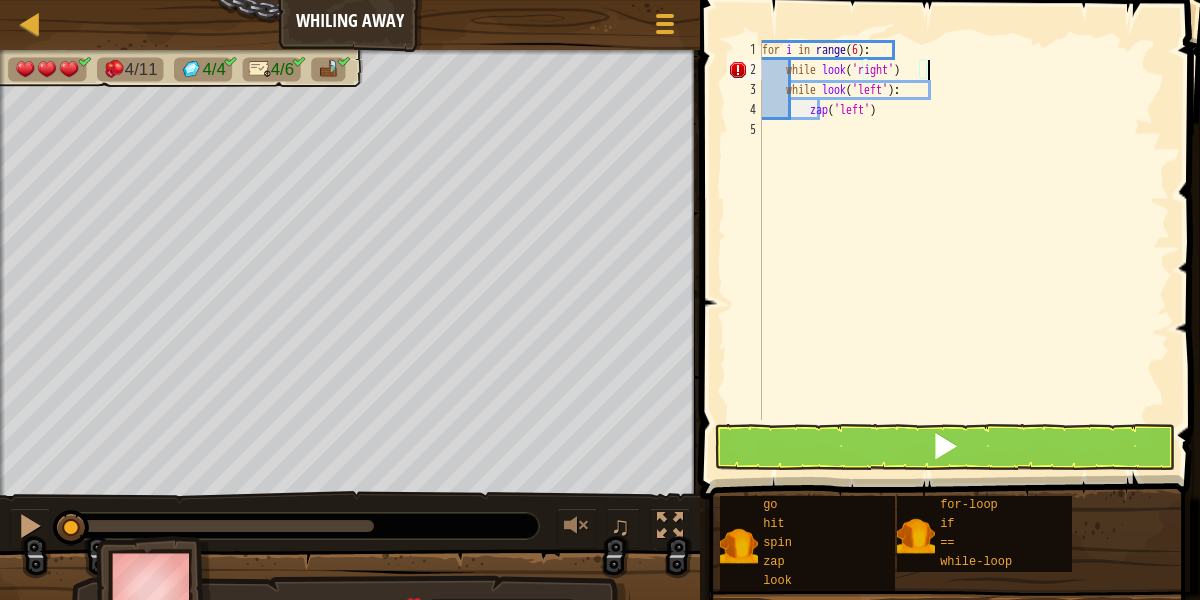 type on "while look('right'):" 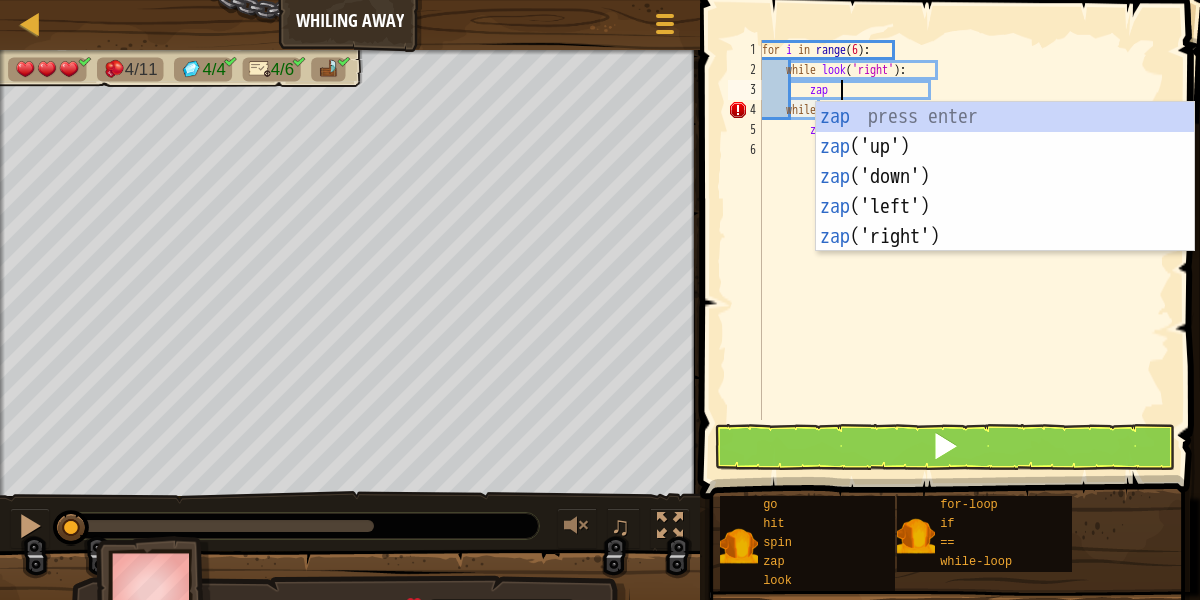 scroll, scrollTop: 9, scrollLeft: 6, axis: both 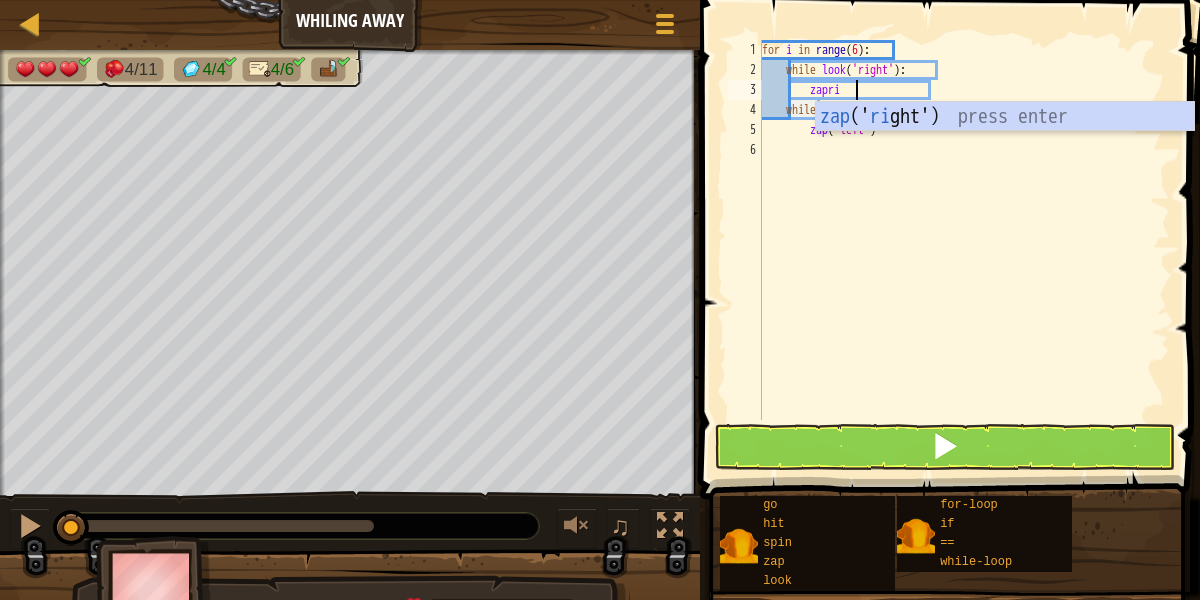 type on "zapright" 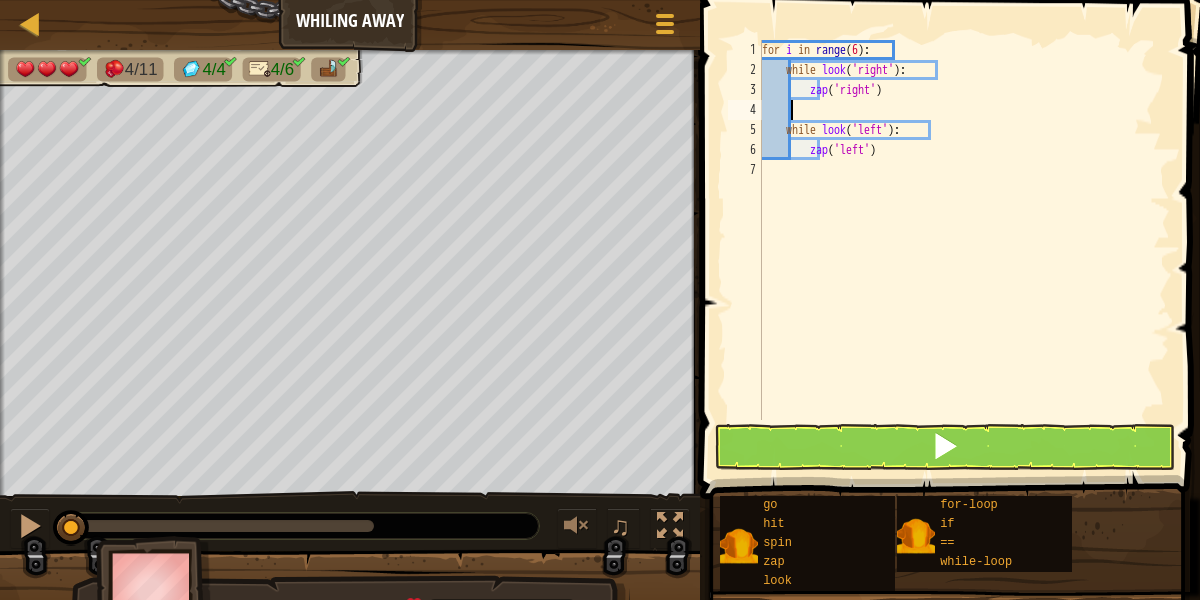 scroll, scrollTop: 9, scrollLeft: 0, axis: vertical 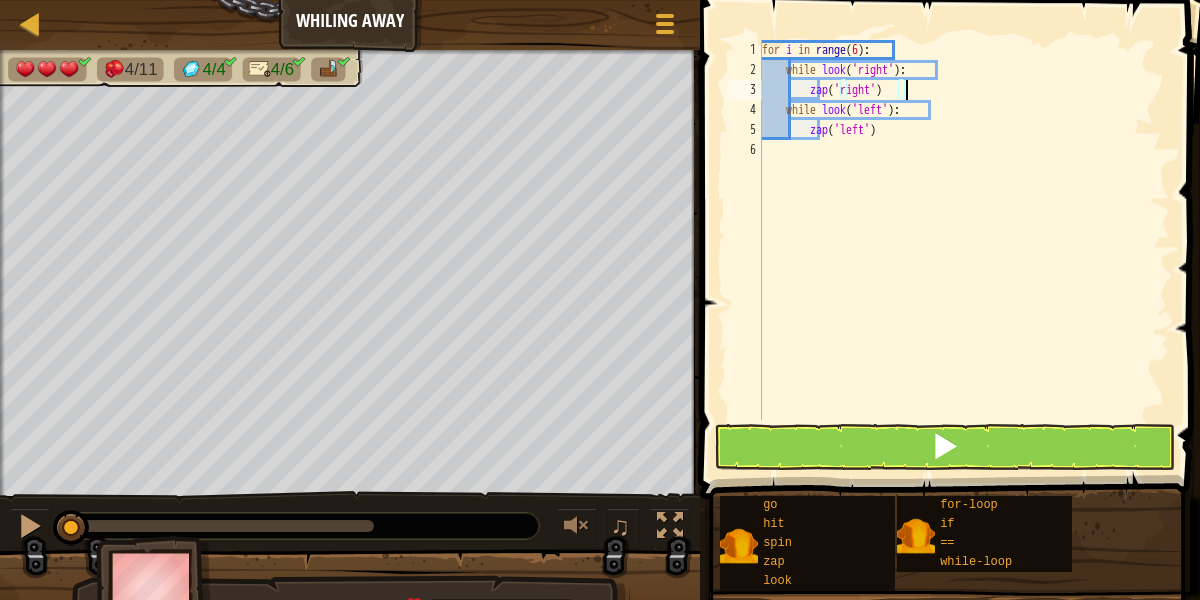 click on "for   i   in   range ( 6 ) :      while   look ( 'right' ) :          zap ( 'right' )      while   look ( 'left' ) :          zap ( 'left' )" at bounding box center (964, 250) 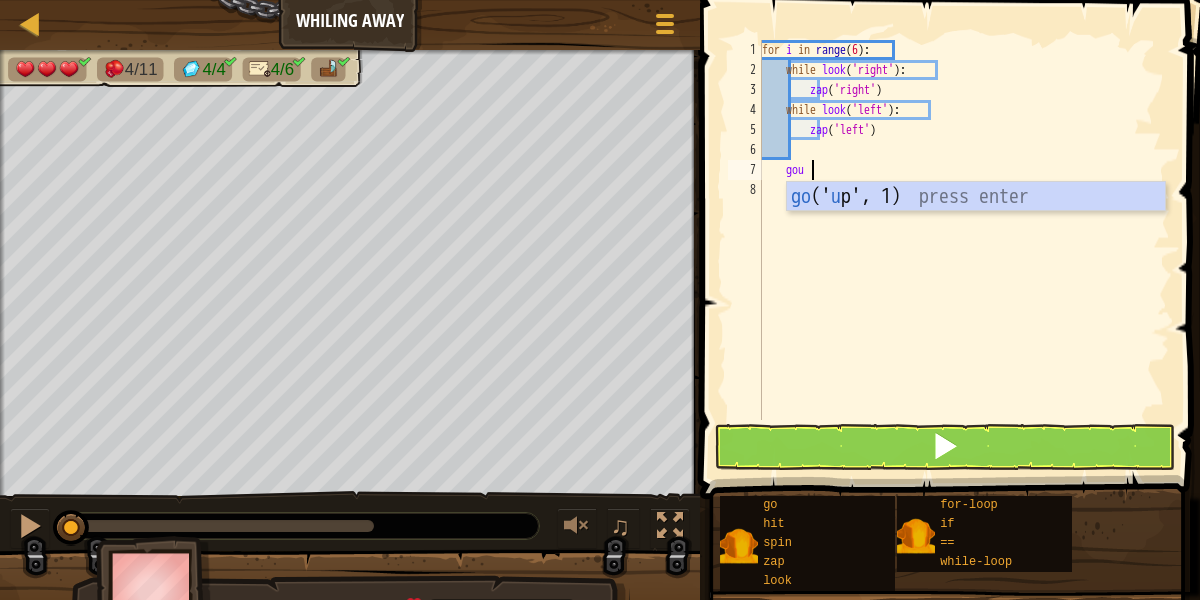 type on "goup" 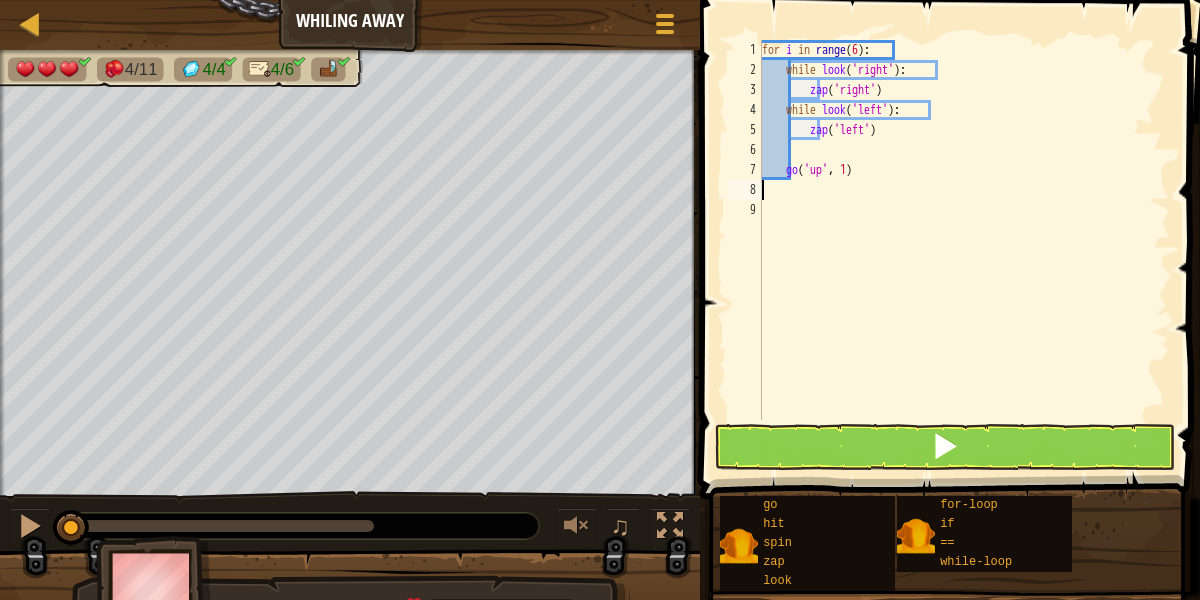 scroll, scrollTop: 9, scrollLeft: 0, axis: vertical 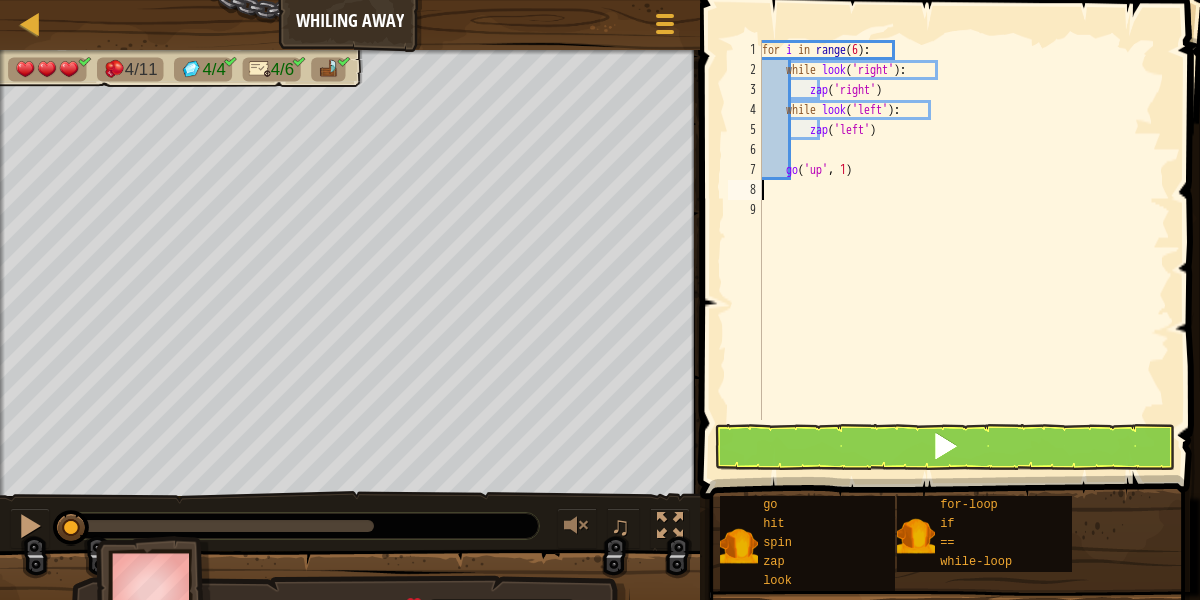type 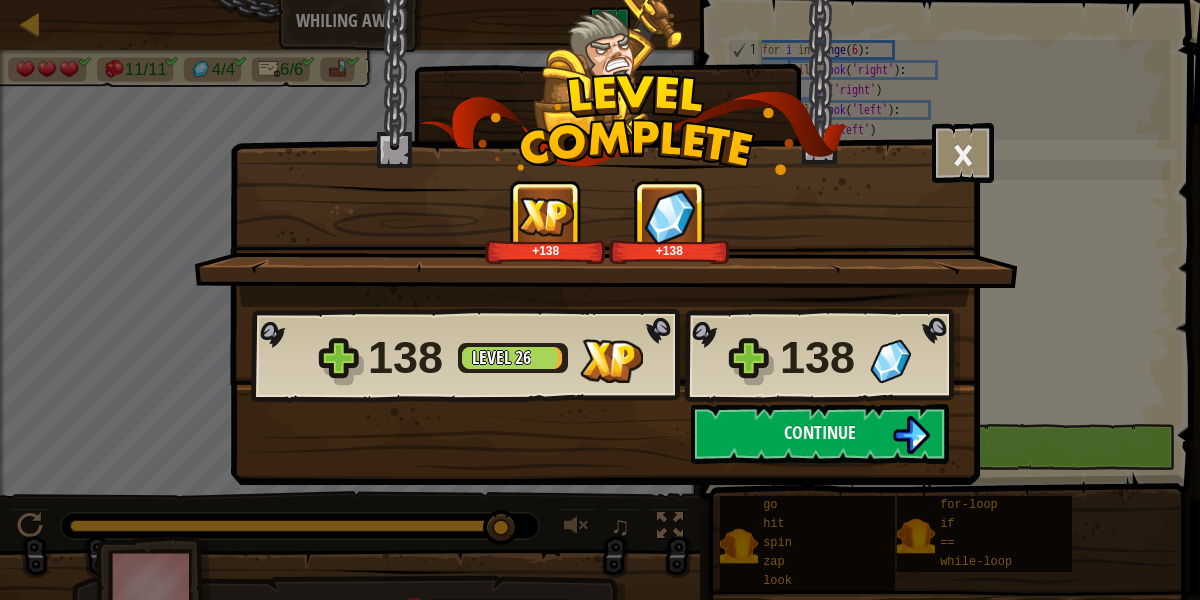 click at bounding box center [911, 435] 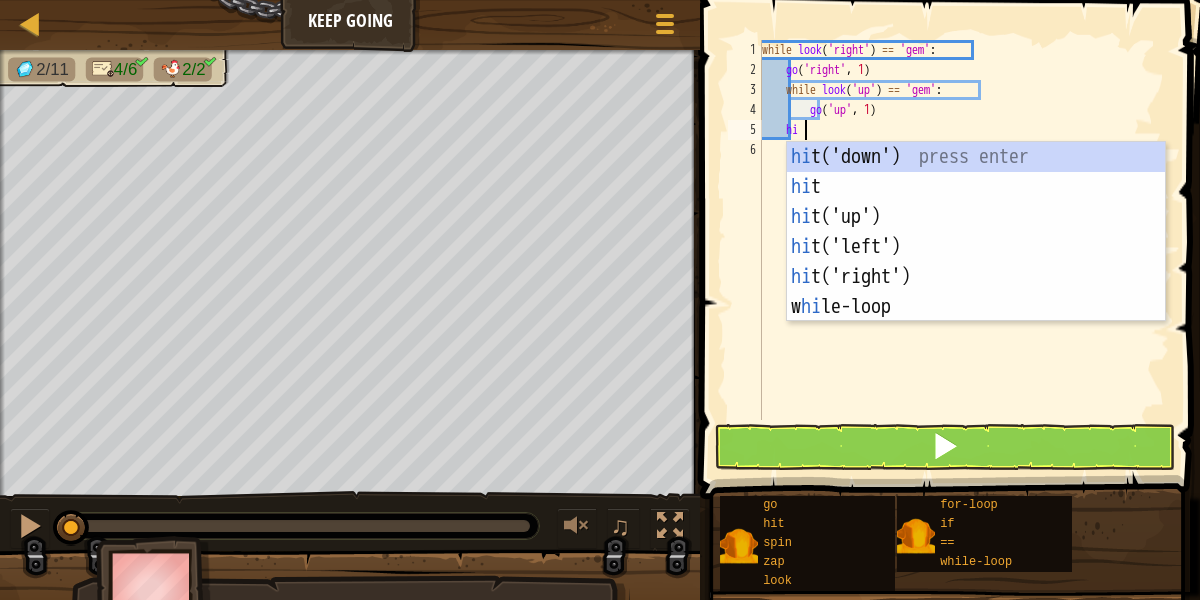 type on "h" 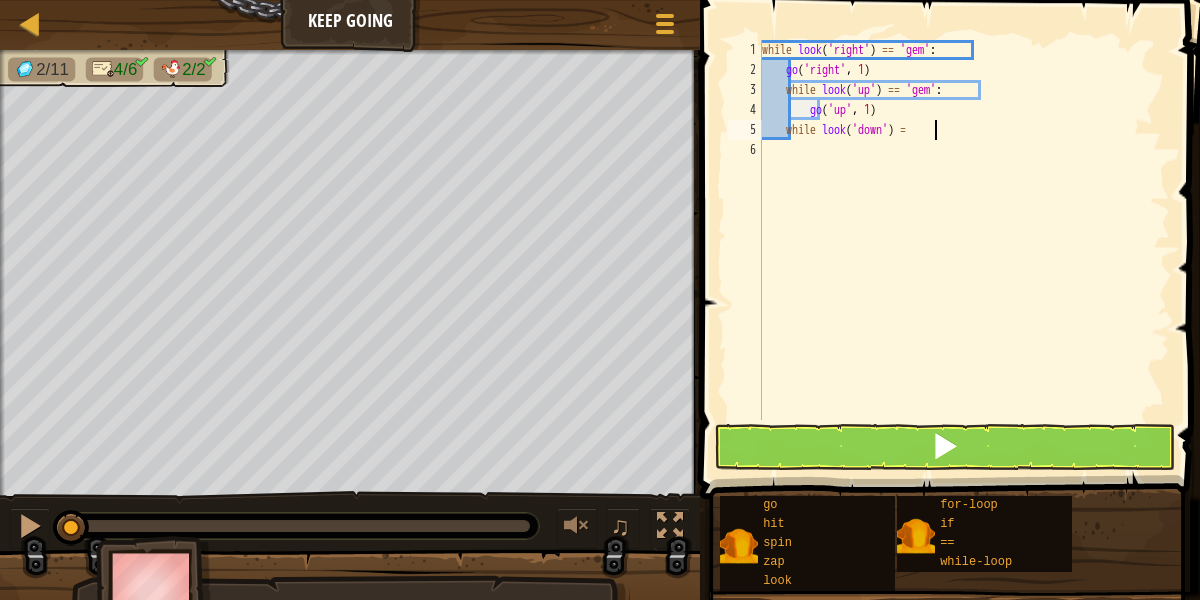 scroll, scrollTop: 9, scrollLeft: 14, axis: both 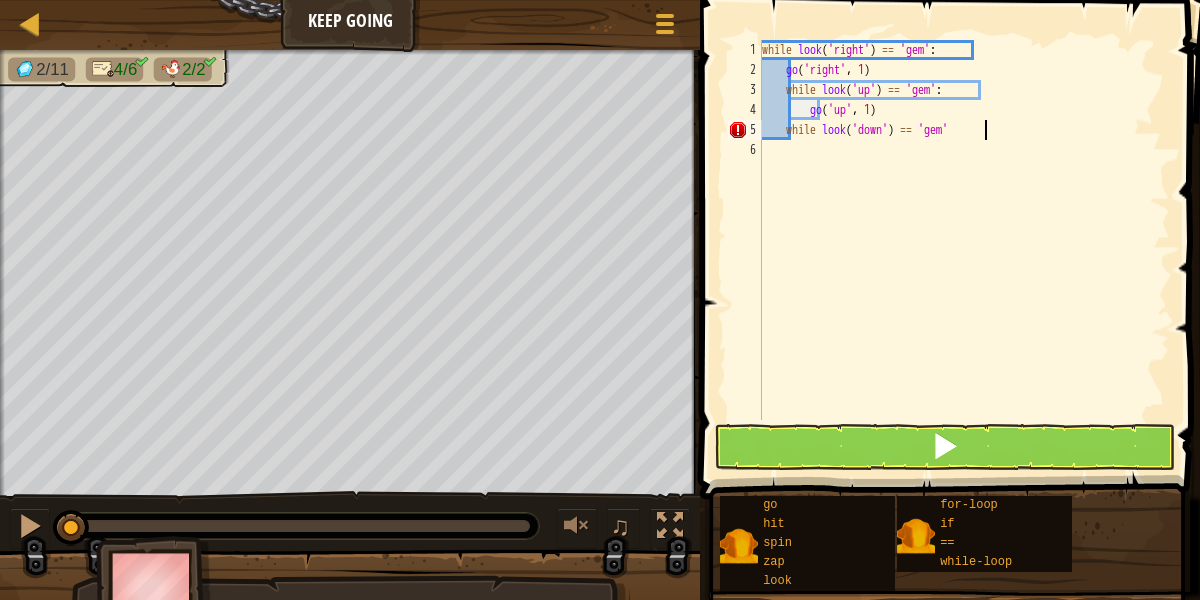 type on "while look('down') == 'gem':" 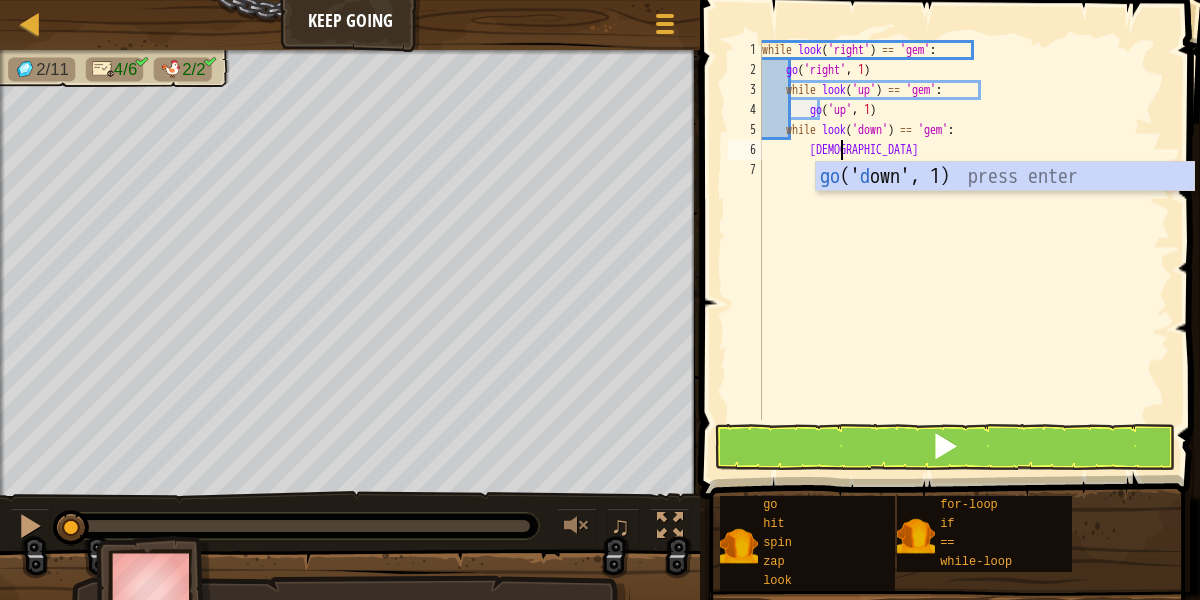 type on "godown" 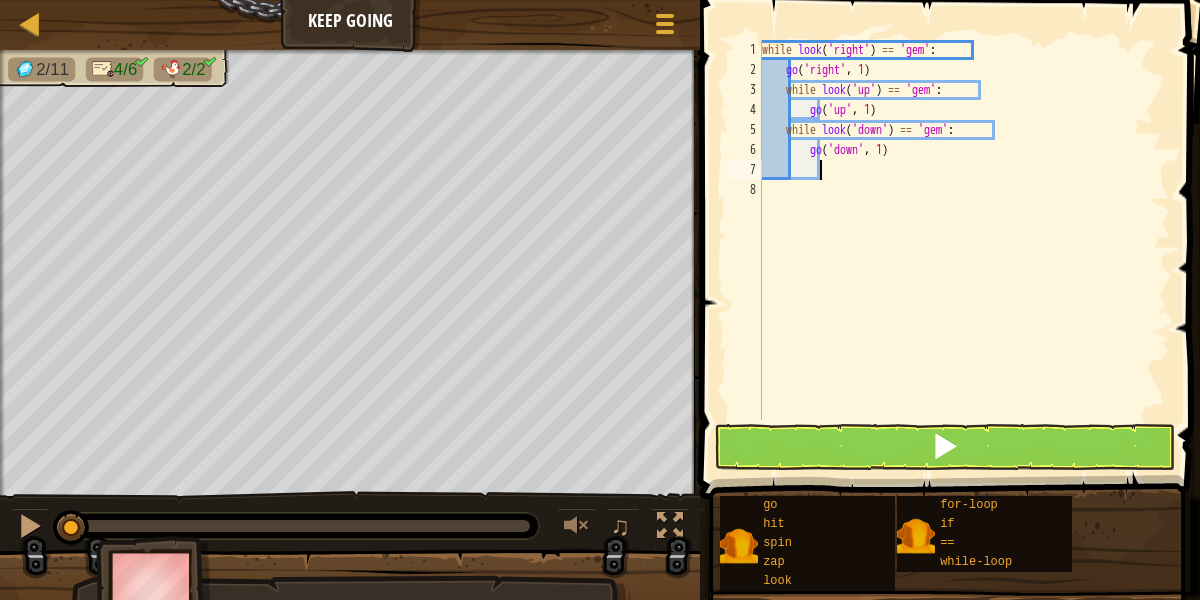 type 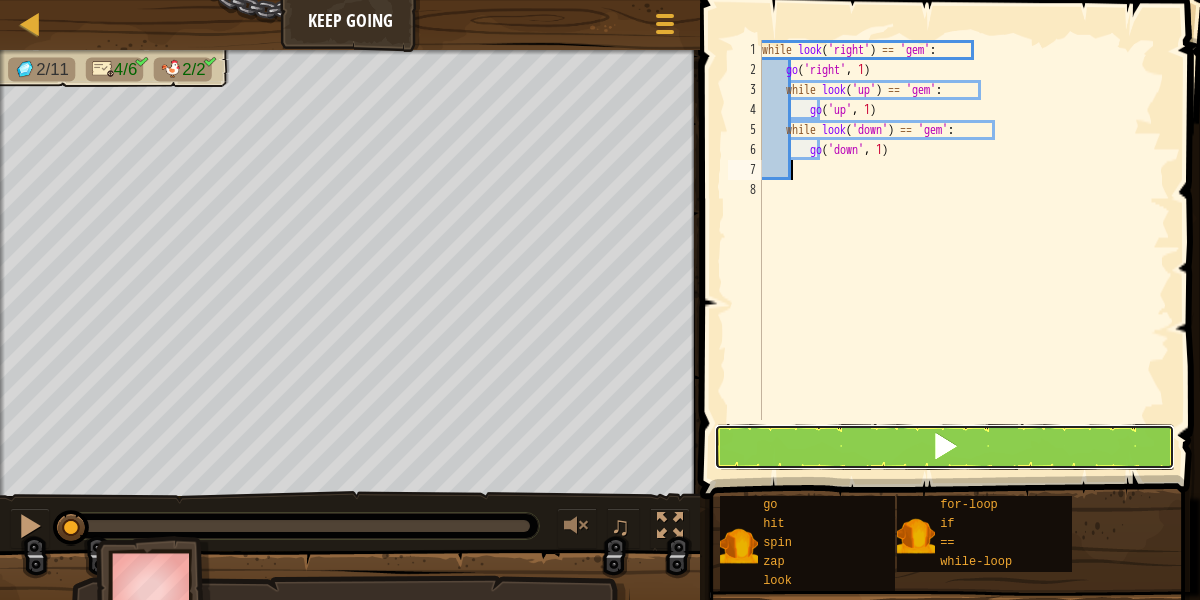 click at bounding box center [945, 447] 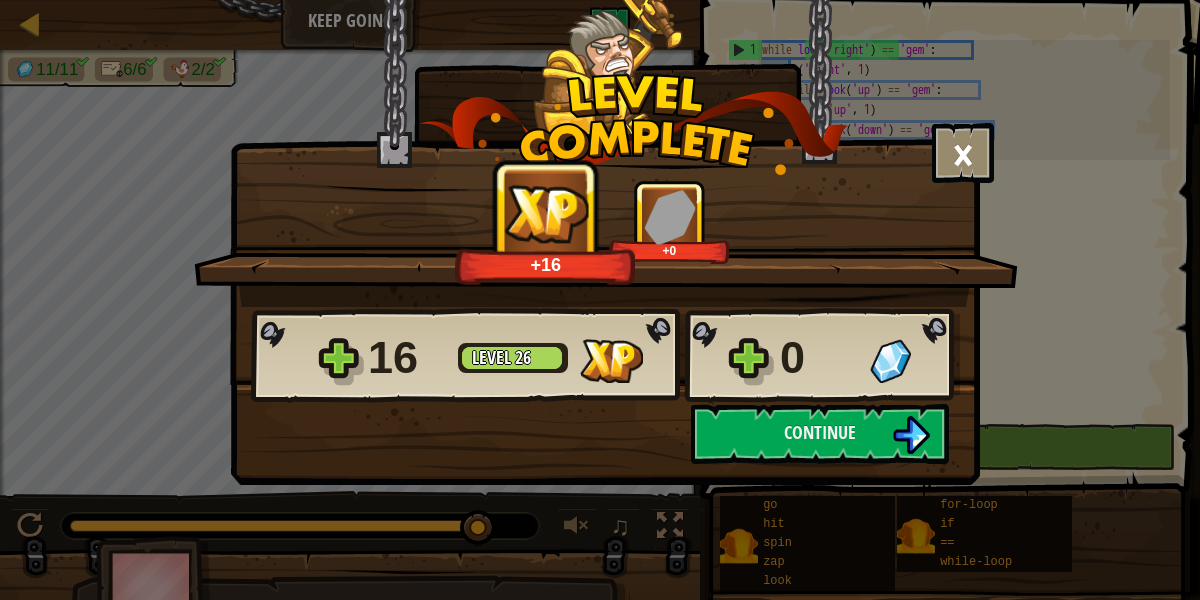 click on "×" at bounding box center [963, 153] 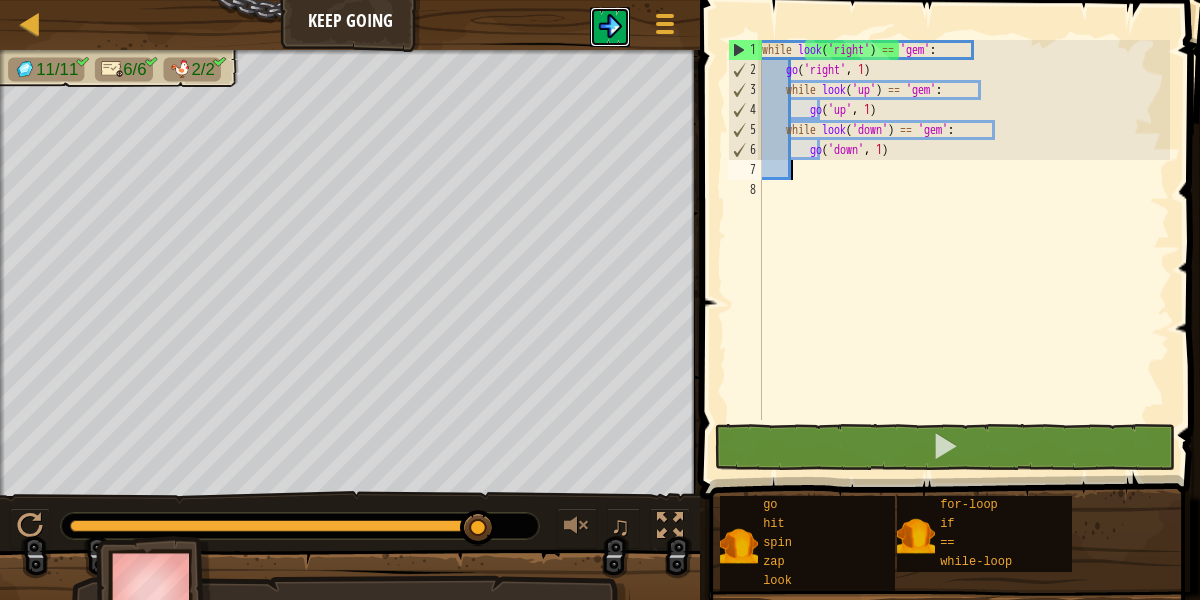 click at bounding box center (610, 26) 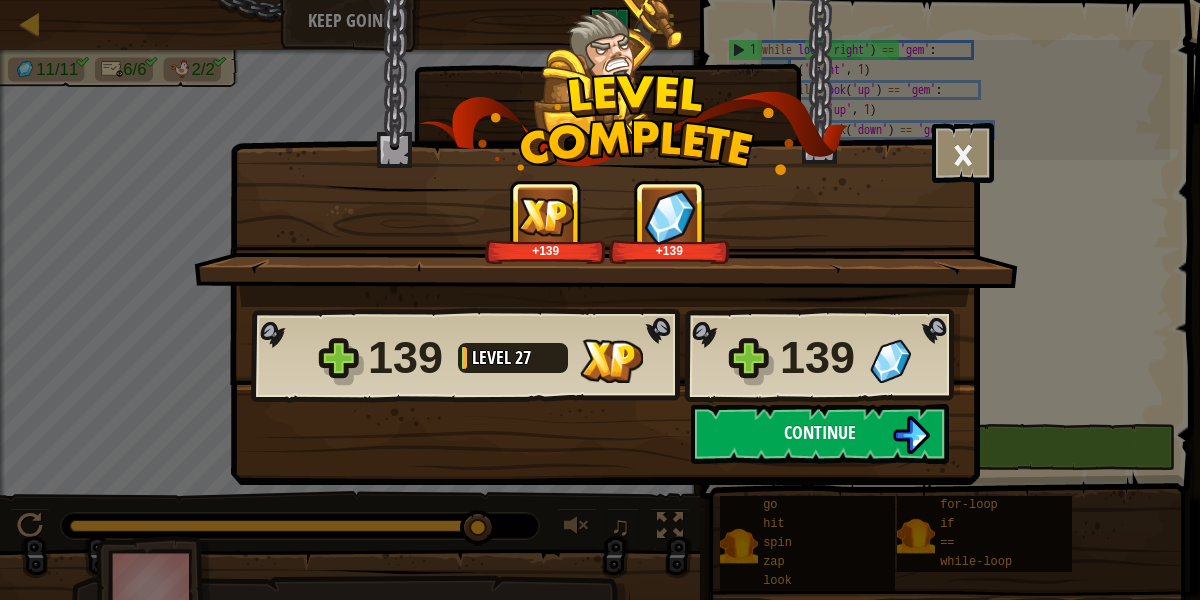 click on "Continue" at bounding box center [820, 432] 